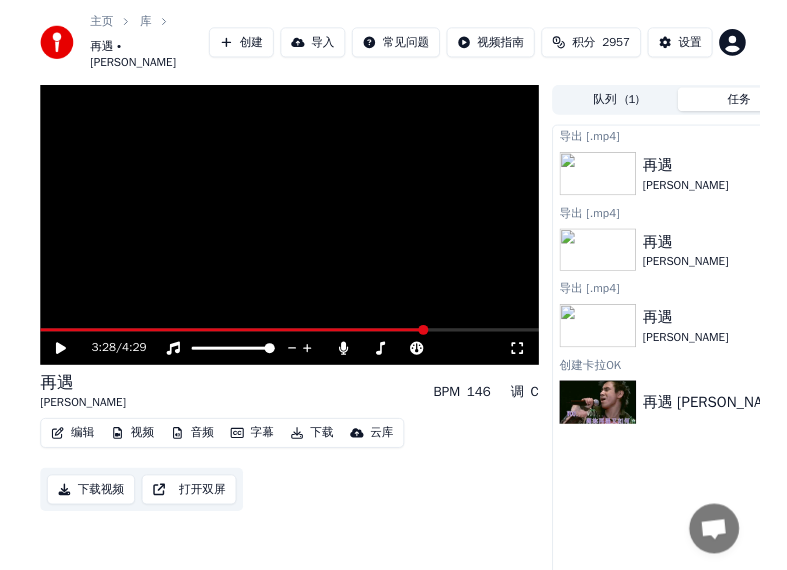 scroll, scrollTop: 0, scrollLeft: 0, axis: both 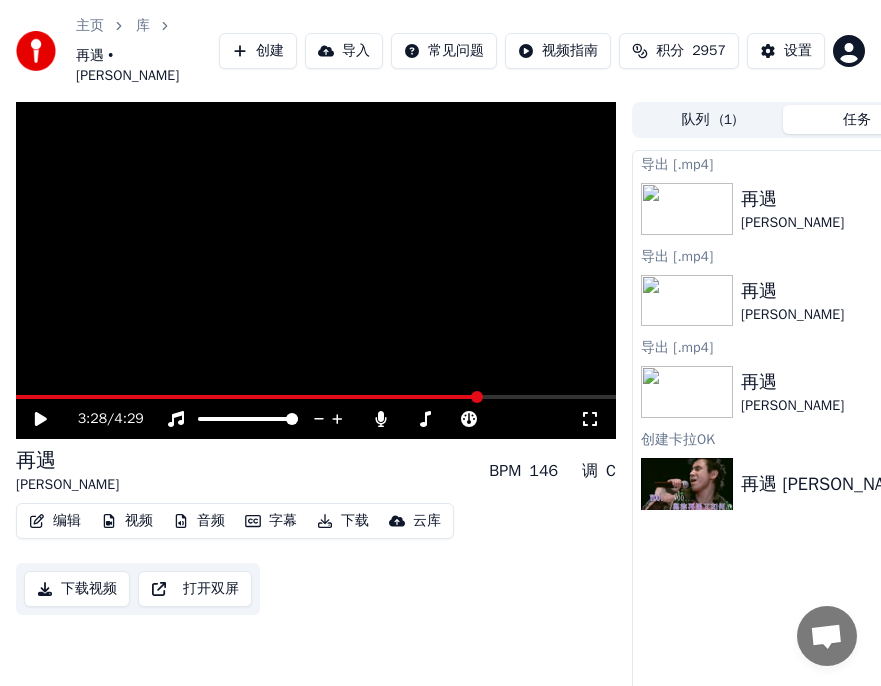 click on "主页" at bounding box center (90, 26) 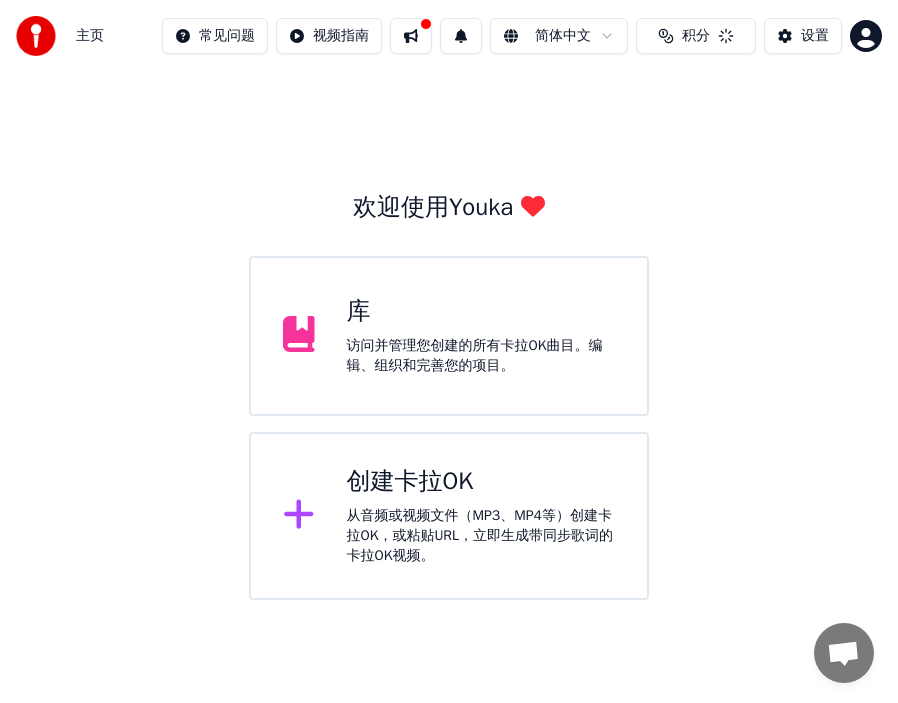 click on "从音频或视频文件（MP3、MP4等）创建卡拉OK，或粘贴URL，立即生成带同步歌词的卡拉OK视频。" at bounding box center (481, 536) 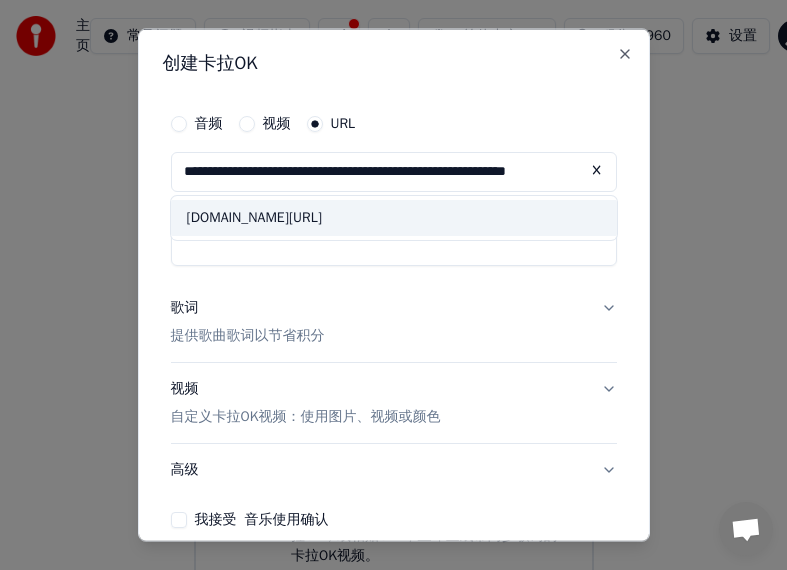 type on "**********" 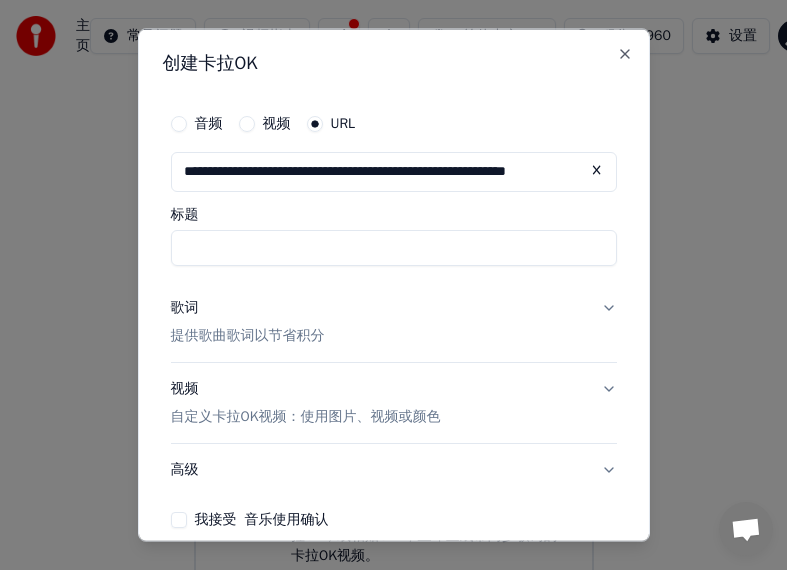 click at bounding box center [597, 170] 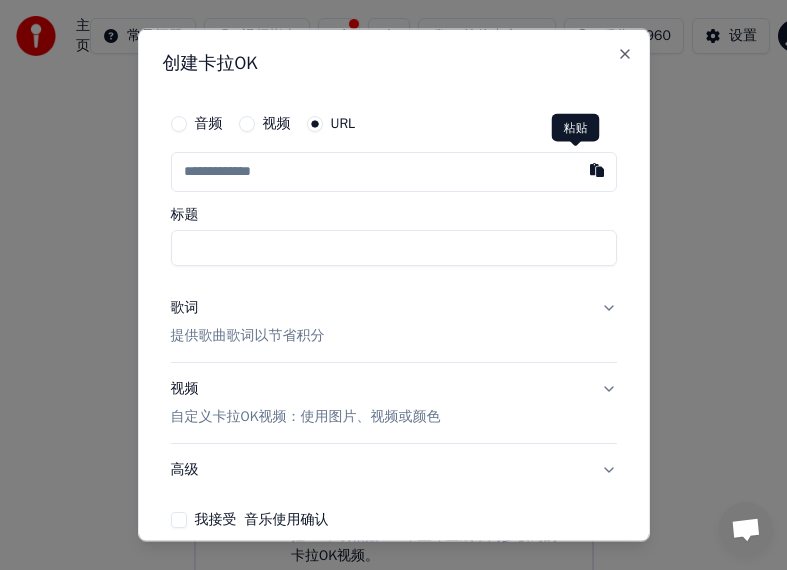 scroll, scrollTop: 0, scrollLeft: 0, axis: both 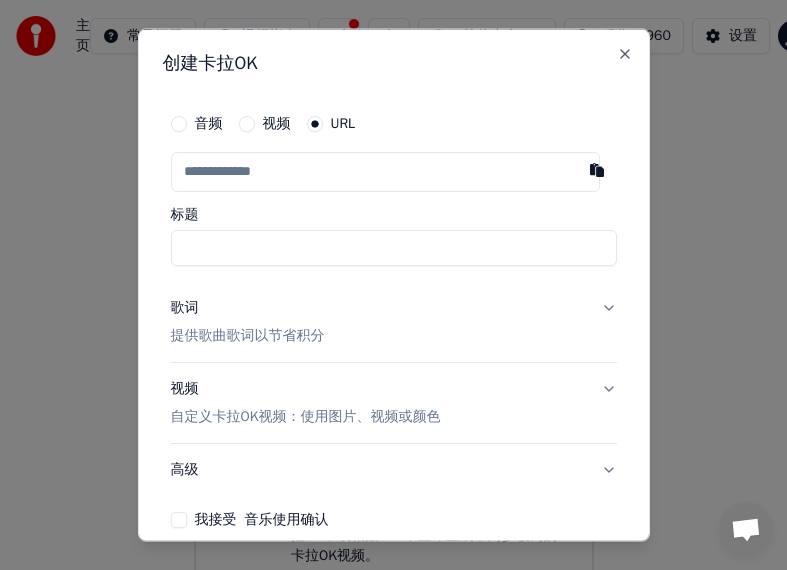 click at bounding box center [385, 172] 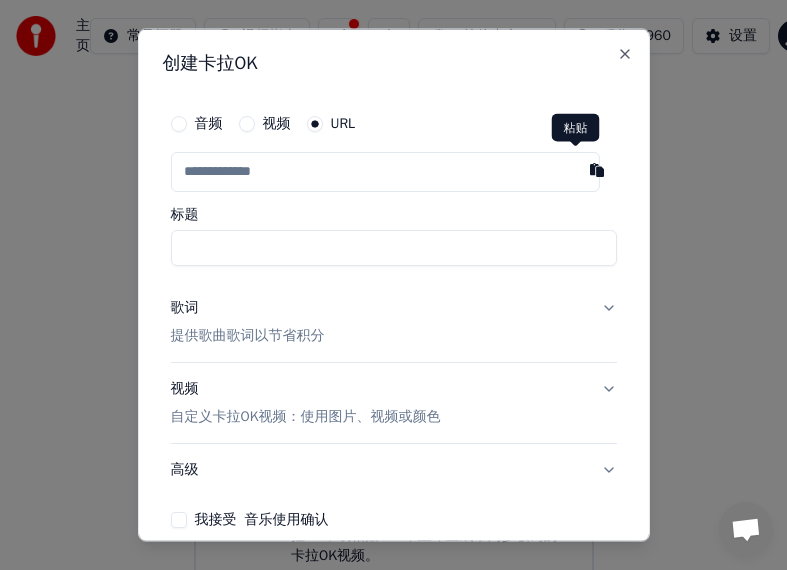 click at bounding box center [597, 170] 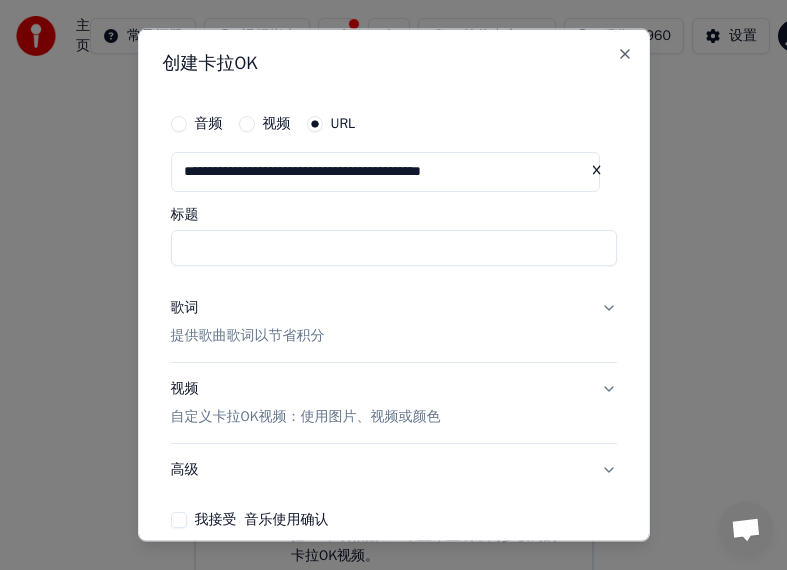 click on "歌词 提供歌曲歌词以节省积分" at bounding box center [394, 322] 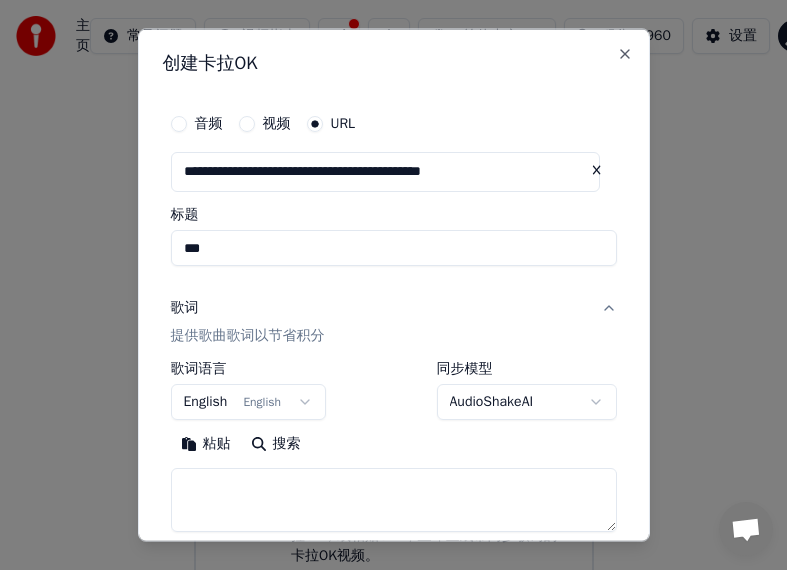 type on "***" 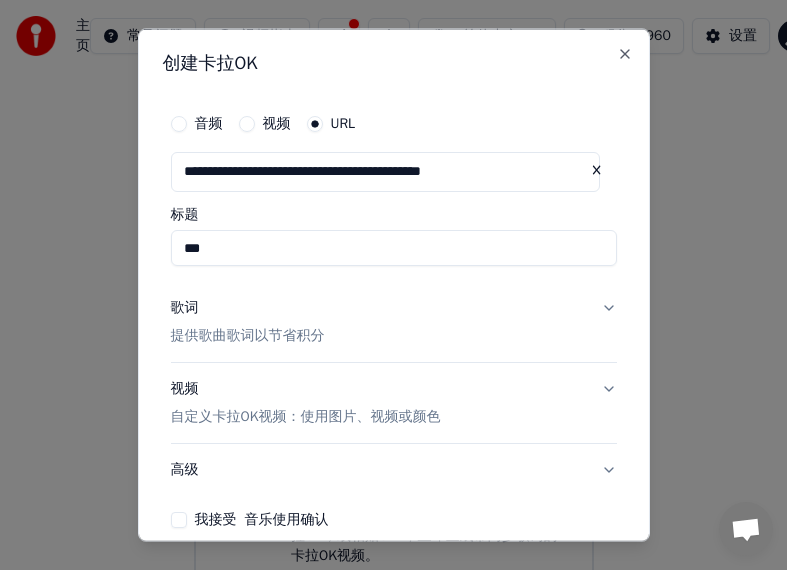 click on "歌词" at bounding box center (185, 308) 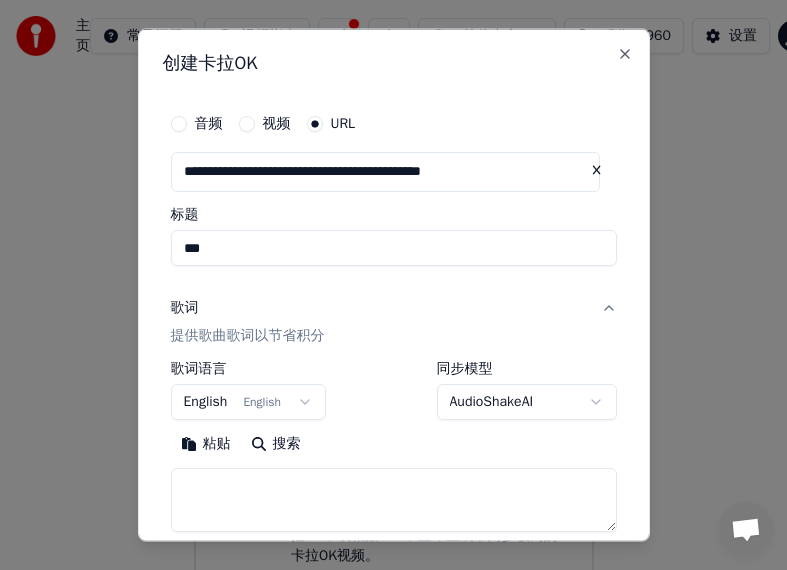 click on "English English" at bounding box center [249, 401] 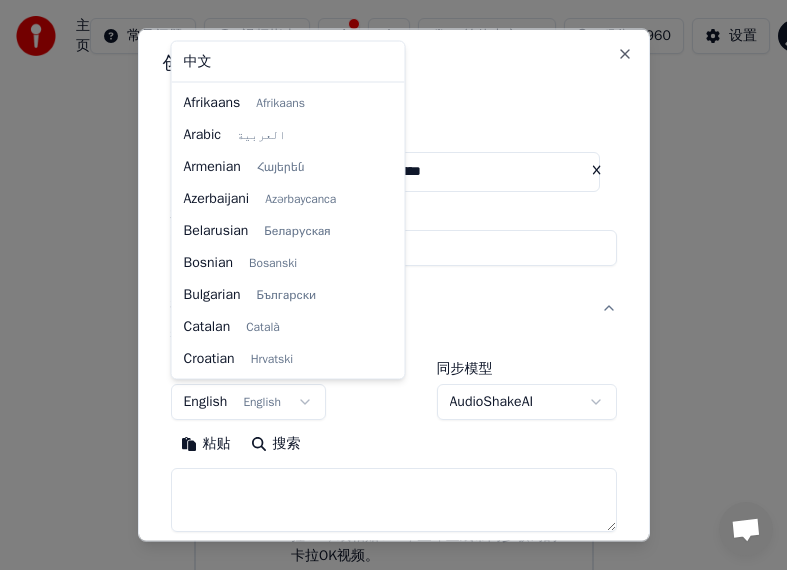 scroll, scrollTop: 128, scrollLeft: 0, axis: vertical 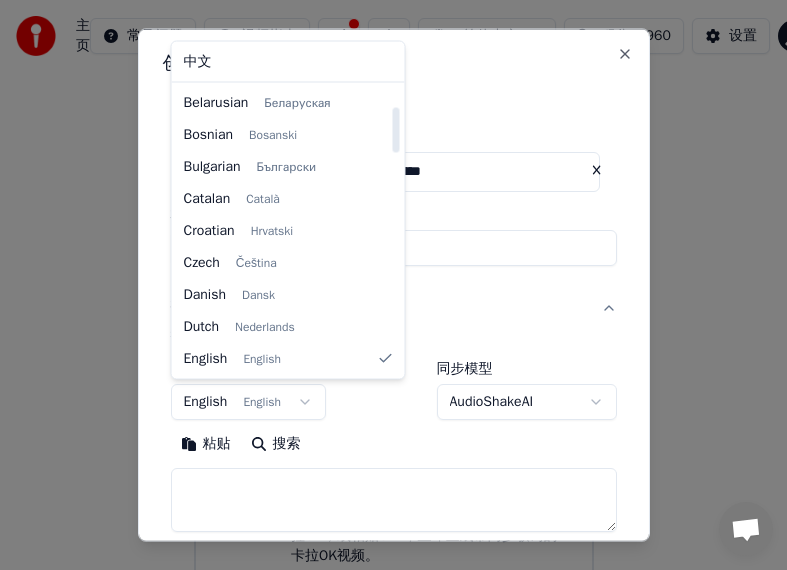 select on "**" 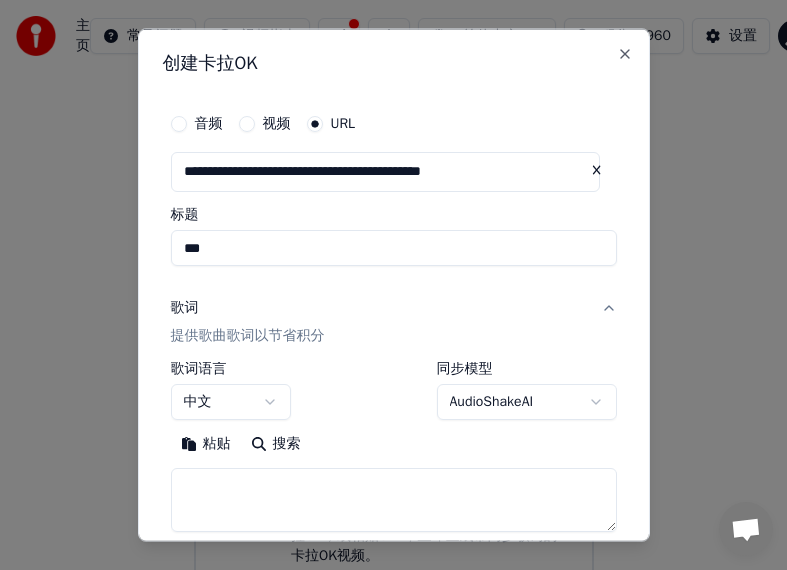 click at bounding box center (394, 499) 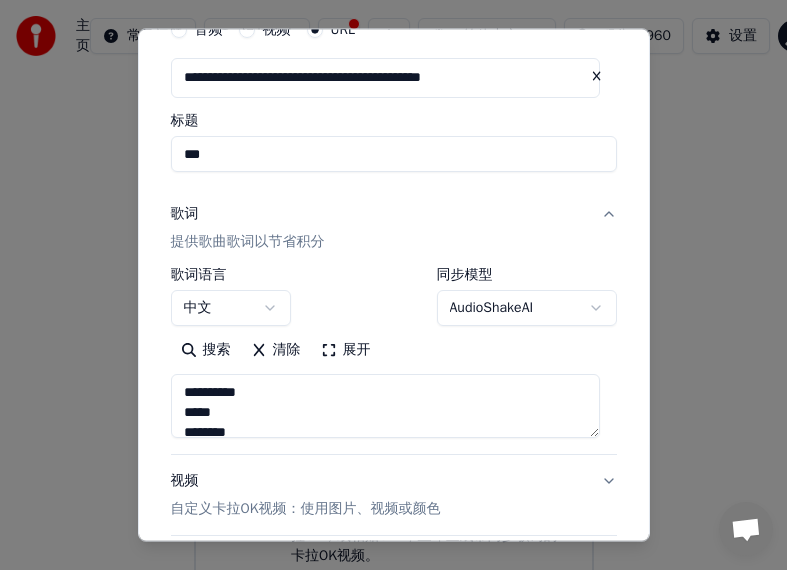 type on "**********" 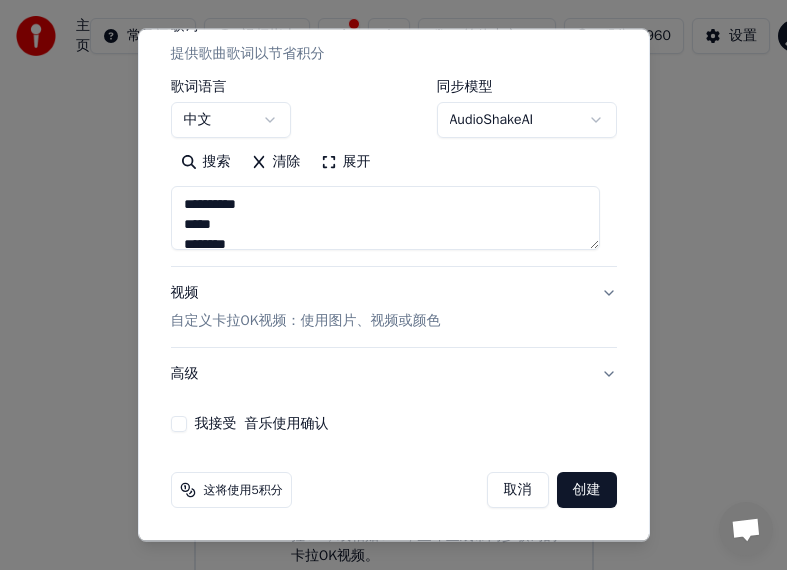 click on "创建" at bounding box center [587, 490] 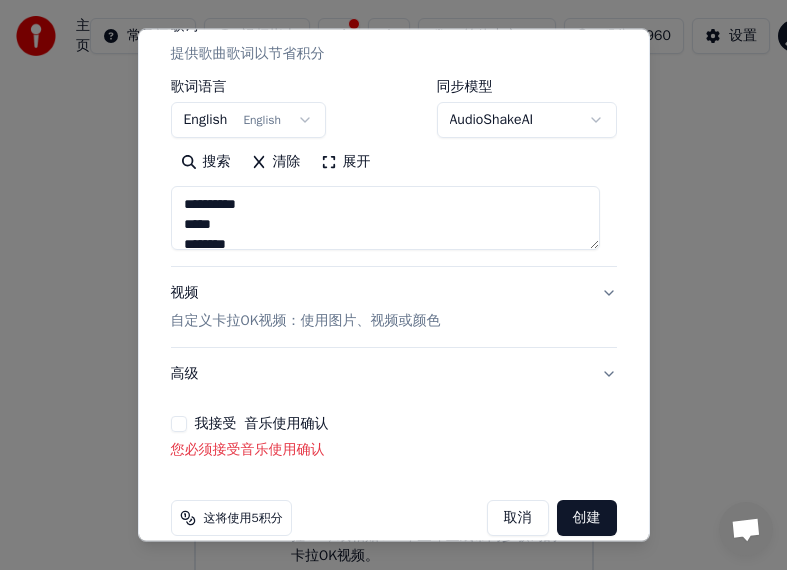 click on "我接受   音乐使用确认" at bounding box center (394, 424) 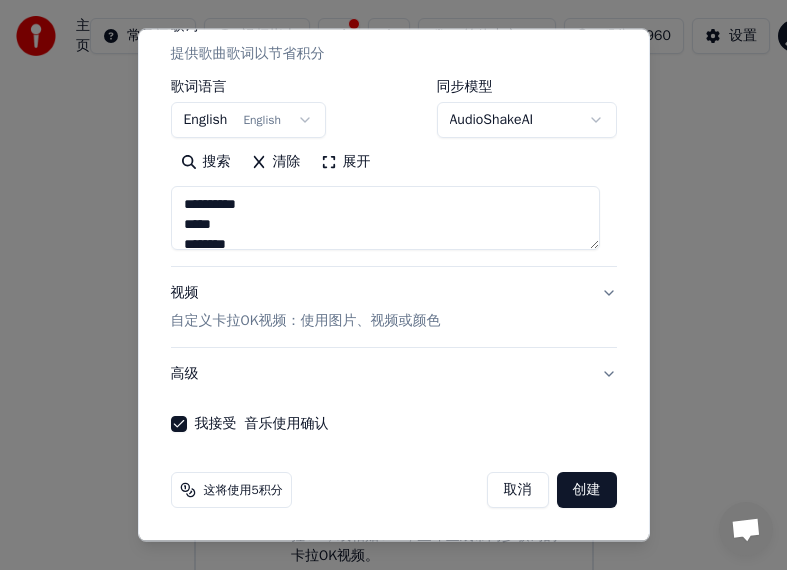 click on "我接受   音乐使用确认" at bounding box center [179, 424] 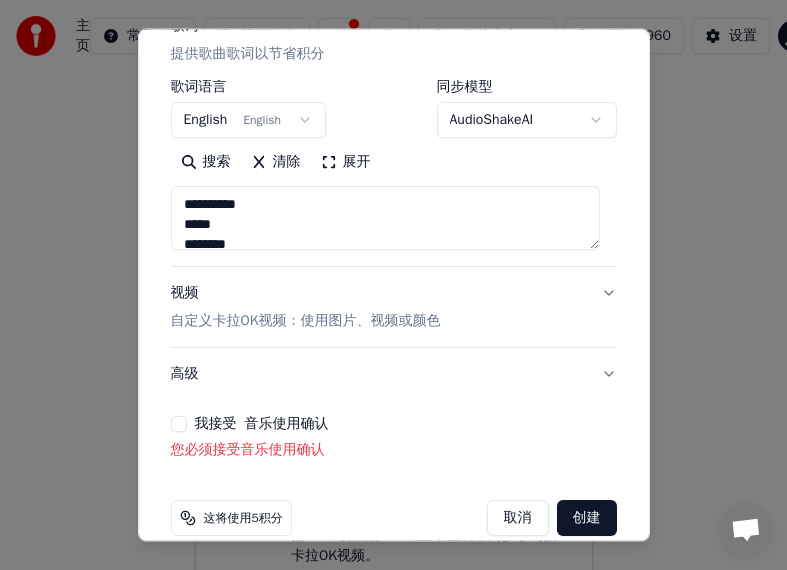 click on "我接受   音乐使用确认" at bounding box center (179, 424) 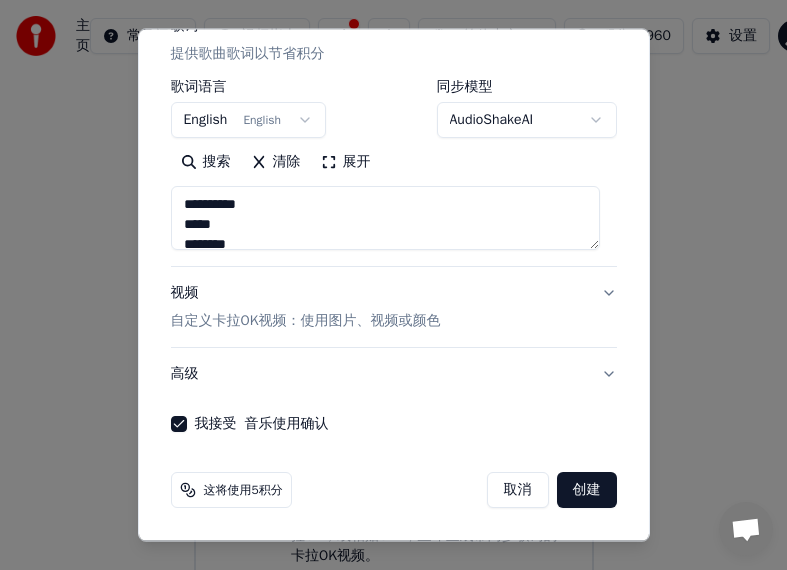 click on "创建" at bounding box center (587, 490) 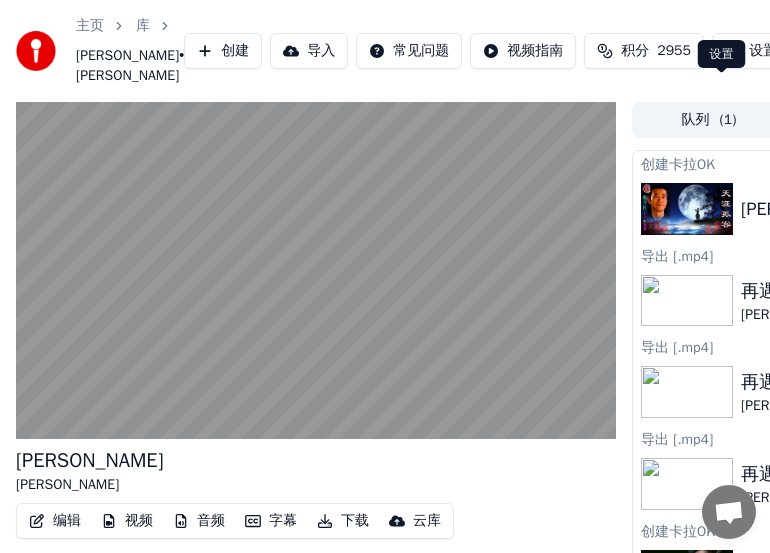 click on "设置" at bounding box center [763, 51] 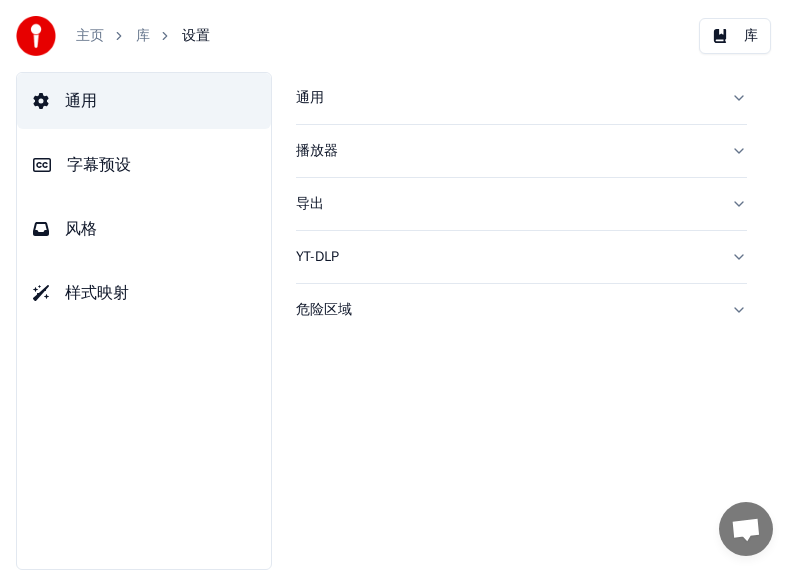 click on "字幕预设" at bounding box center [99, 165] 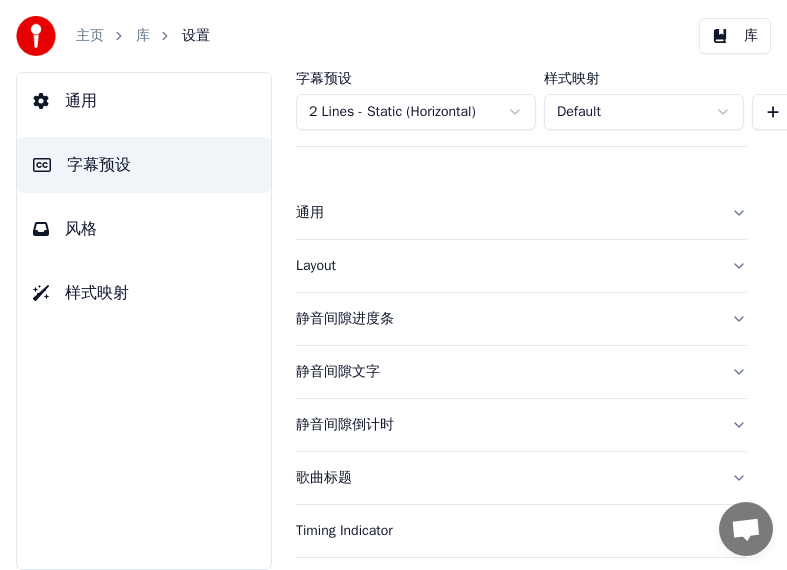 click on "风格" at bounding box center [81, 229] 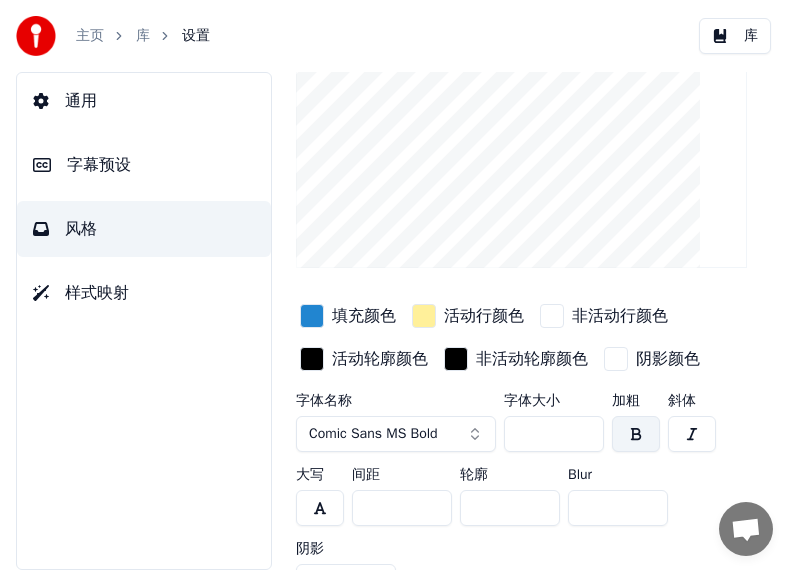 scroll, scrollTop: 175, scrollLeft: 0, axis: vertical 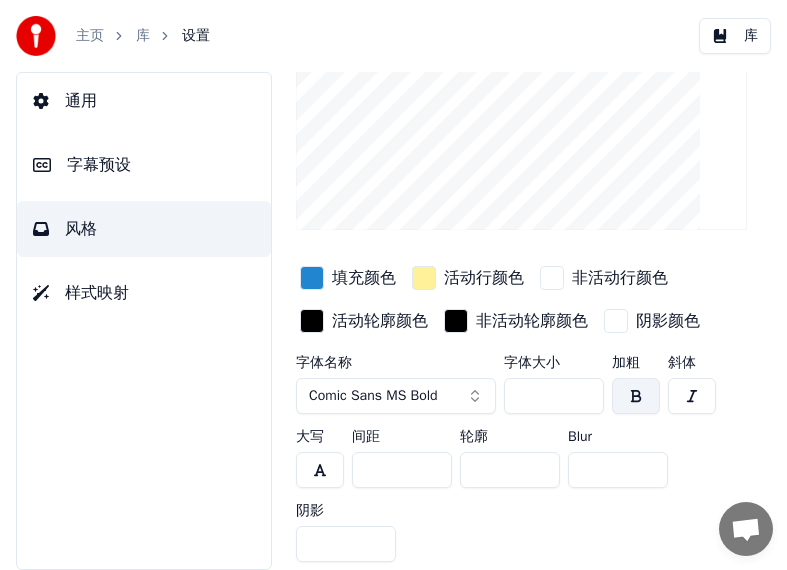 click on "Comic Sans MS Bold" at bounding box center (396, 396) 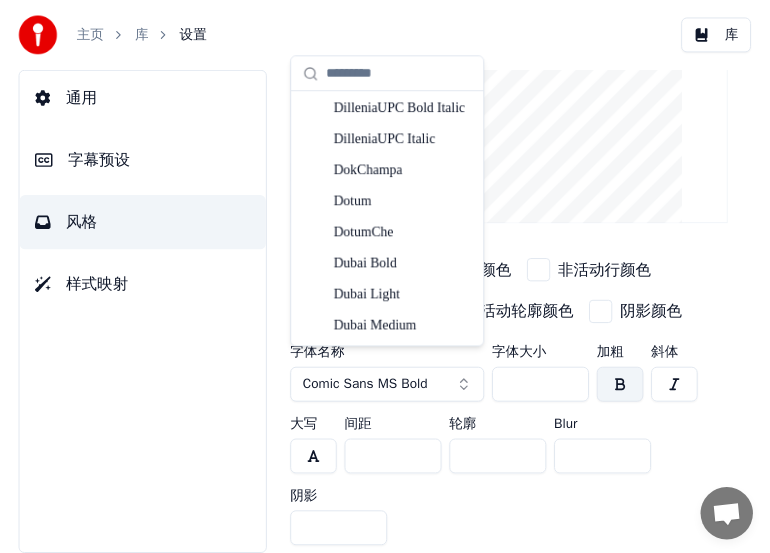 scroll, scrollTop: 4619, scrollLeft: 0, axis: vertical 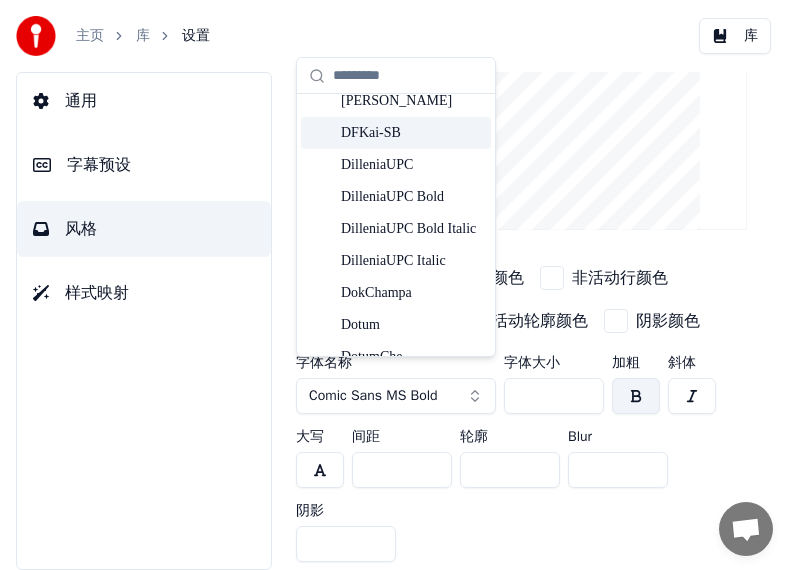 click on "DFKai-SB" at bounding box center [412, 133] 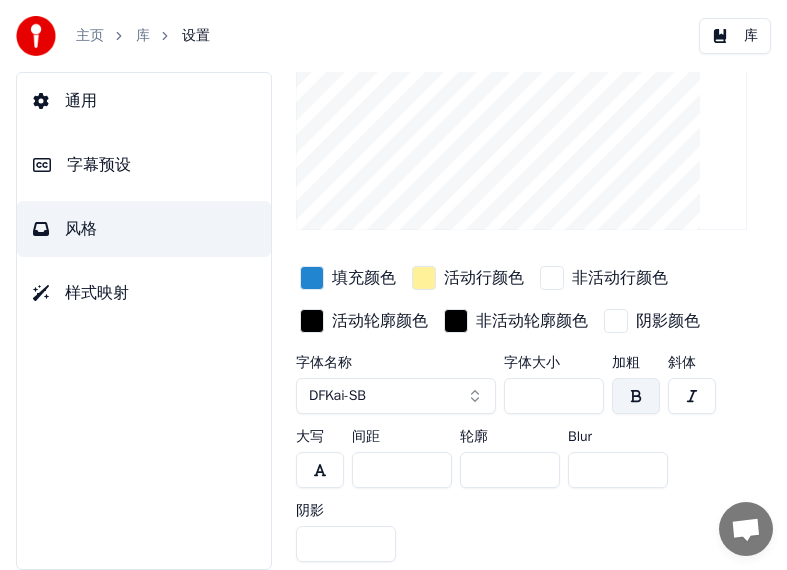 drag, startPoint x: 529, startPoint y: 379, endPoint x: 547, endPoint y: 372, distance: 19.313208 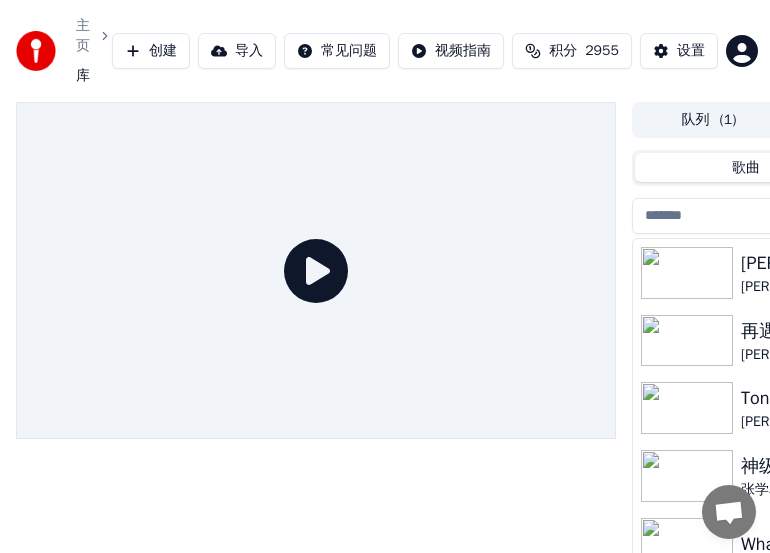 click at bounding box center (687, 273) 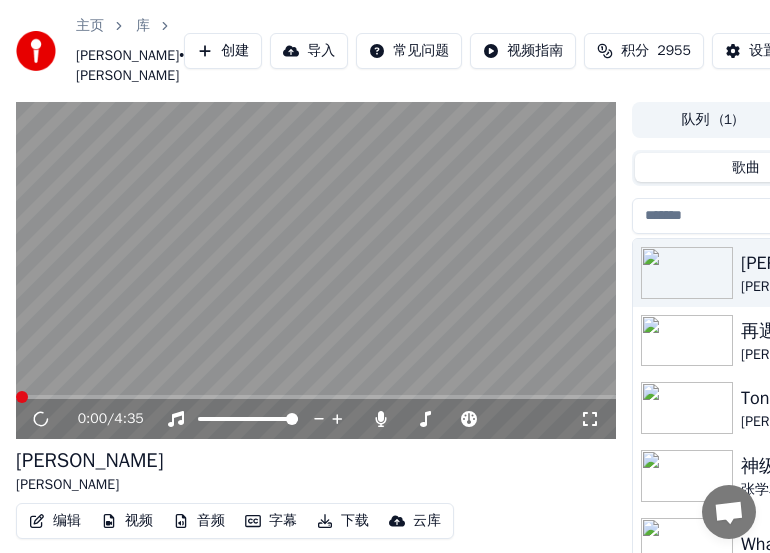 scroll, scrollTop: 202, scrollLeft: 0, axis: vertical 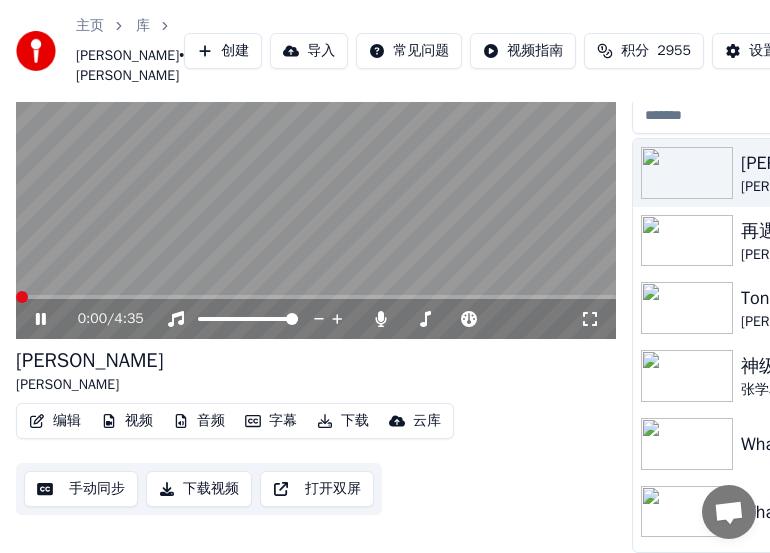 click on "字幕" at bounding box center [271, 421] 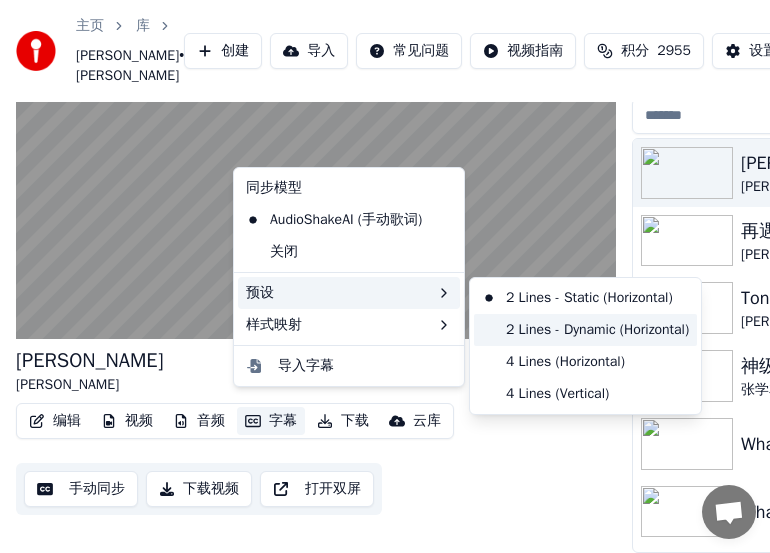 click on "2 Lines - Dynamic (Horizontal)" at bounding box center [585, 330] 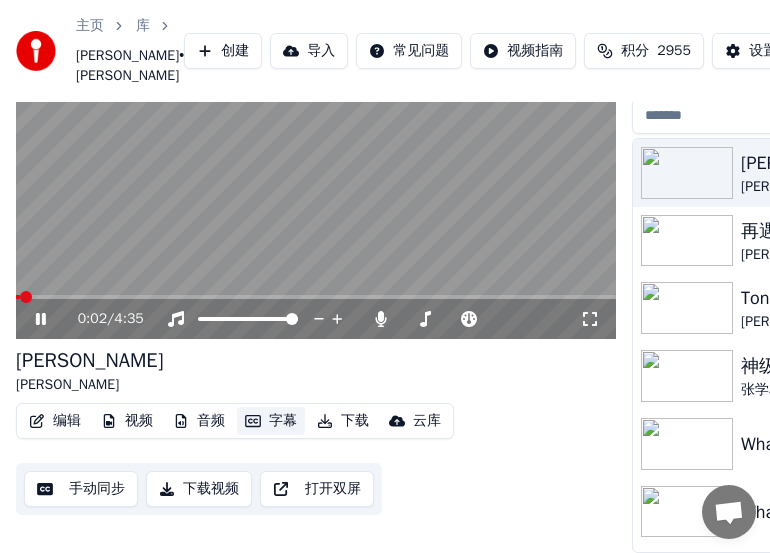 scroll, scrollTop: 0, scrollLeft: 0, axis: both 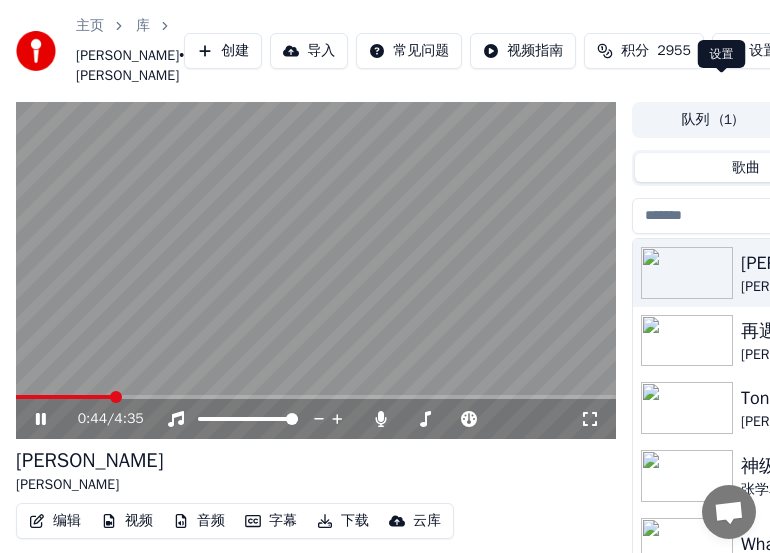 click on "设置" at bounding box center [763, 51] 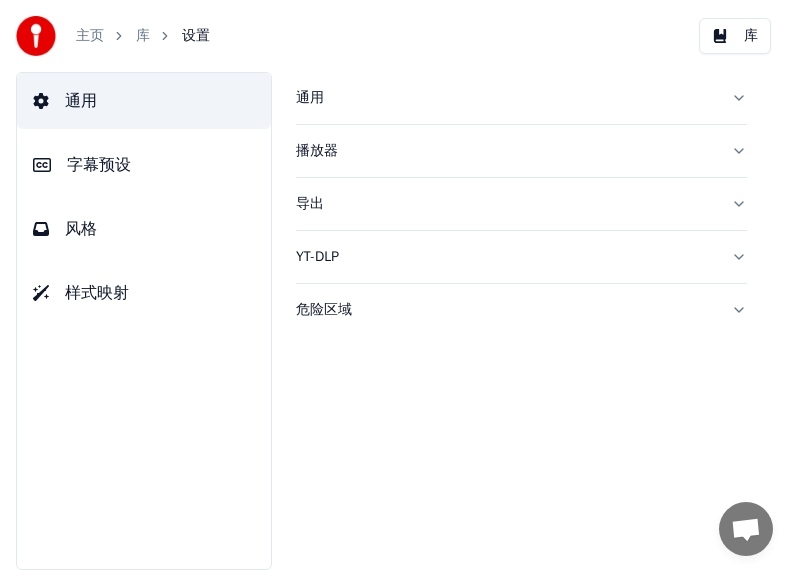 click on "风格" at bounding box center [144, 229] 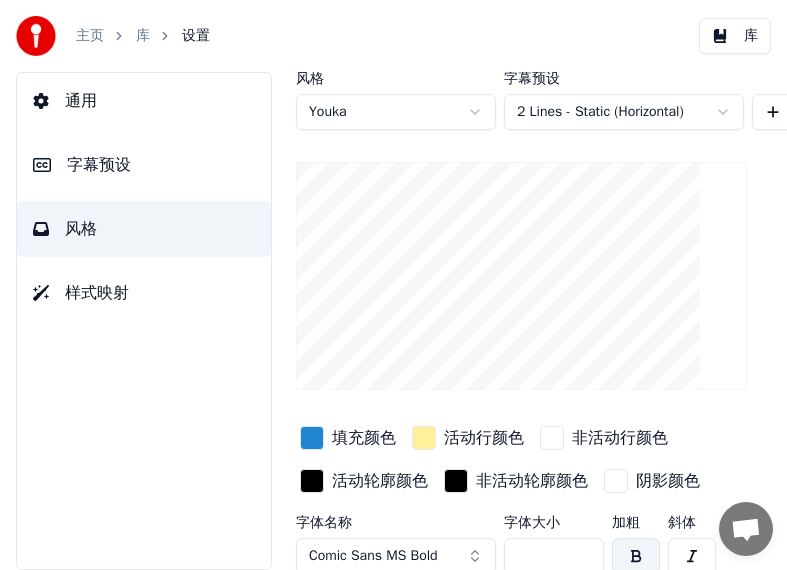 scroll, scrollTop: 175, scrollLeft: 0, axis: vertical 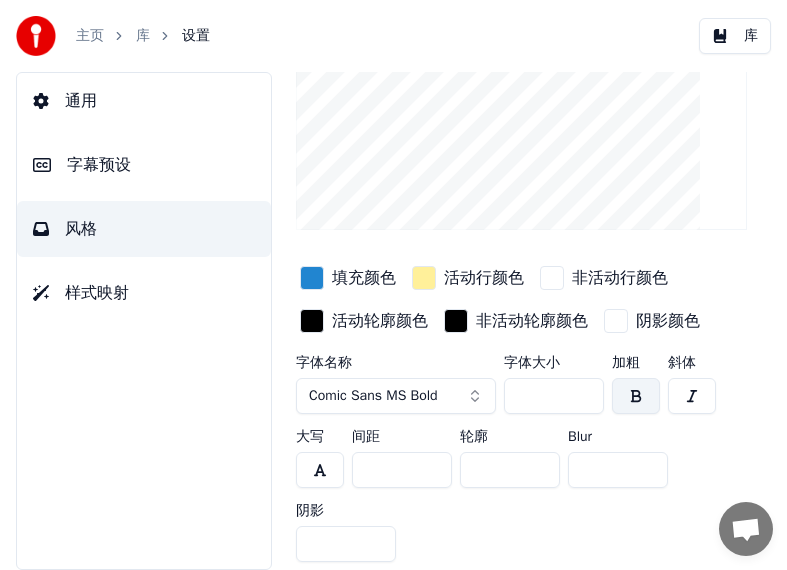 click on "Comic Sans MS Bold" at bounding box center [396, 396] 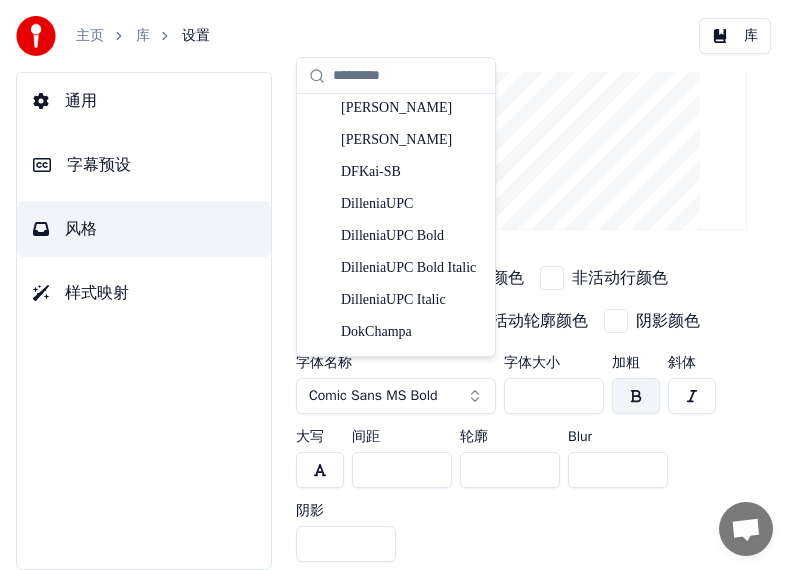 scroll, scrollTop: 4542, scrollLeft: 0, axis: vertical 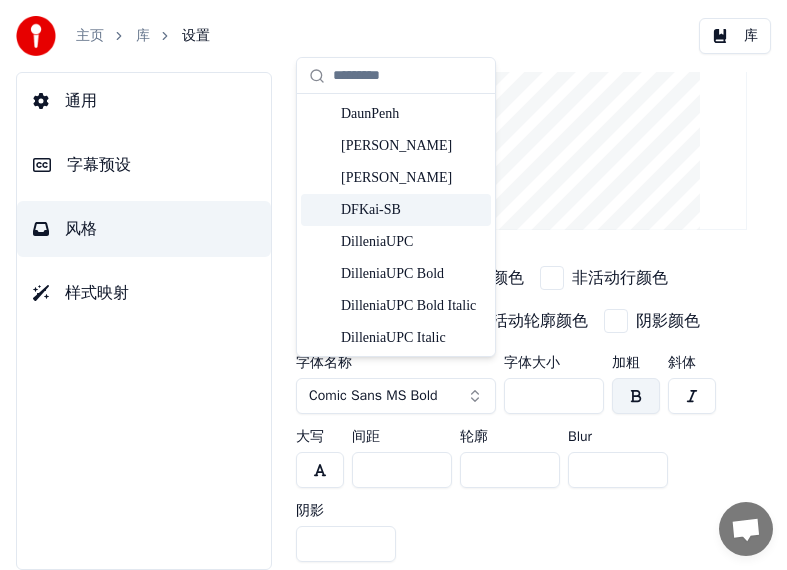 click on "DFKai-SB" at bounding box center (412, 210) 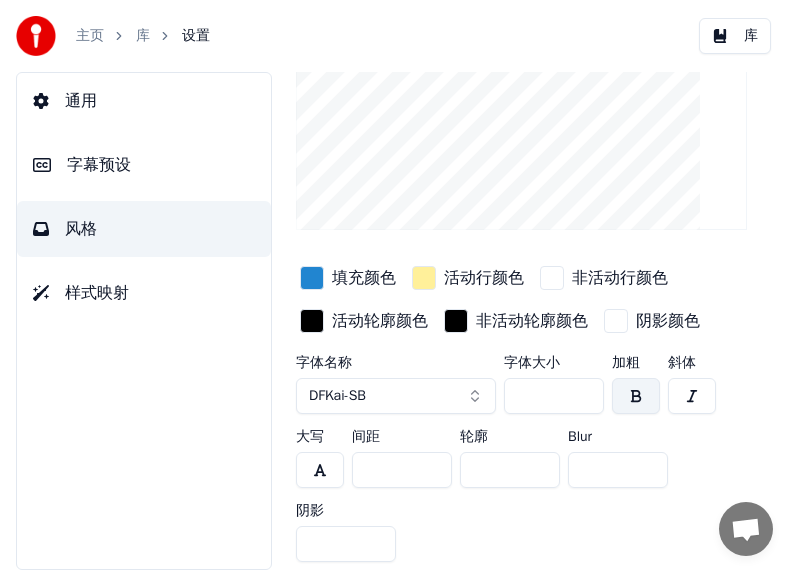 drag, startPoint x: 522, startPoint y: 376, endPoint x: 547, endPoint y: 373, distance: 25.179358 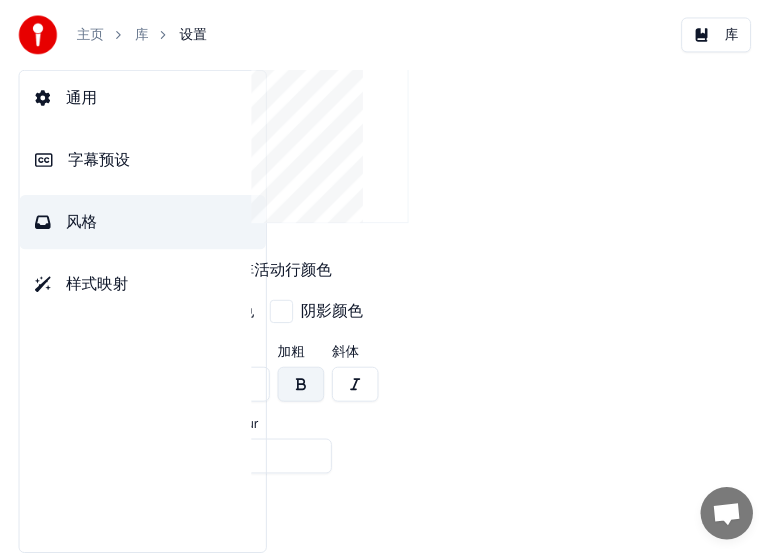 scroll, scrollTop: 0, scrollLeft: 382, axis: horizontal 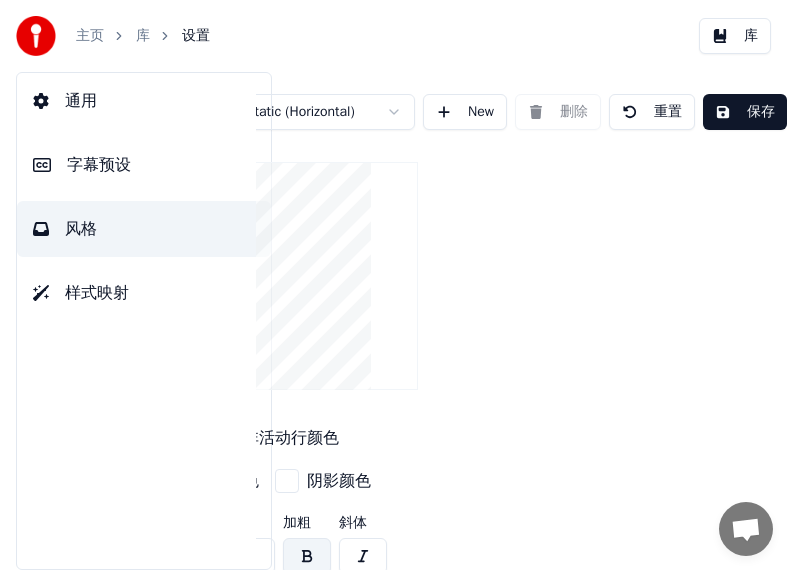 type on "***" 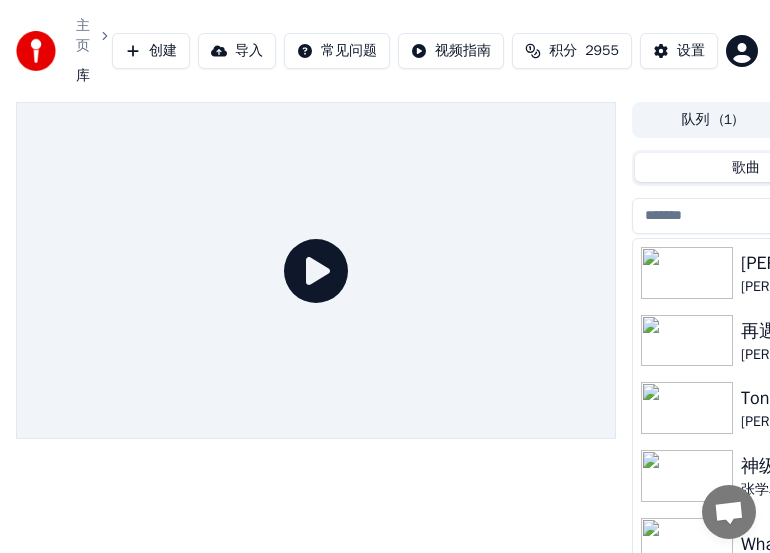 scroll, scrollTop: 0, scrollLeft: 312, axis: horizontal 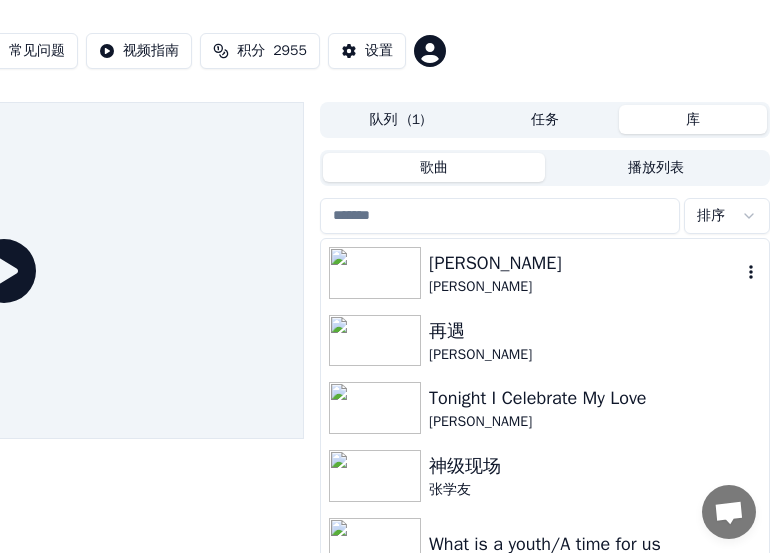 click on "[PERSON_NAME]" at bounding box center [585, 263] 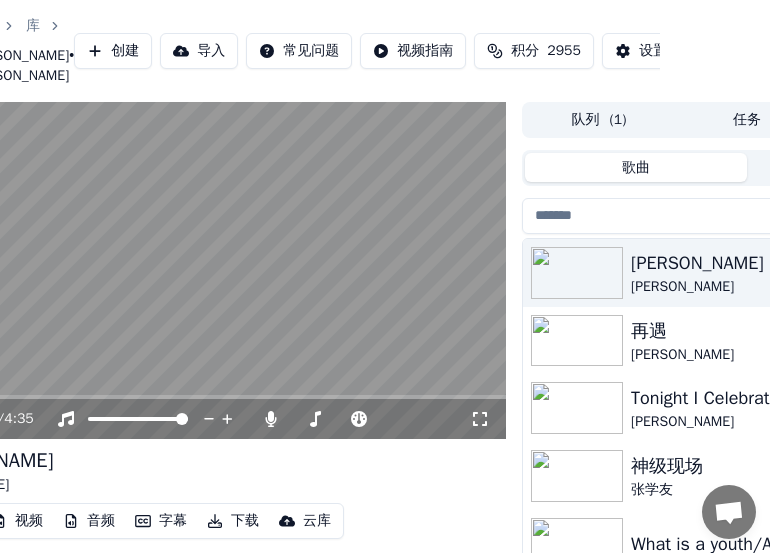 scroll, scrollTop: 0, scrollLeft: 0, axis: both 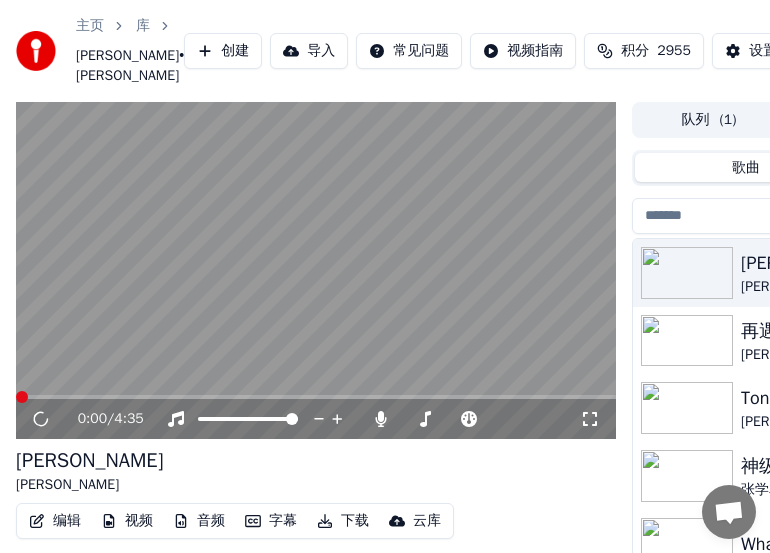 click at bounding box center (316, 271) 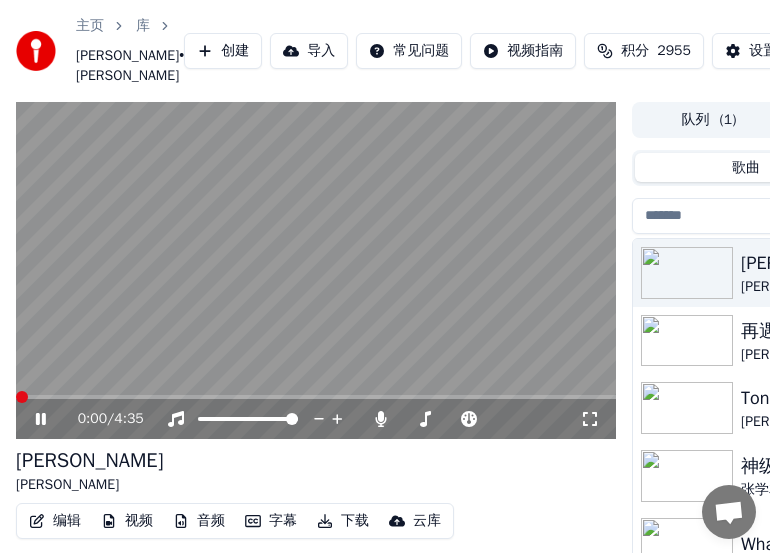 scroll, scrollTop: 202, scrollLeft: 0, axis: vertical 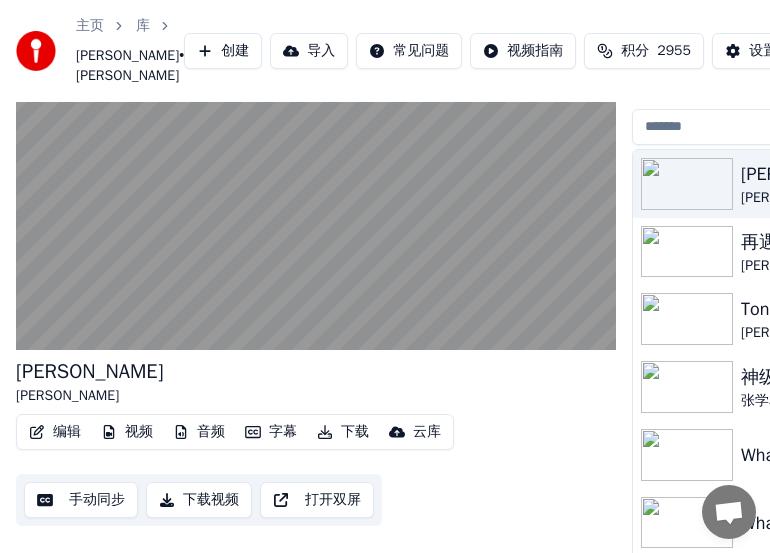 click on "字幕" at bounding box center (271, 432) 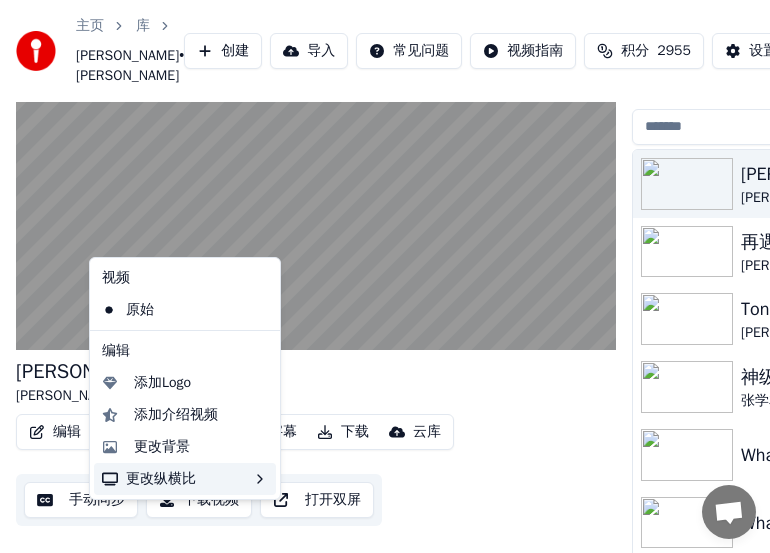 click on "更改纵横比" at bounding box center [185, 479] 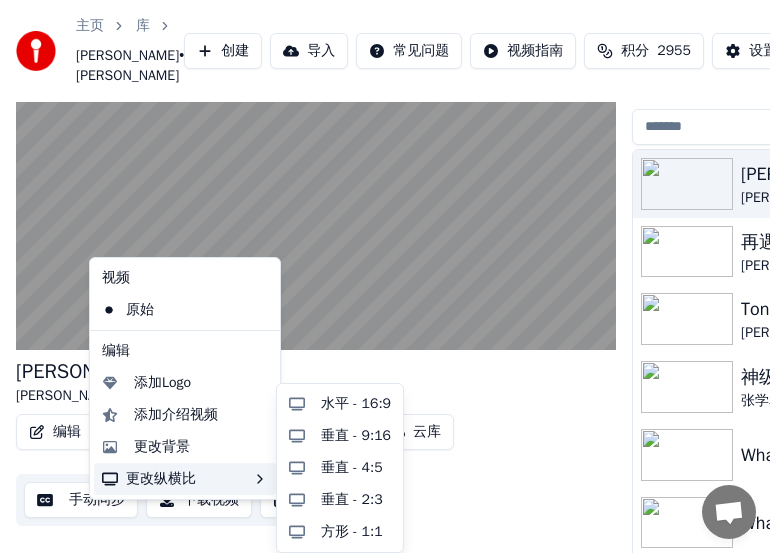 click on "[PERSON_NAME] [PERSON_NAME]" at bounding box center (316, 382) 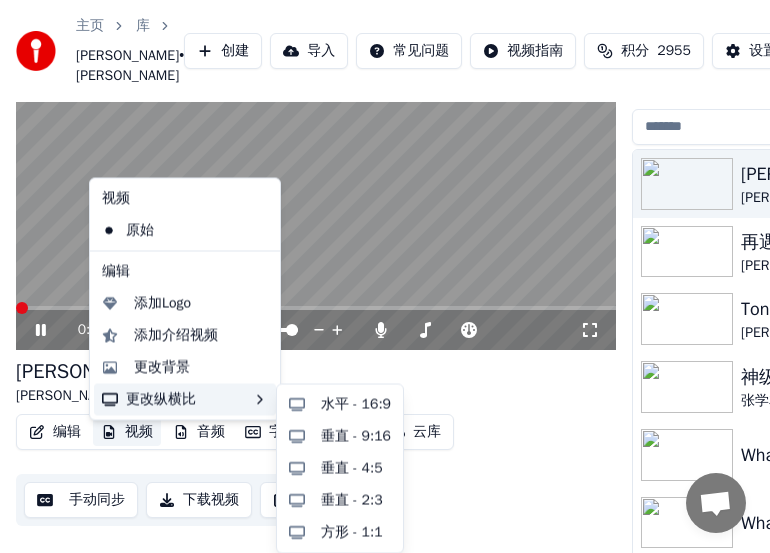 click on "0:00  /  4:35 [PERSON_NAME] [PERSON_NAME] 编辑 视频 音频 字幕 下载 云库 手动同步 下载视频 打开双屏" at bounding box center (316, 288) 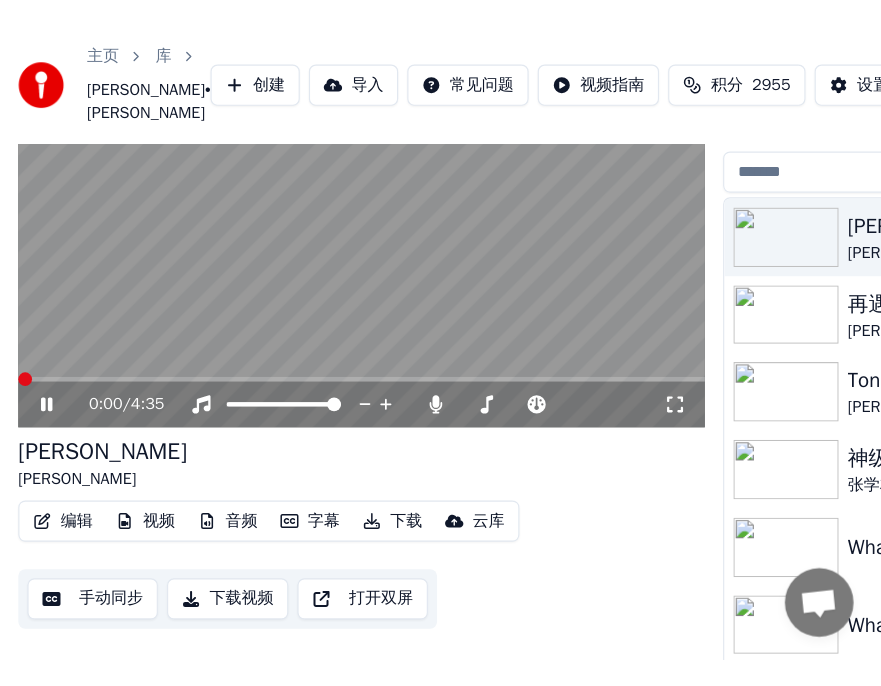 scroll, scrollTop: 79, scrollLeft: 0, axis: vertical 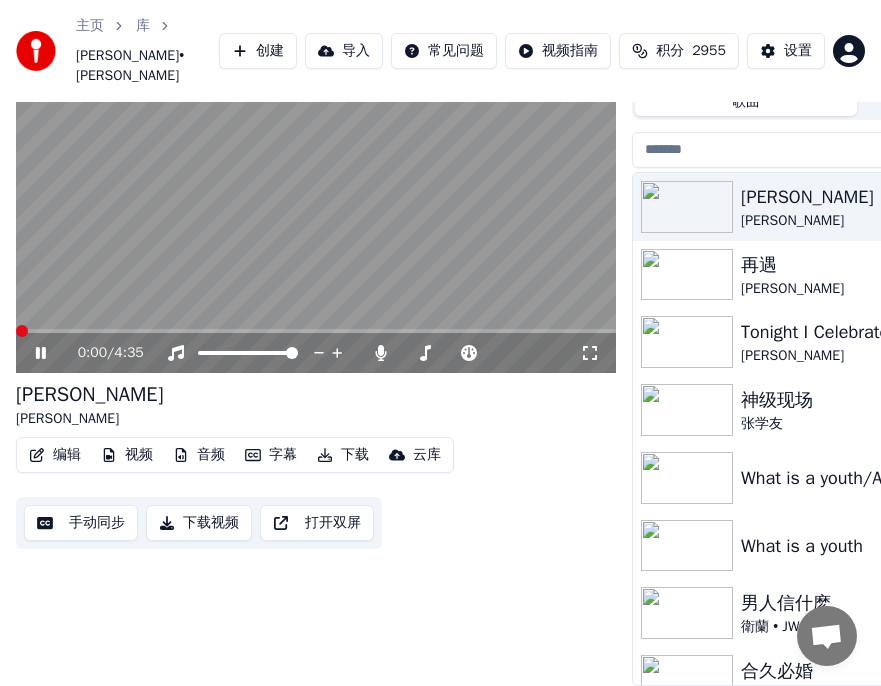 click at bounding box center (316, 331) 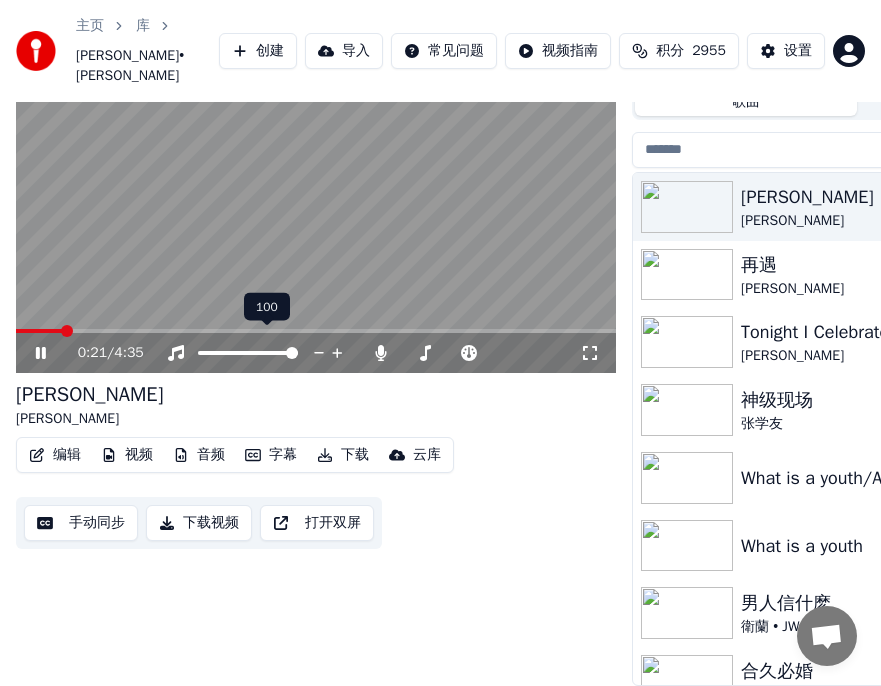 click at bounding box center [316, 205] 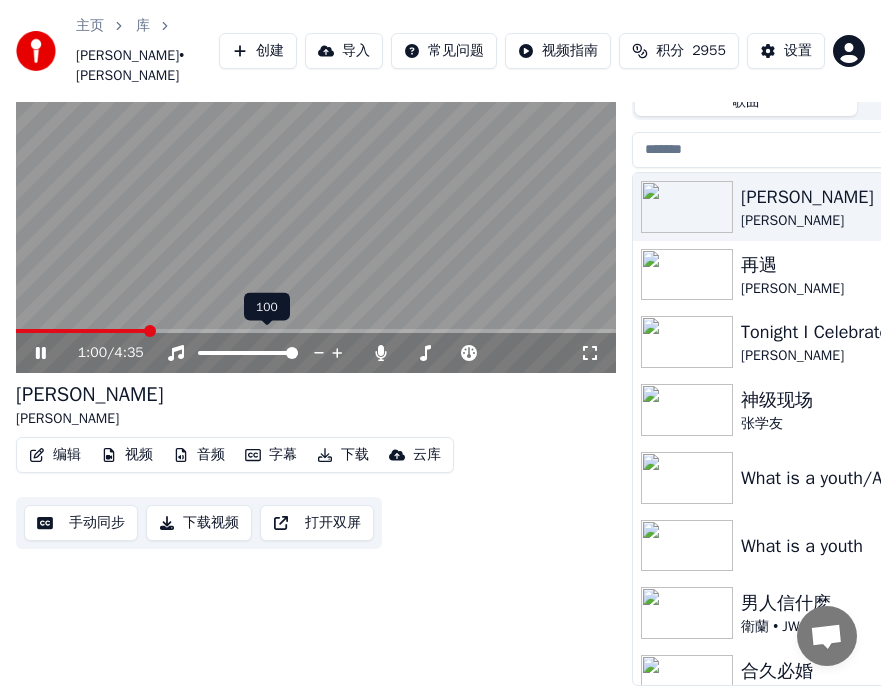 click at bounding box center [316, 331] 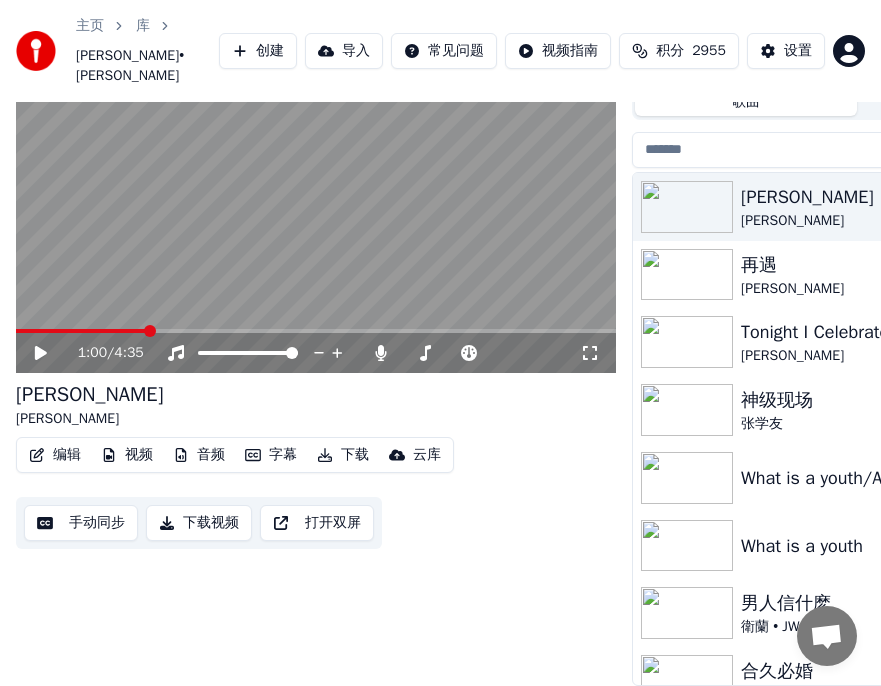 click 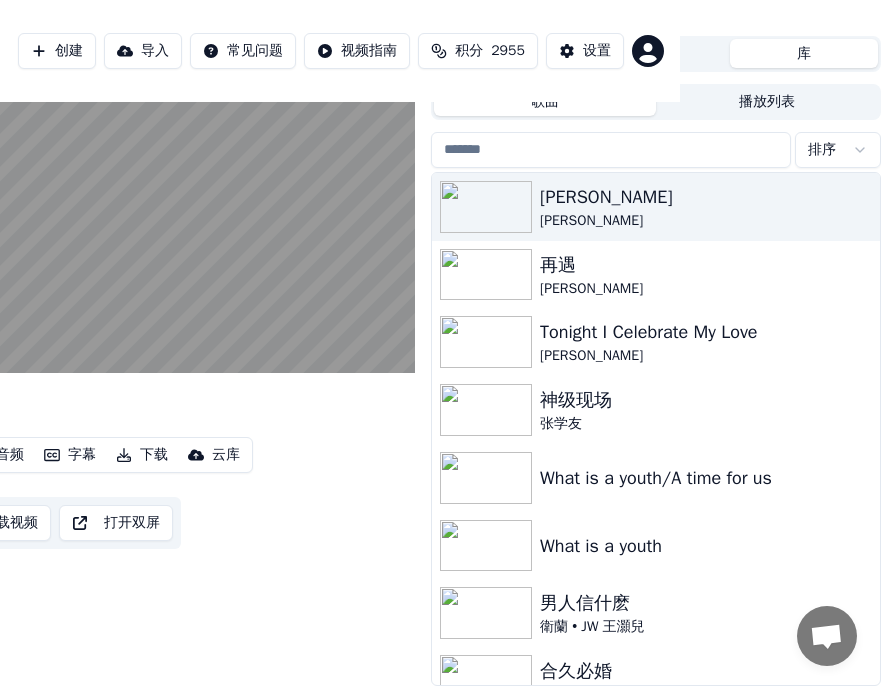scroll, scrollTop: 79, scrollLeft: 0, axis: vertical 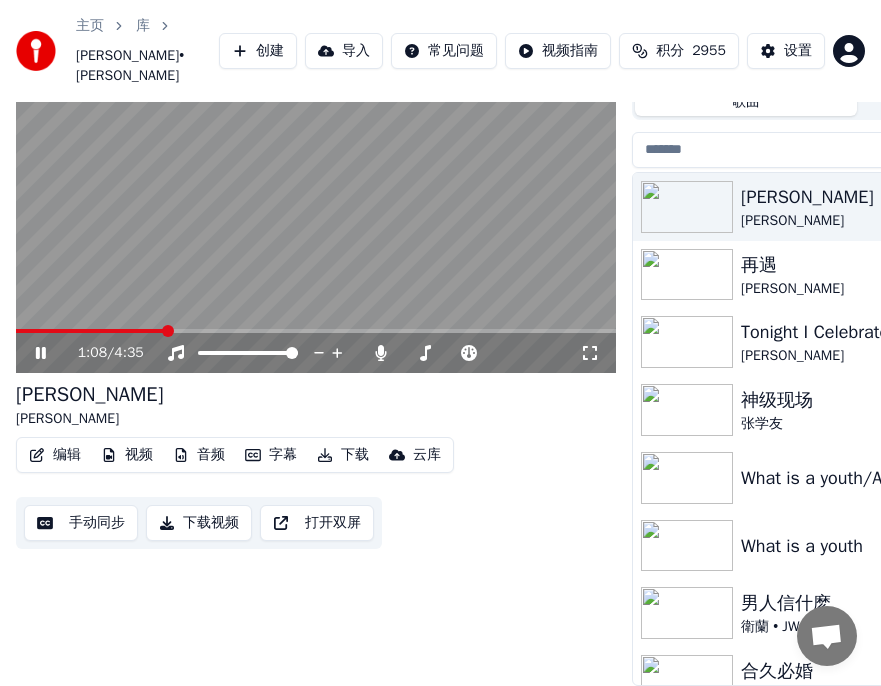click 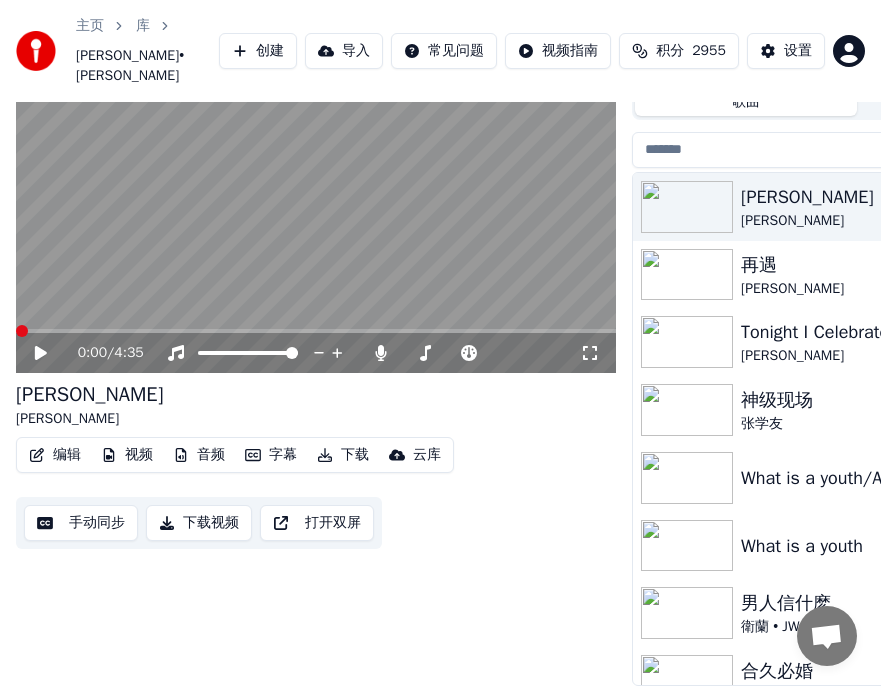 click at bounding box center (22, 331) 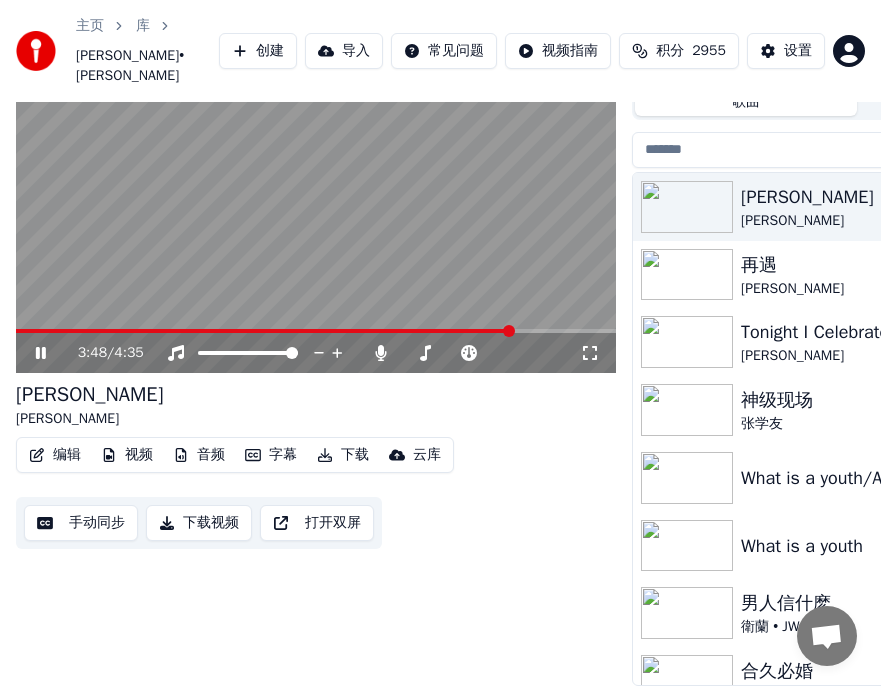click at bounding box center (264, 331) 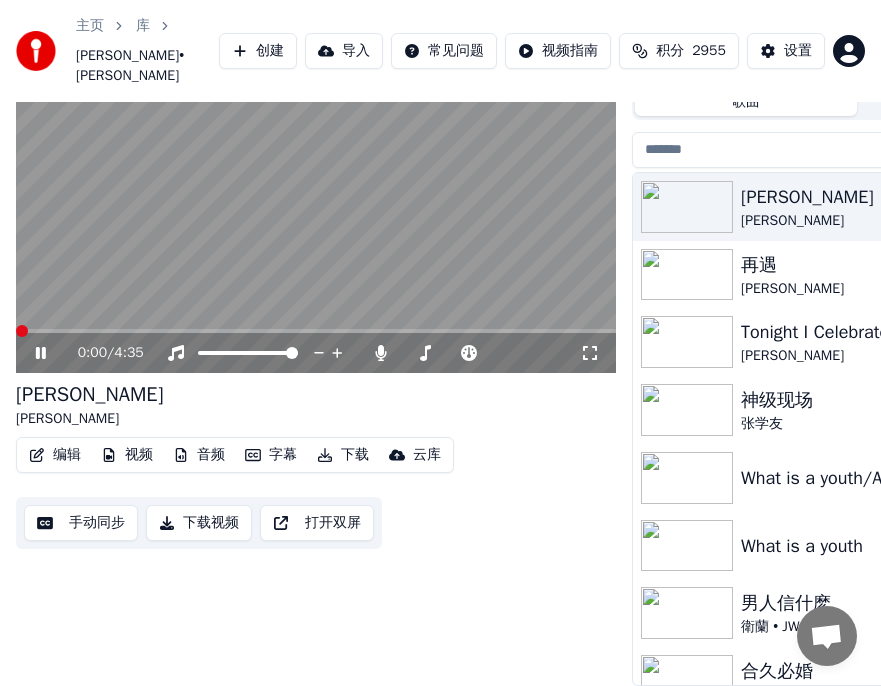 click at bounding box center (22, 331) 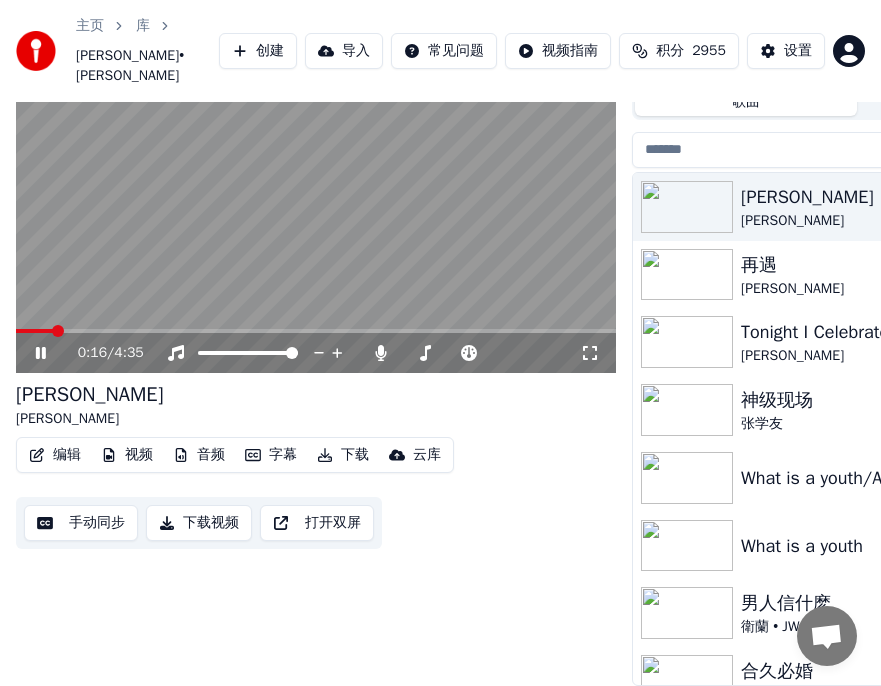 click on "编辑" at bounding box center [55, 455] 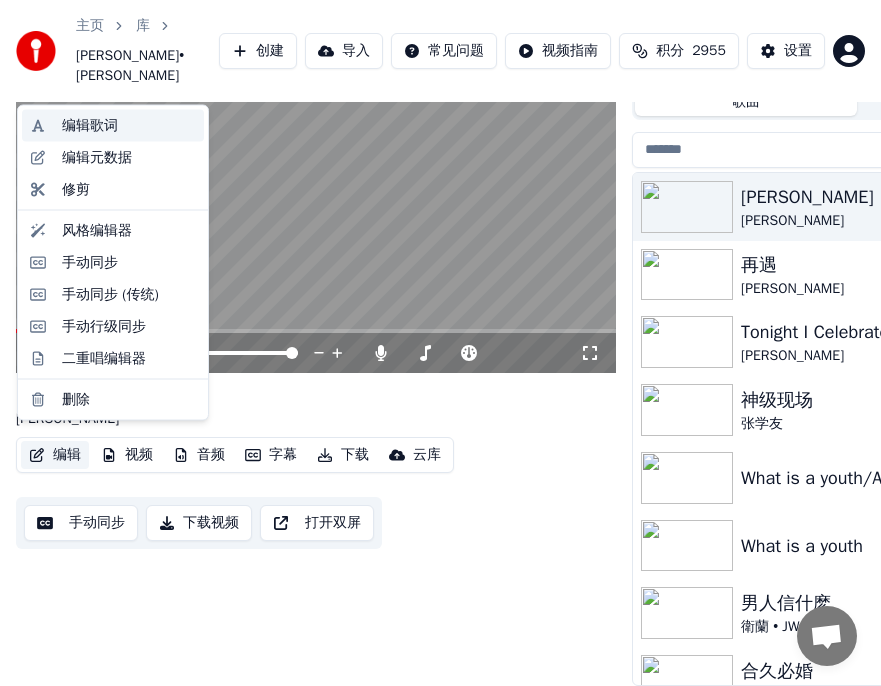 click on "编辑歌词" at bounding box center (90, 126) 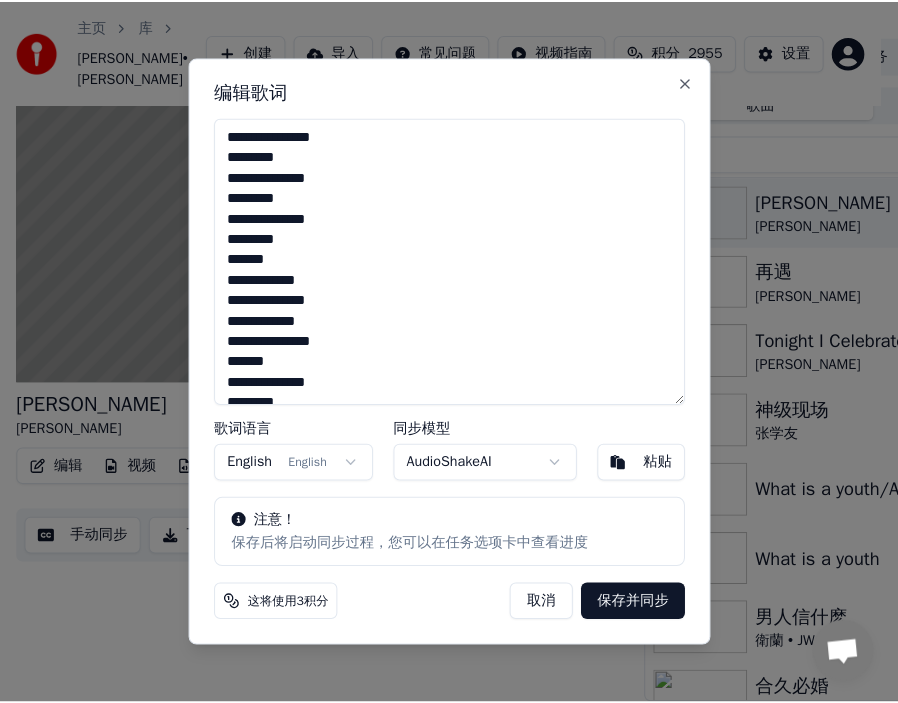 scroll, scrollTop: 62, scrollLeft: 0, axis: vertical 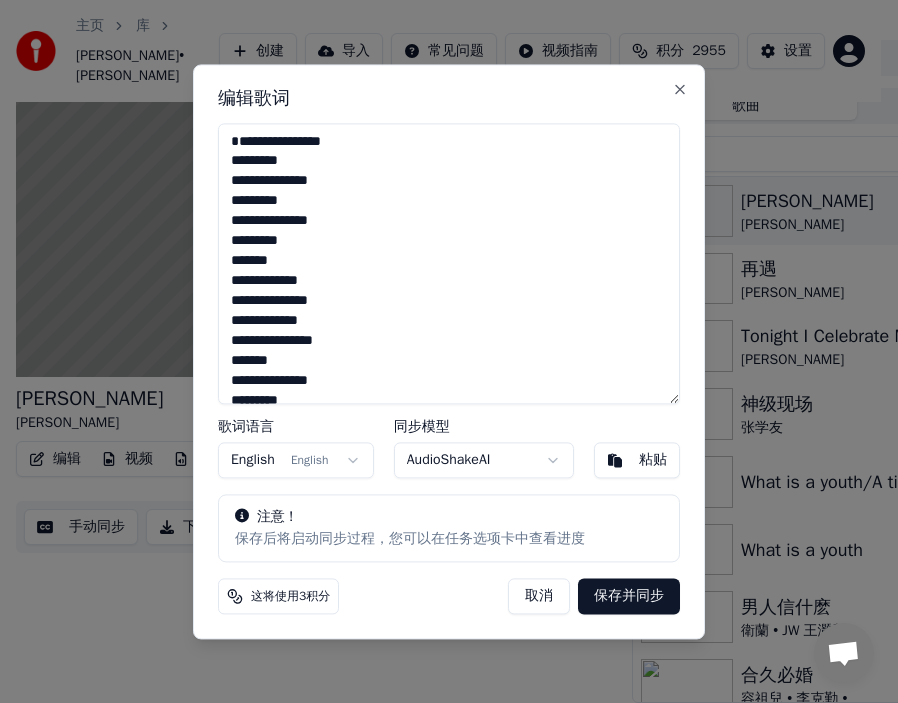 click on "**********" at bounding box center [449, 263] 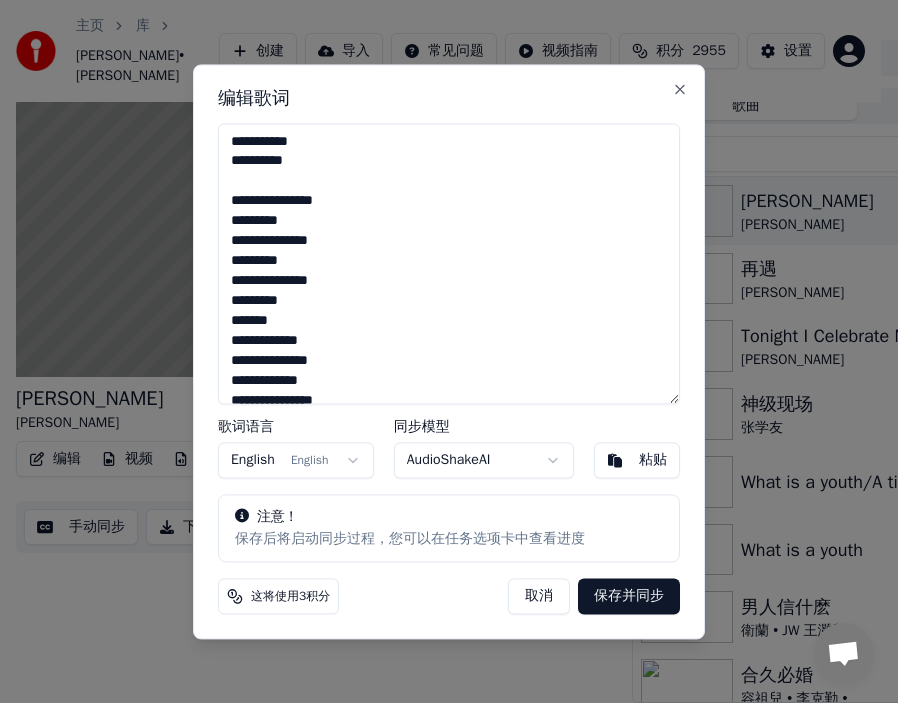 type on "**********" 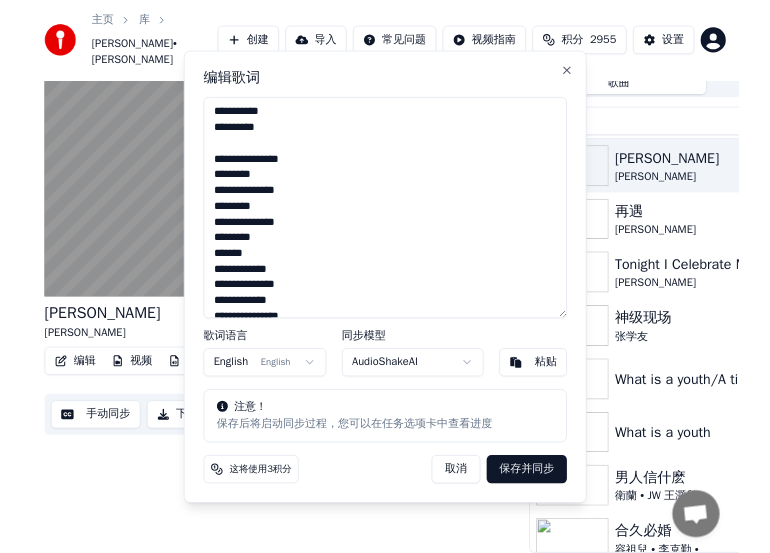 scroll, scrollTop: 42, scrollLeft: 0, axis: vertical 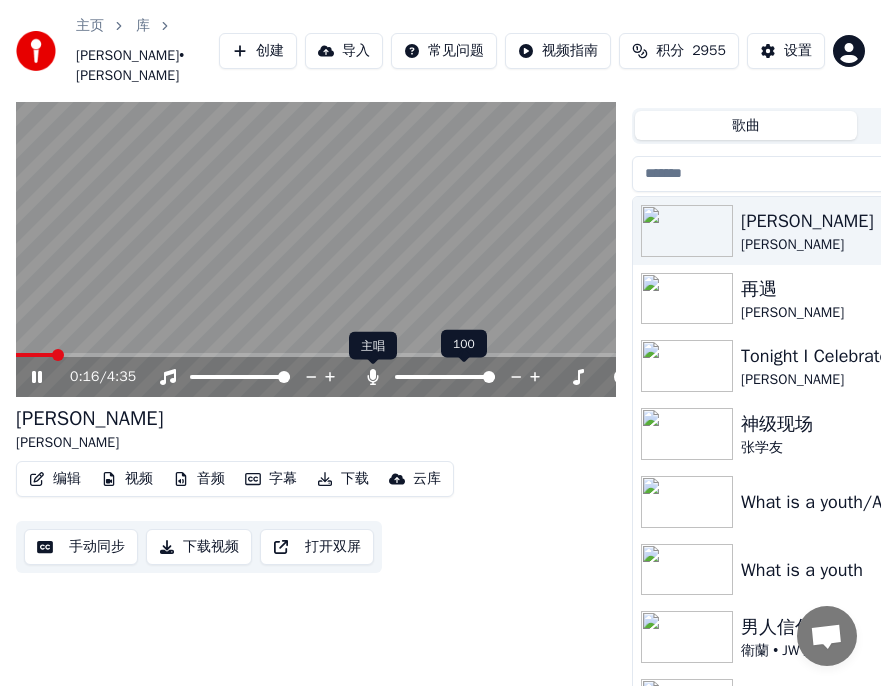 click 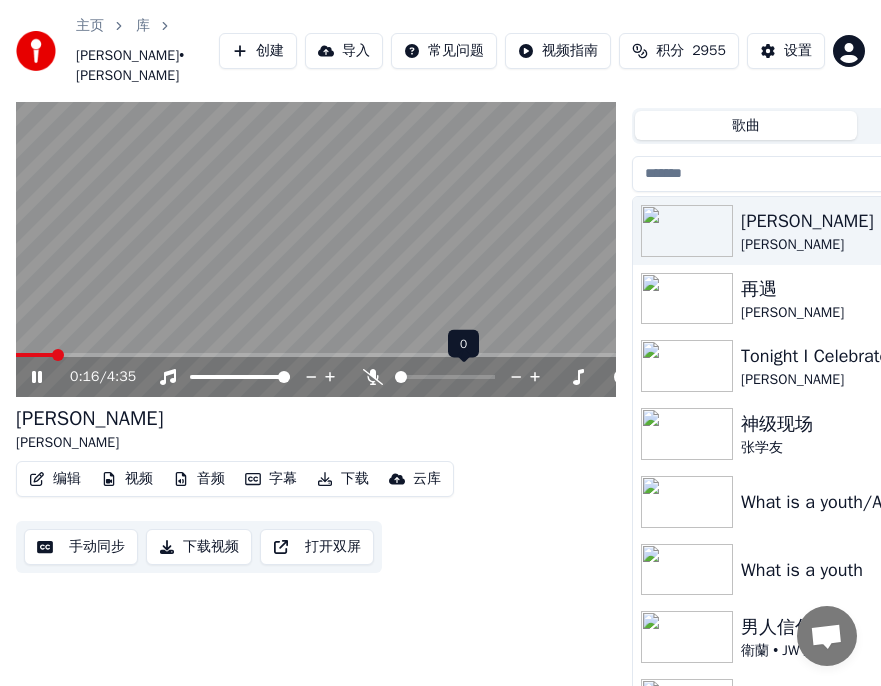 click 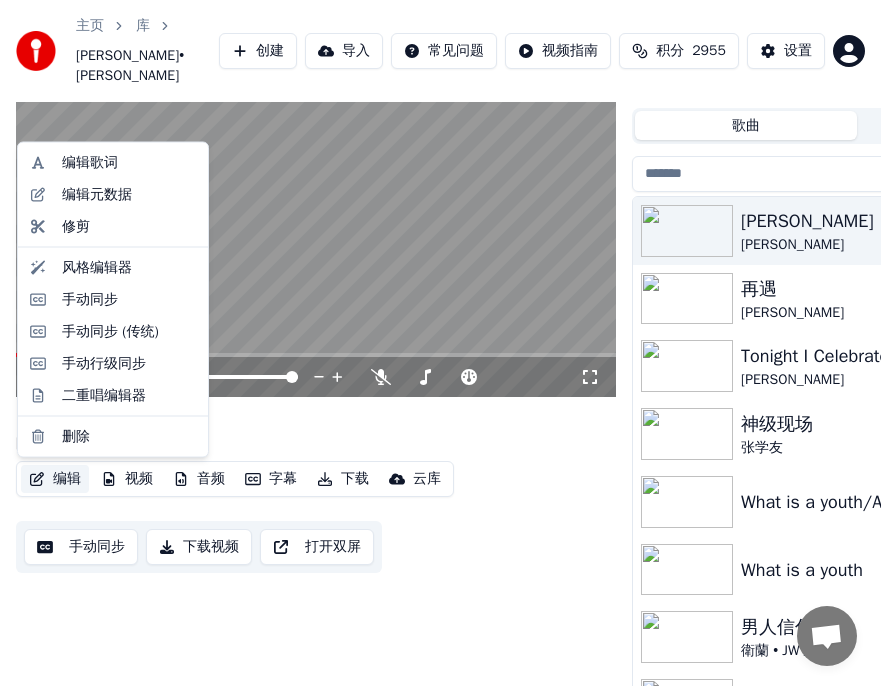 click on "编辑" at bounding box center [55, 479] 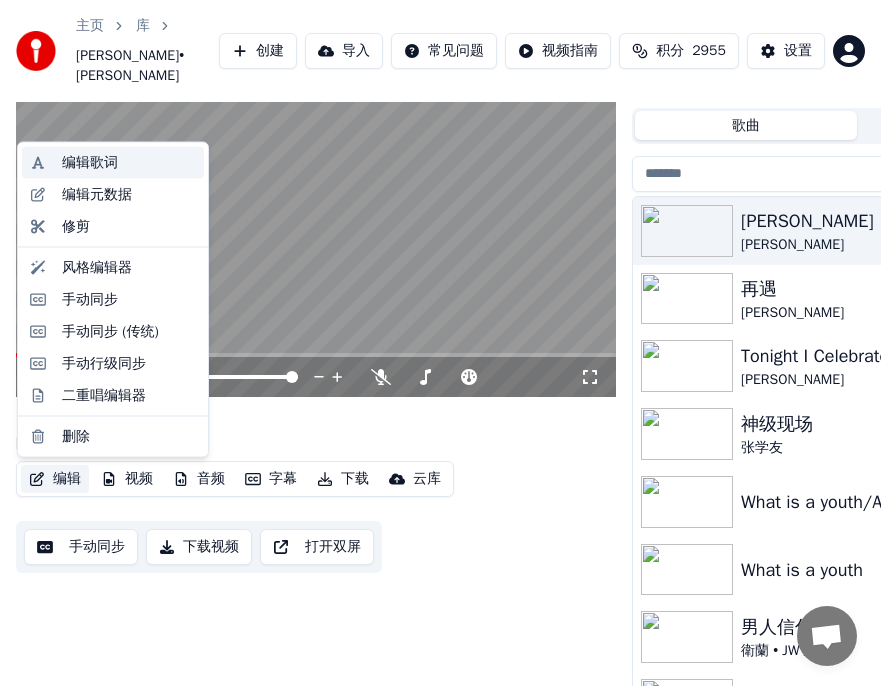 click on "编辑歌词" at bounding box center (90, 163) 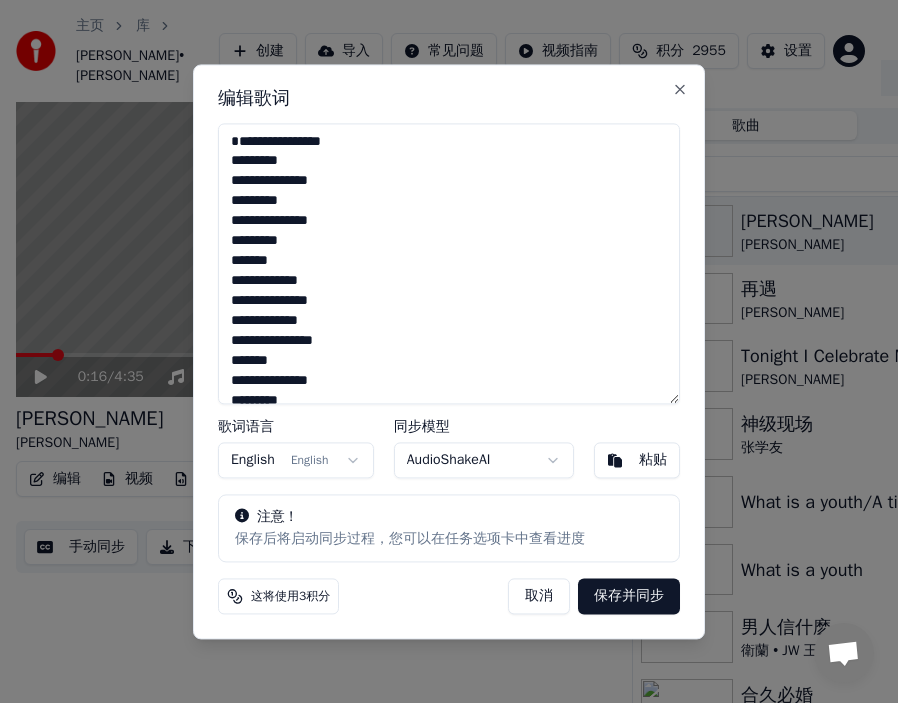 click on "**********" at bounding box center (449, 263) 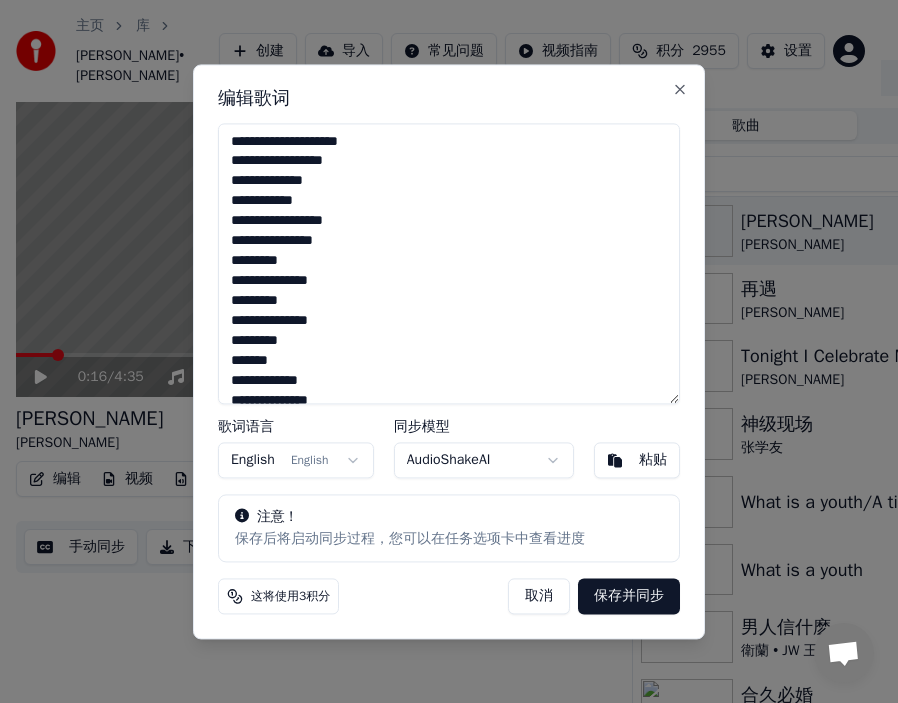click on "**********" at bounding box center [449, 263] 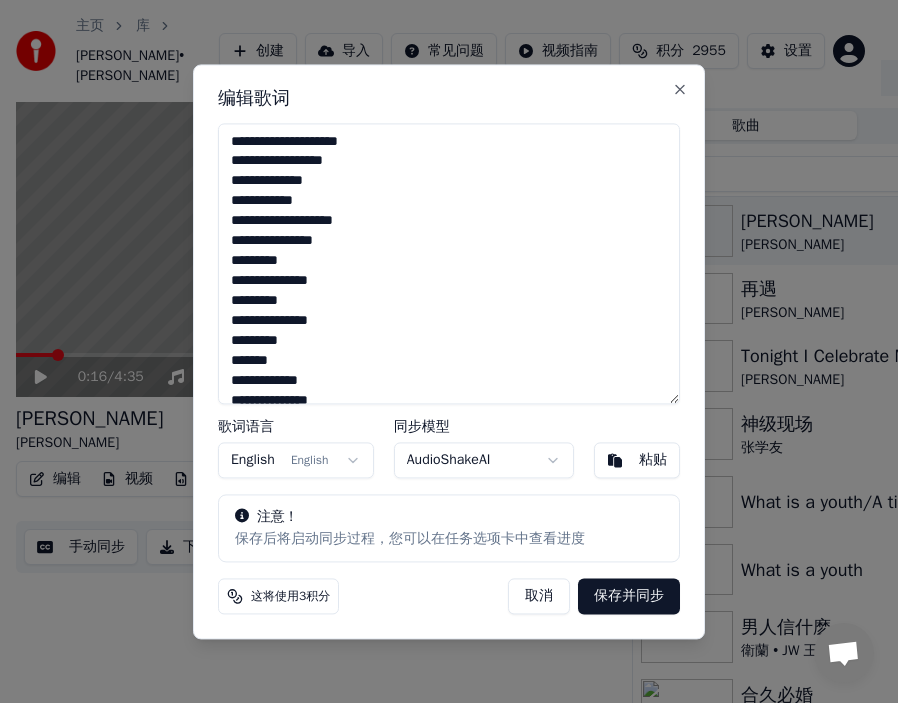 click on "**********" at bounding box center [449, 263] 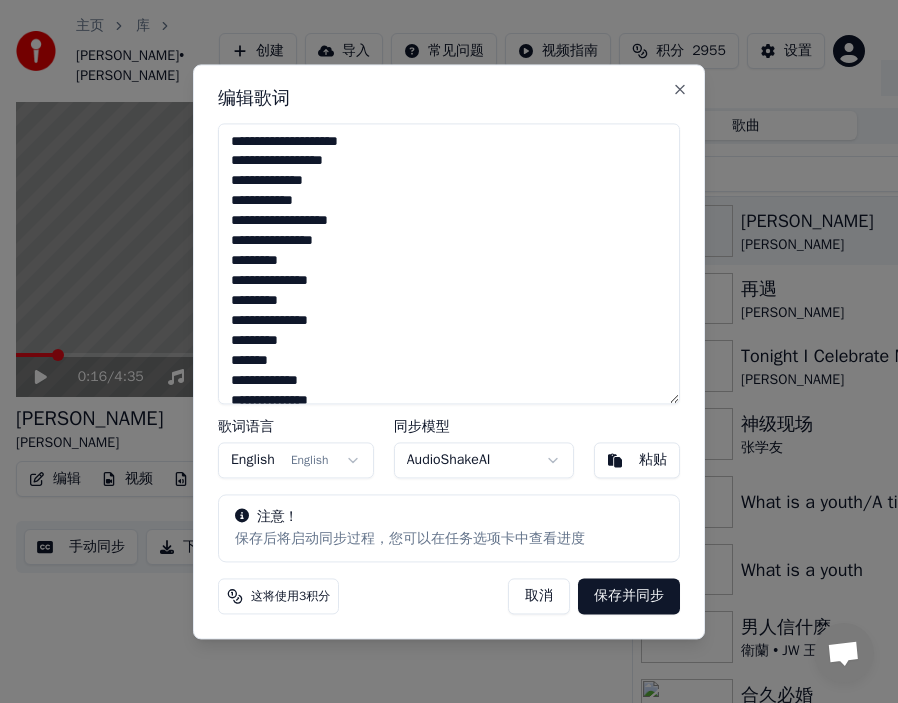 click on "**********" at bounding box center (449, 263) 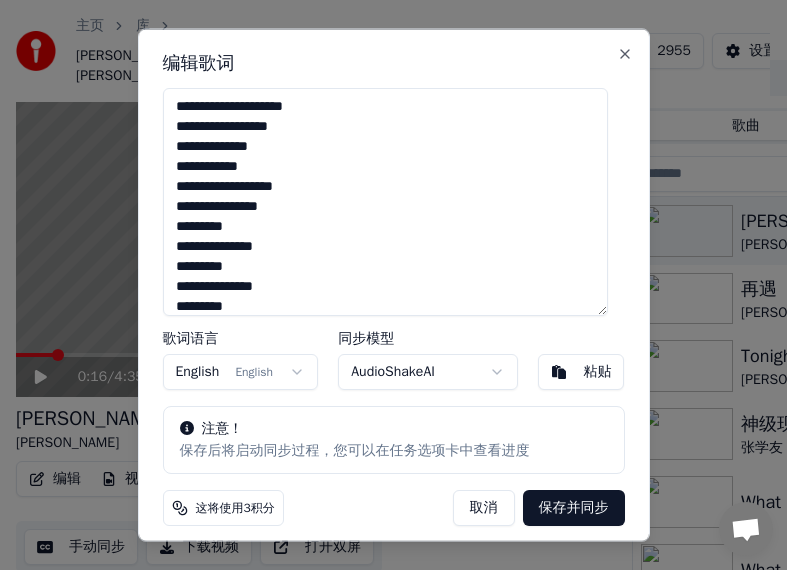 type on "**********" 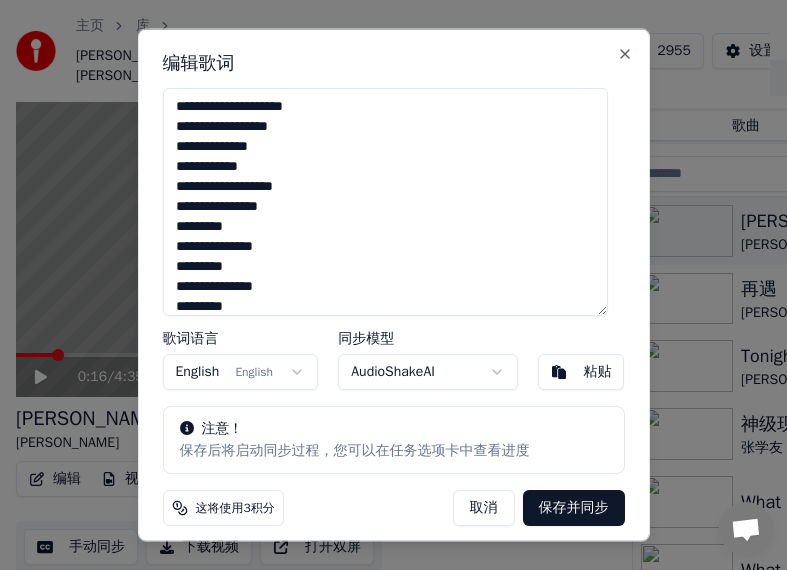 click on "**********" at bounding box center (385, 202) 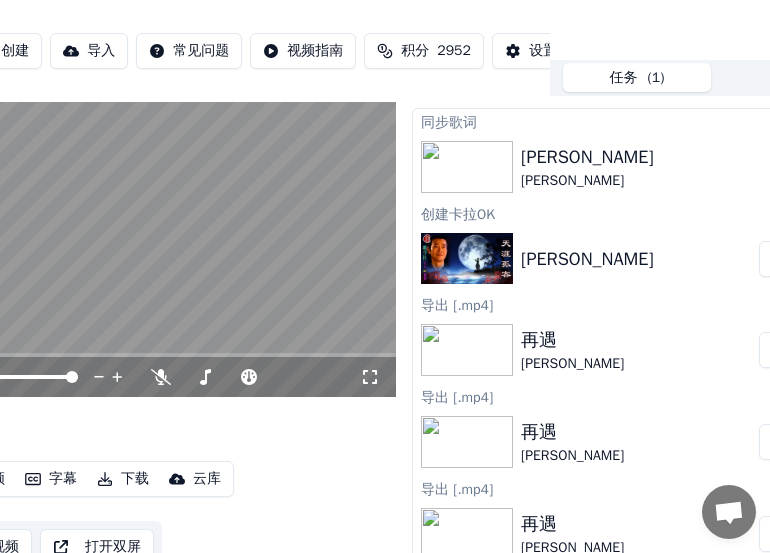 scroll, scrollTop: 42, scrollLeft: 312, axis: both 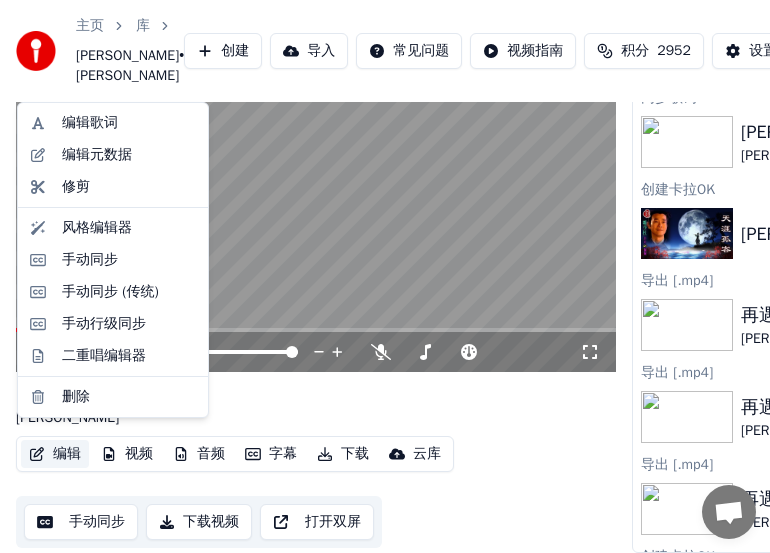 click on "编辑" at bounding box center (55, 454) 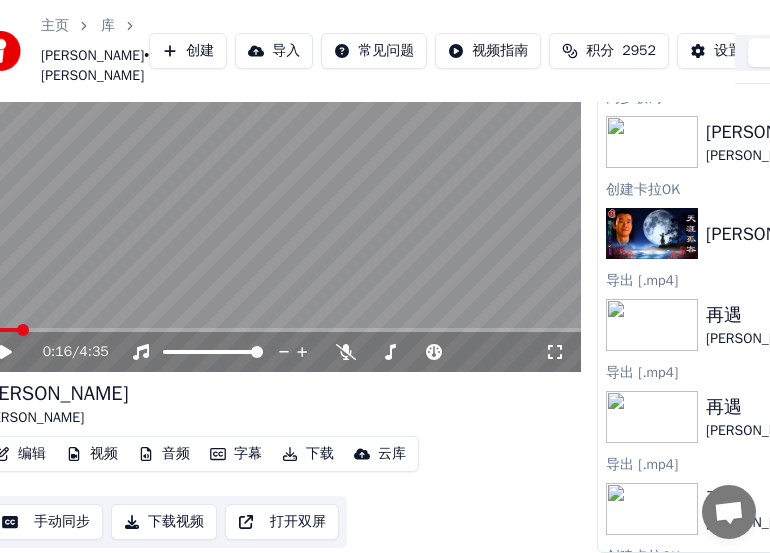 scroll, scrollTop: 171, scrollLeft: 0, axis: vertical 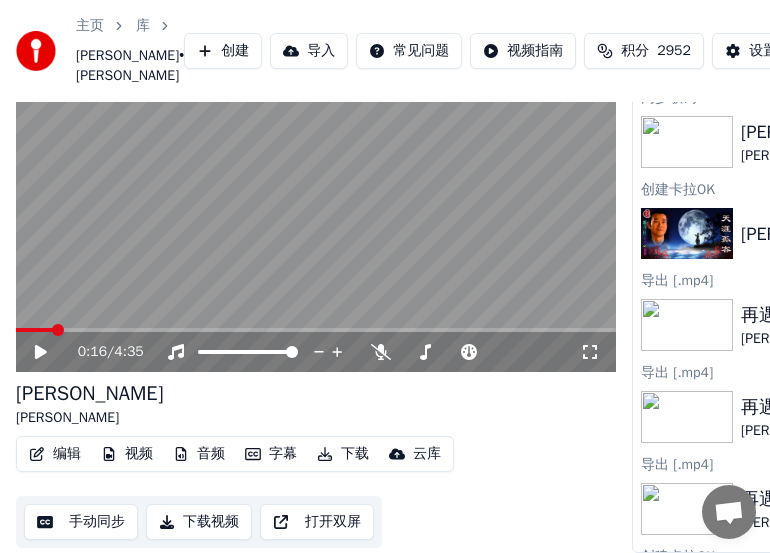 click on "编辑" at bounding box center [55, 454] 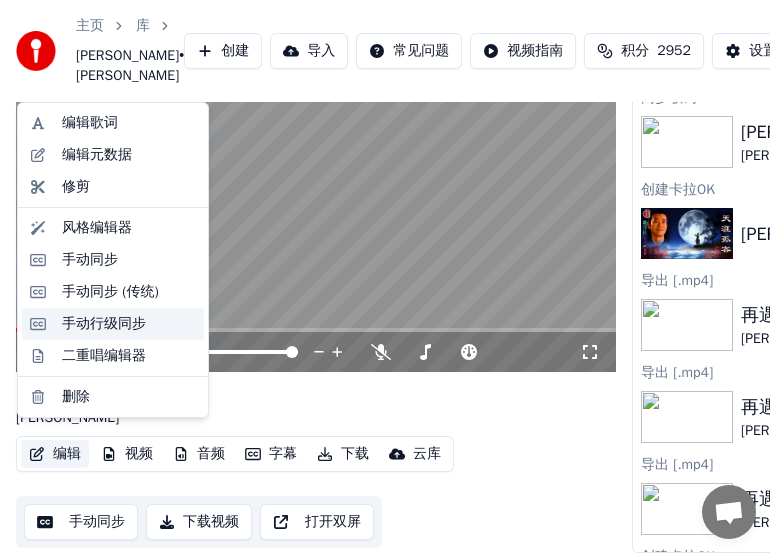 click on "手动行级同步" at bounding box center [104, 324] 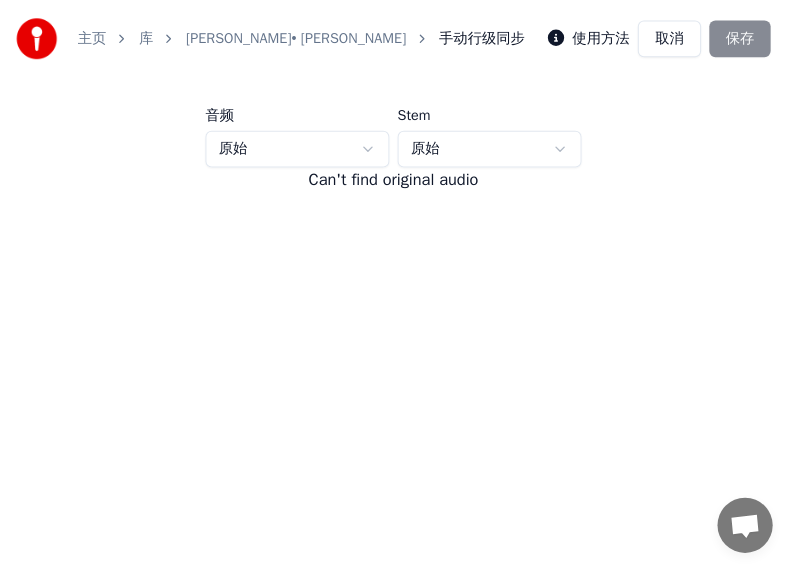 scroll, scrollTop: 0, scrollLeft: 0, axis: both 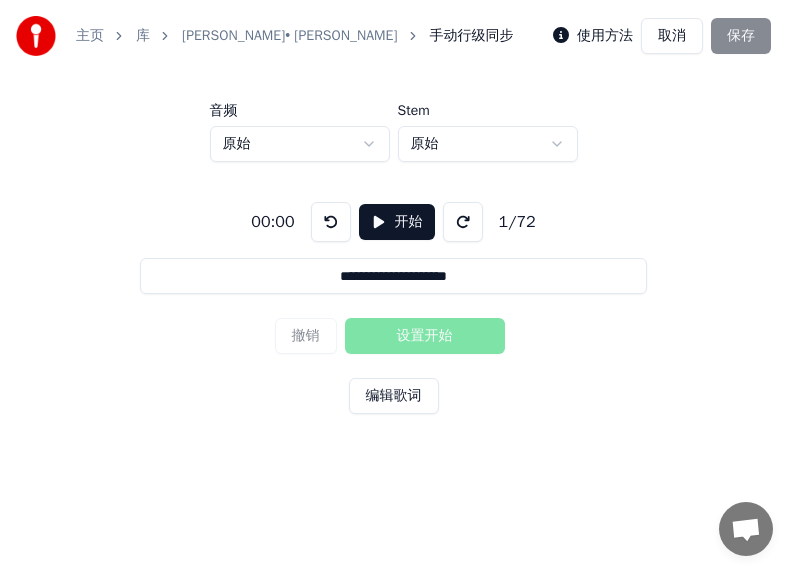 click on "开始" at bounding box center (397, 222) 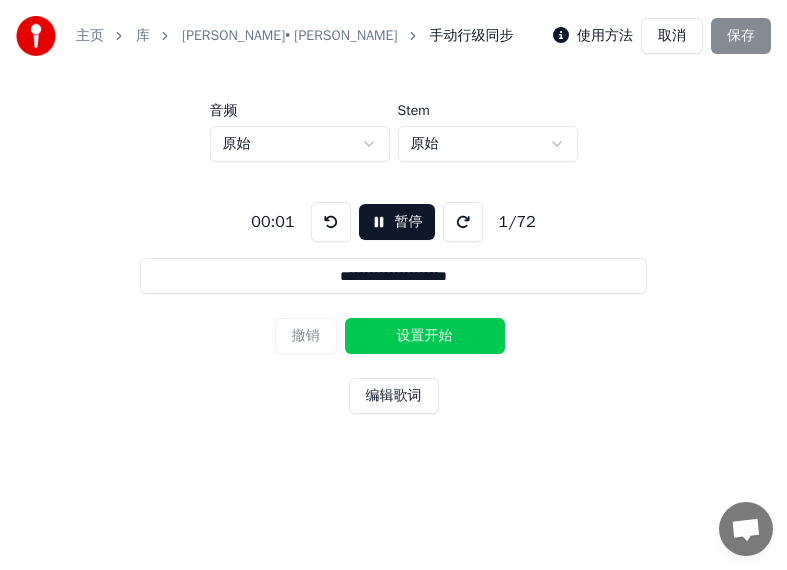 click on "设置开始" at bounding box center (425, 336) 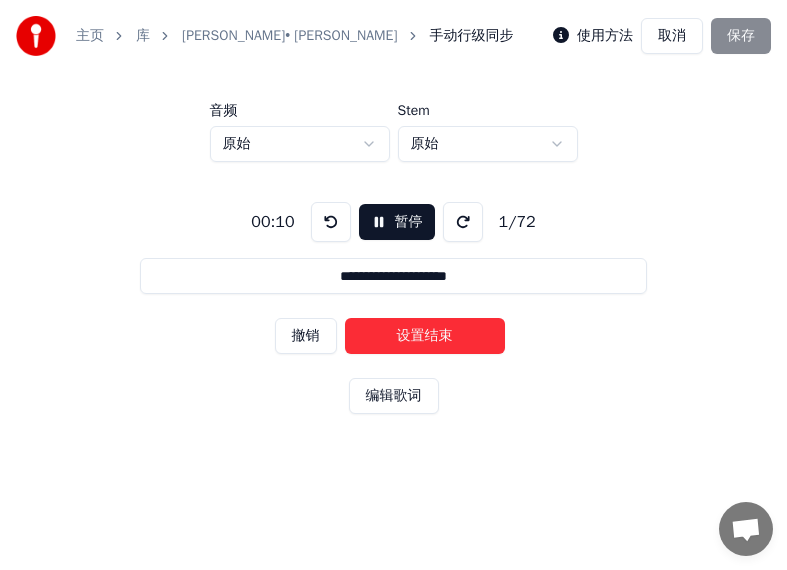 click on "设置结束" at bounding box center (425, 336) 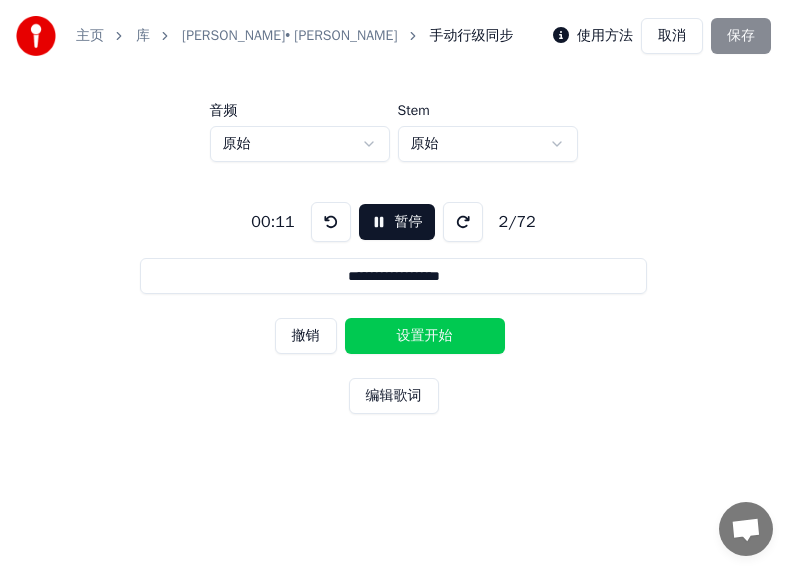 click on "设置开始" at bounding box center [425, 336] 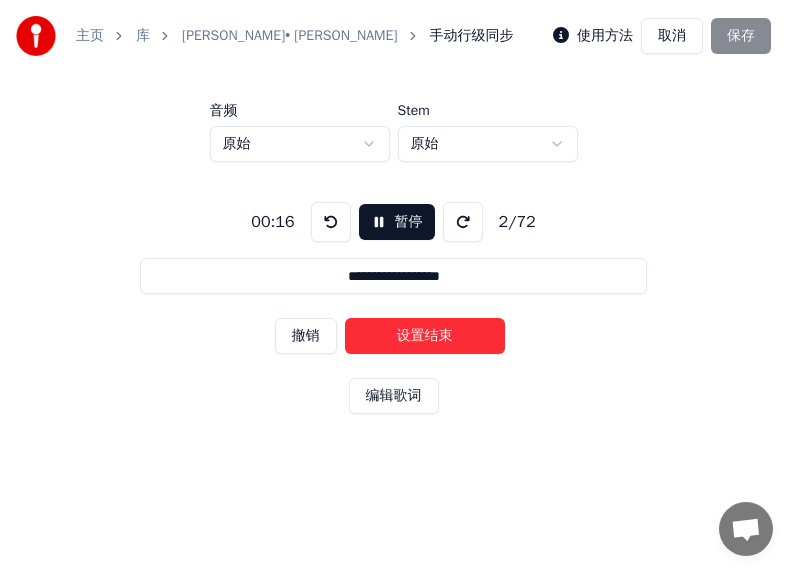 click on "设置结束" at bounding box center [425, 336] 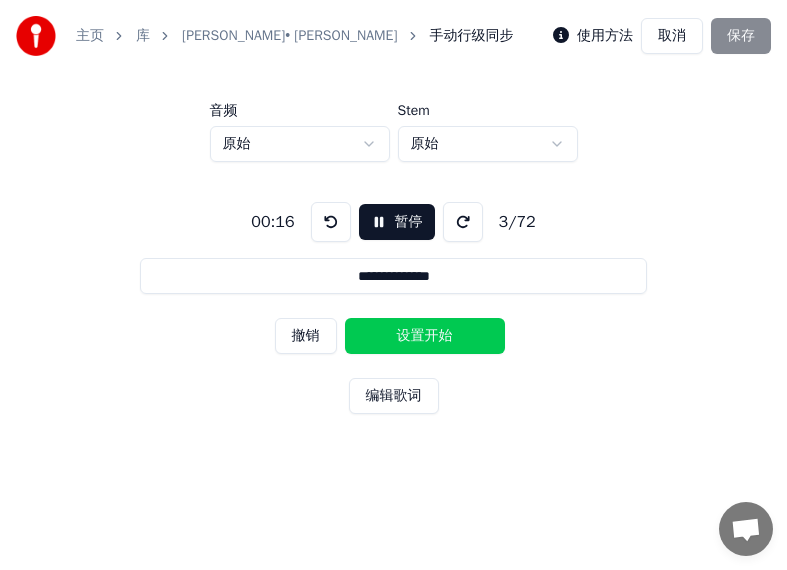 click on "设置开始" at bounding box center [425, 336] 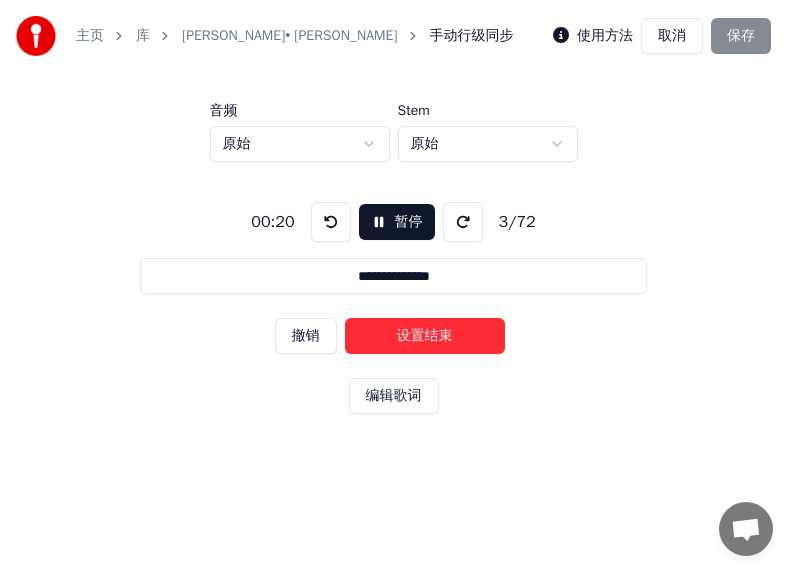 drag, startPoint x: 419, startPoint y: 338, endPoint x: 393, endPoint y: 340, distance: 26.076809 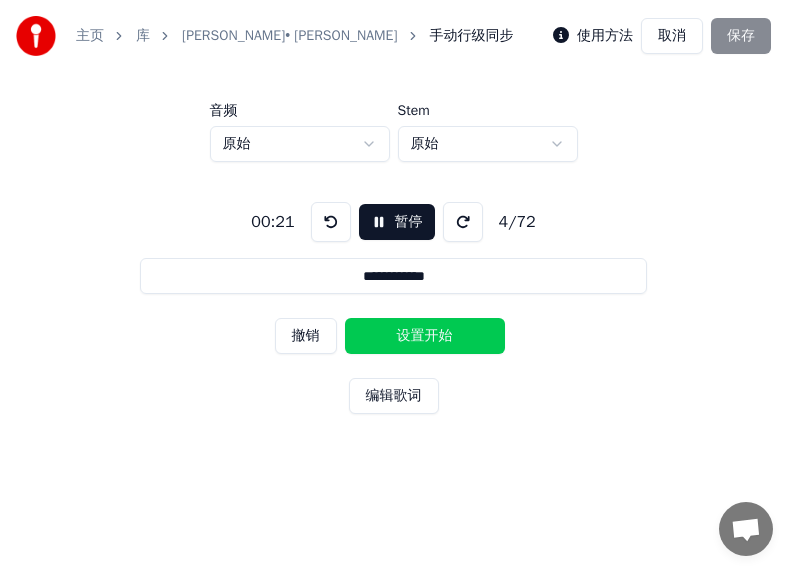 click on "设置开始" at bounding box center (425, 336) 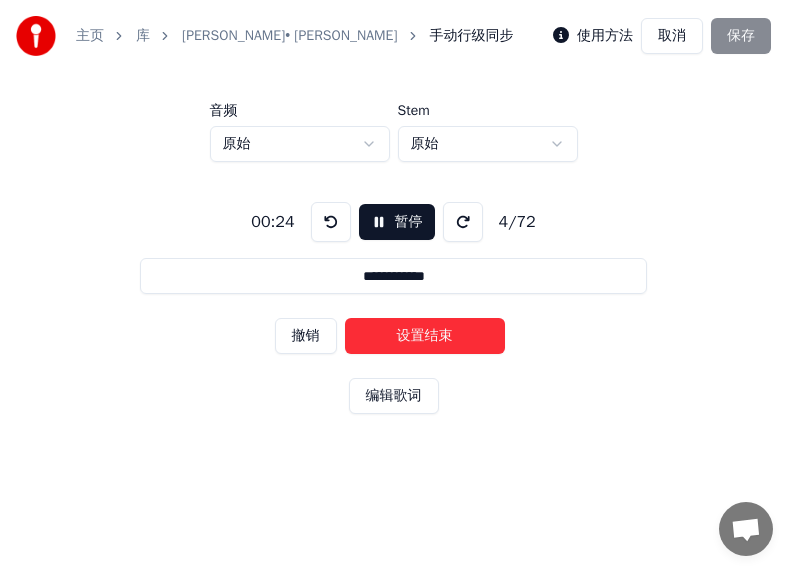 click on "撤销" at bounding box center [306, 336] 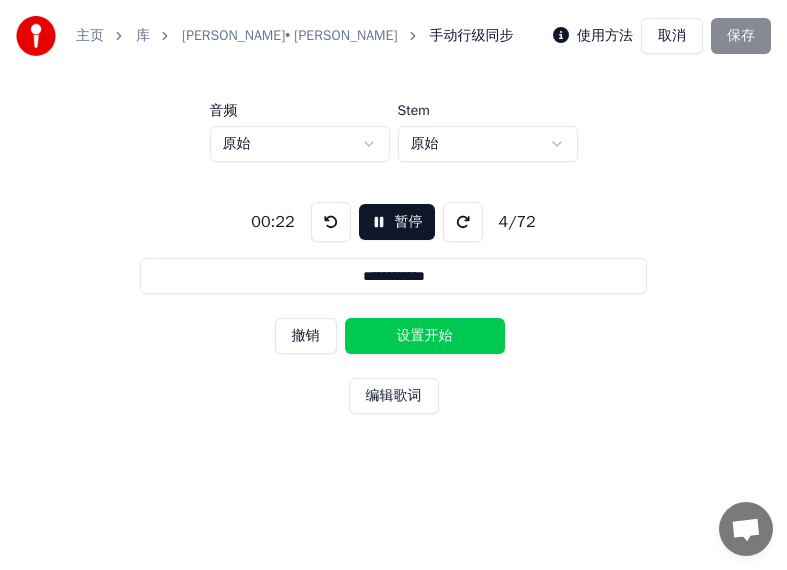 click on "撤销" at bounding box center (306, 336) 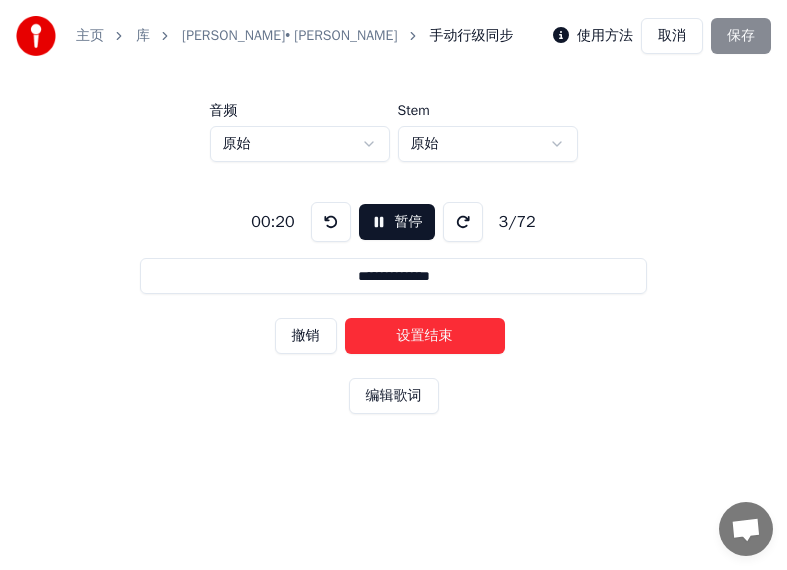 click on "取消" at bounding box center (672, 36) 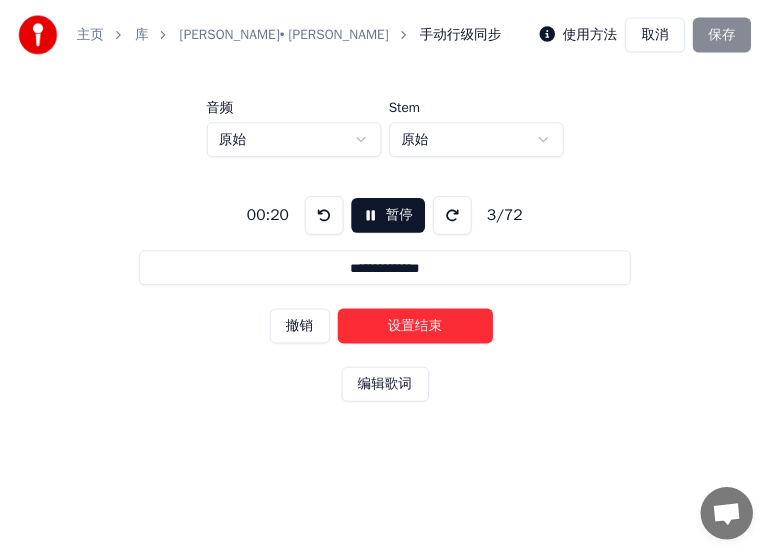 scroll, scrollTop: 171, scrollLeft: 0, axis: vertical 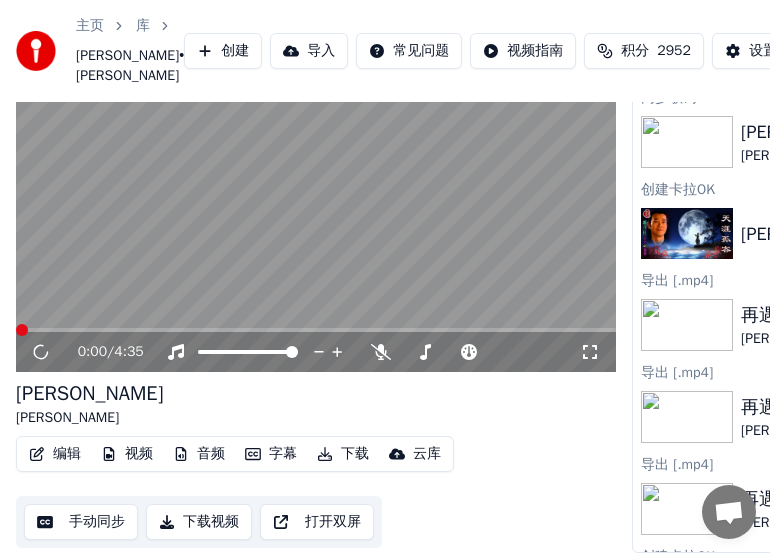 click on "编辑" at bounding box center [55, 454] 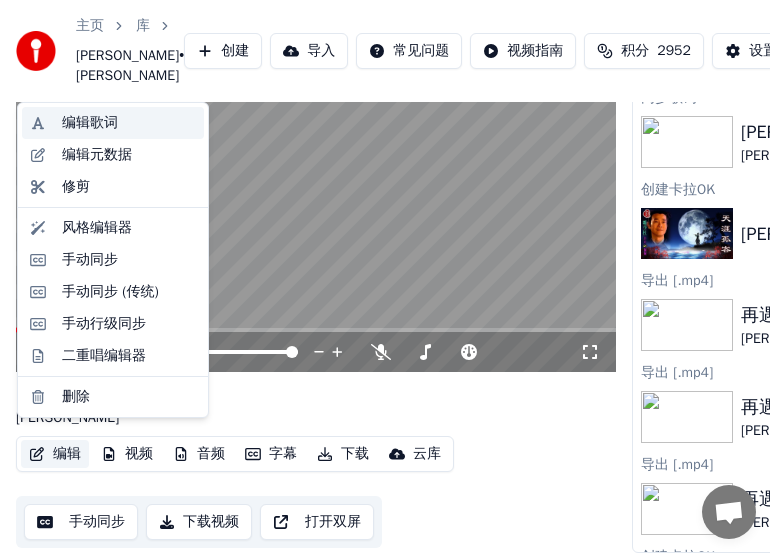 click on "编辑歌词" at bounding box center (90, 123) 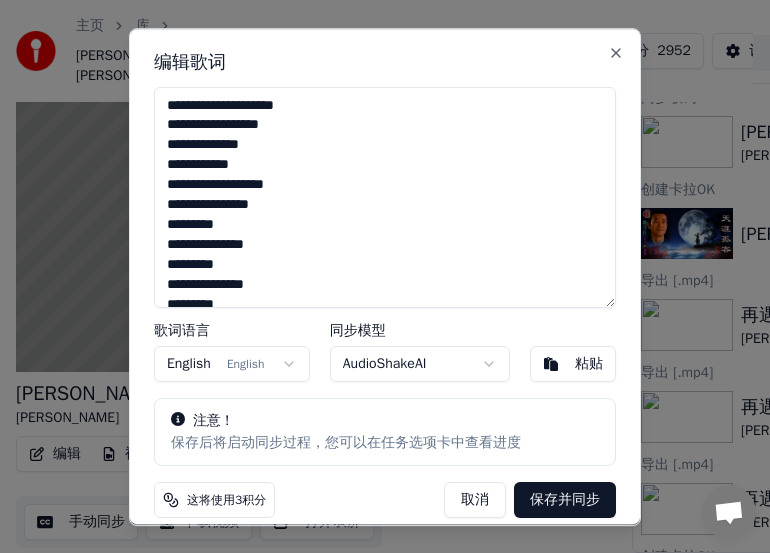 scroll, scrollTop: 154, scrollLeft: 0, axis: vertical 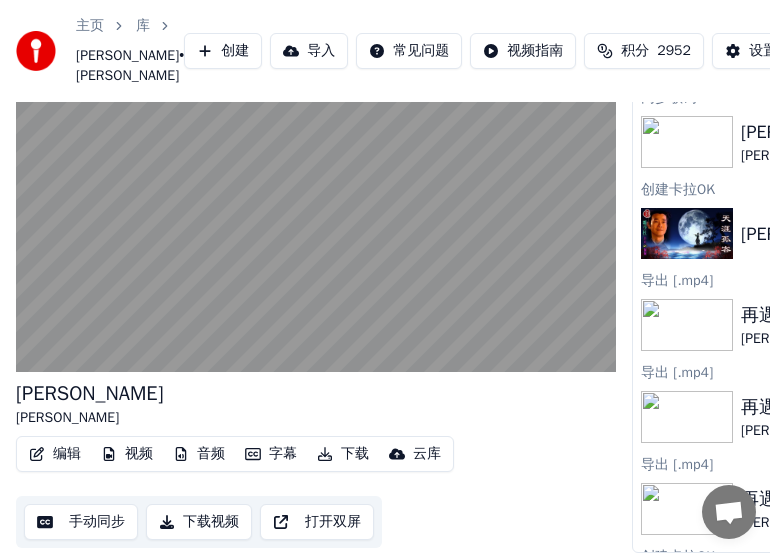 click on "编辑" at bounding box center (55, 454) 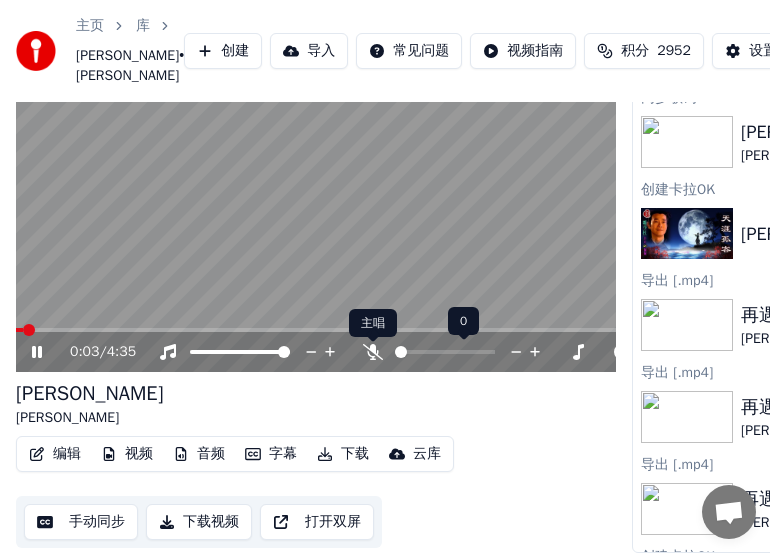 click 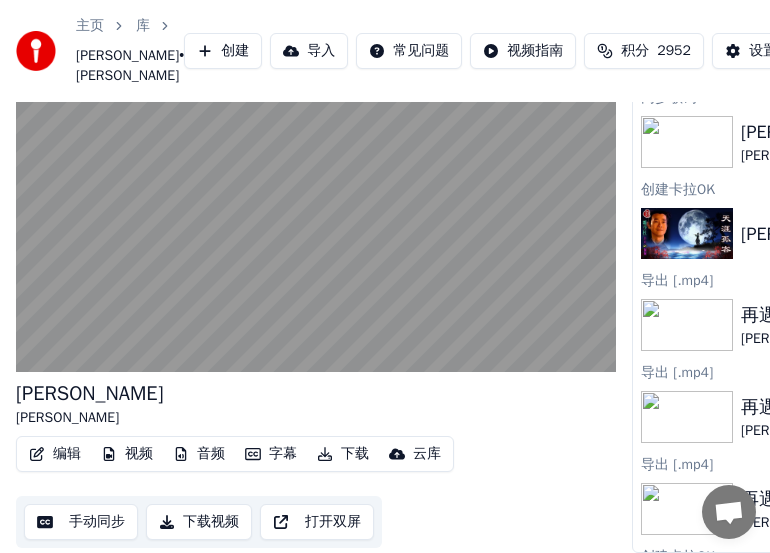 scroll, scrollTop: 0, scrollLeft: 0, axis: both 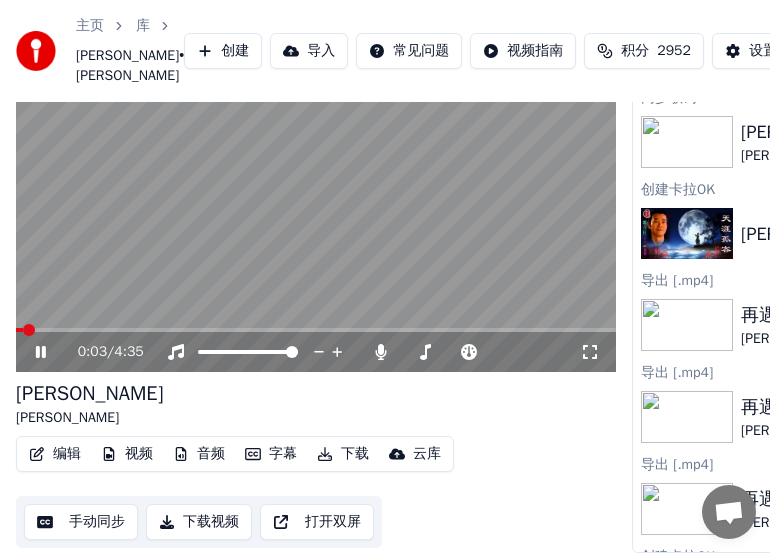 click on "编辑" at bounding box center (55, 454) 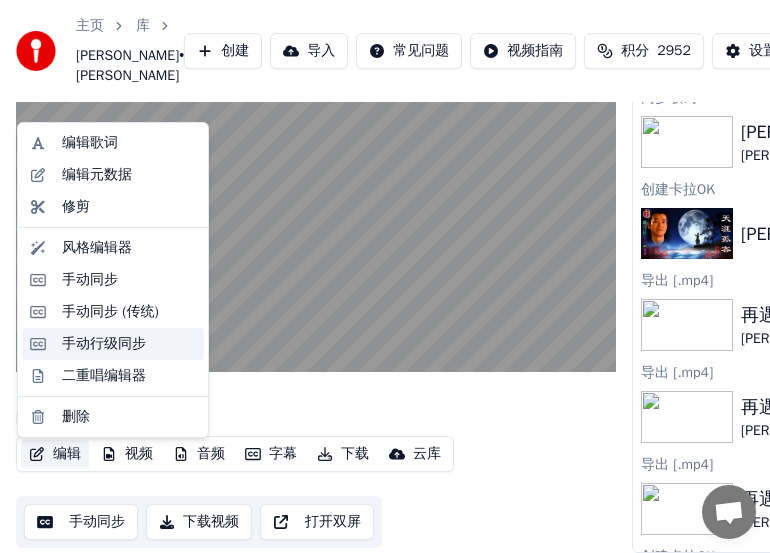 click on "手动行级同步" at bounding box center [104, 344] 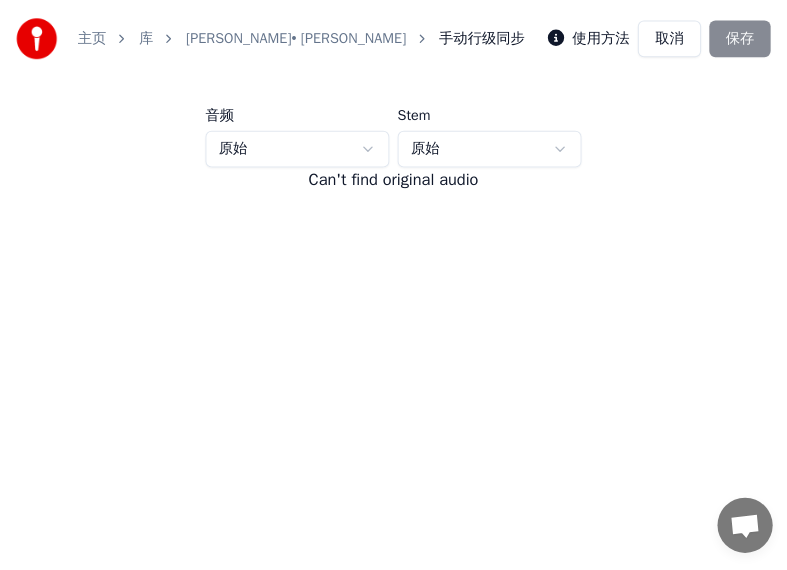 scroll, scrollTop: 0, scrollLeft: 0, axis: both 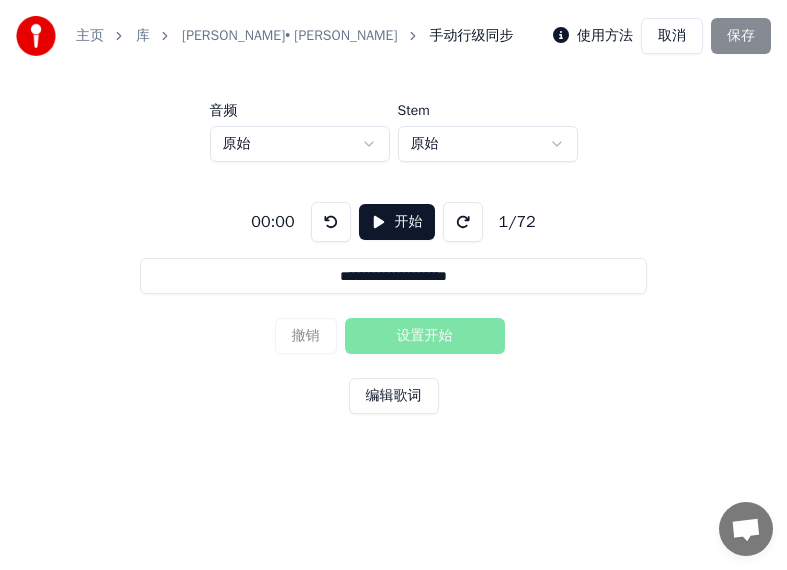 click on "开始" at bounding box center [397, 222] 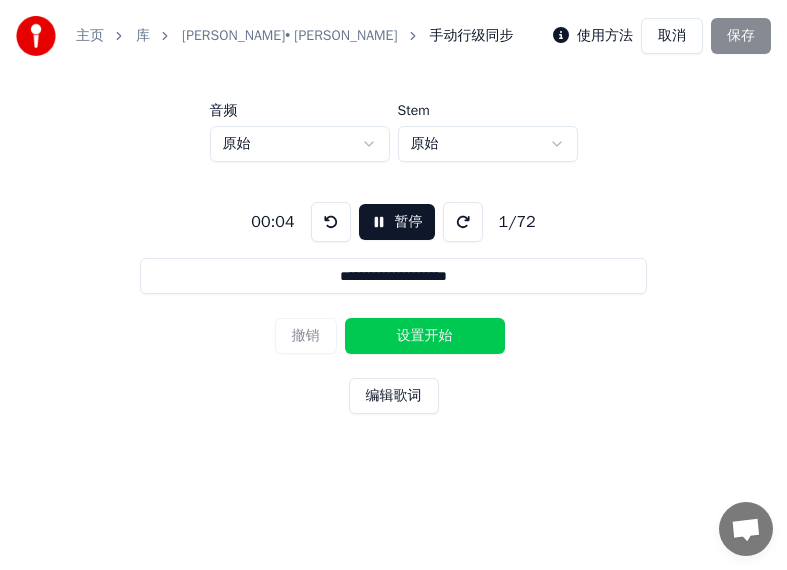 click at bounding box center (331, 222) 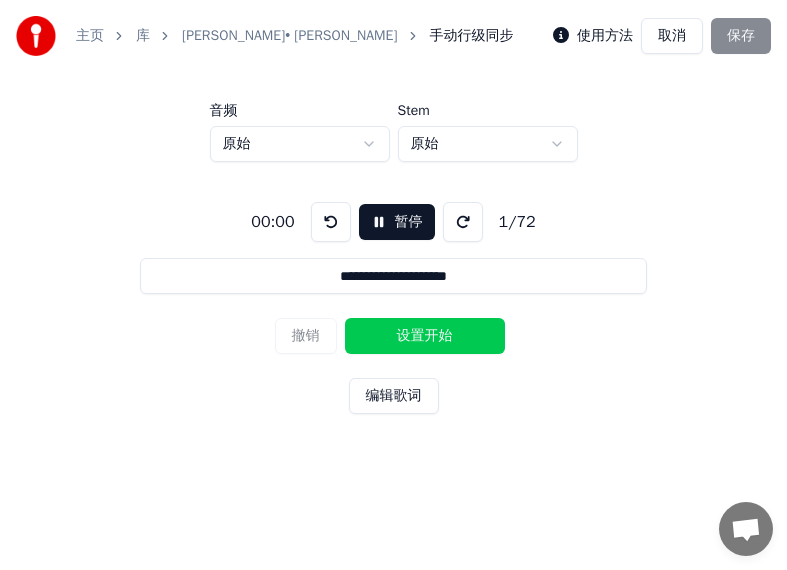 click on "撤销 设置开始" at bounding box center (394, 336) 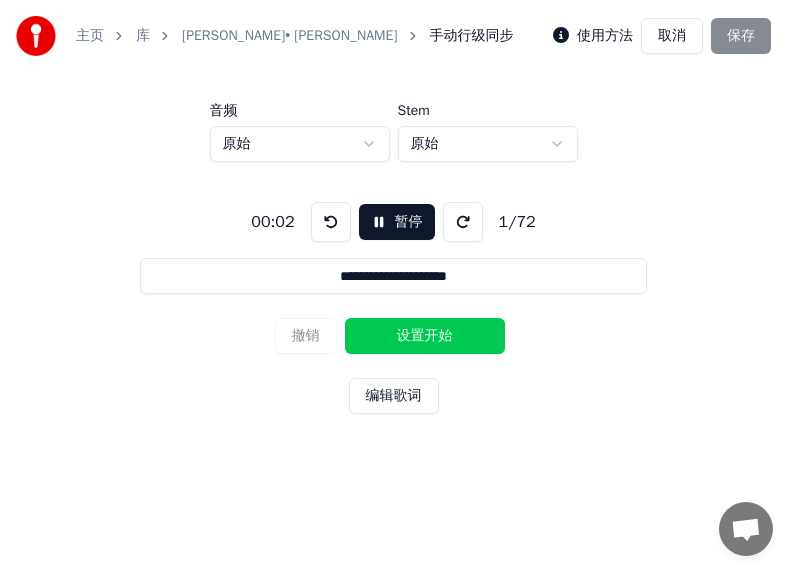 click at bounding box center [331, 222] 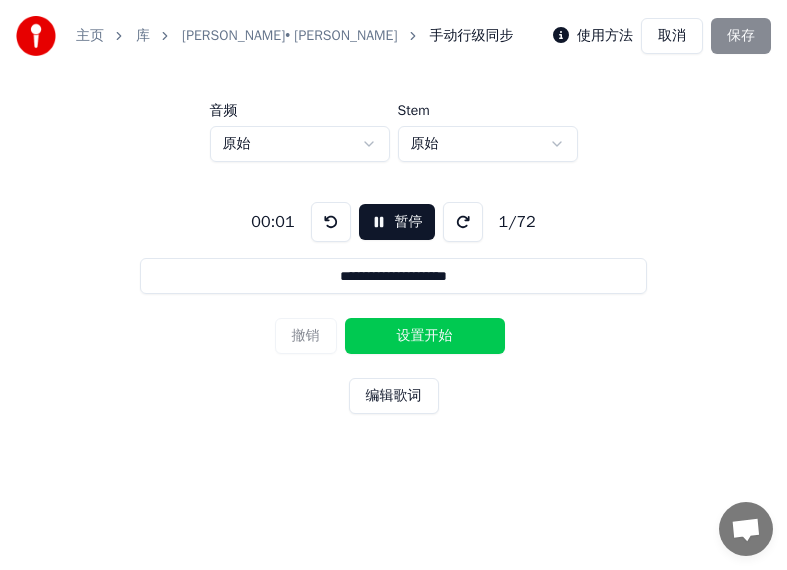 click on "设置开始" at bounding box center [425, 336] 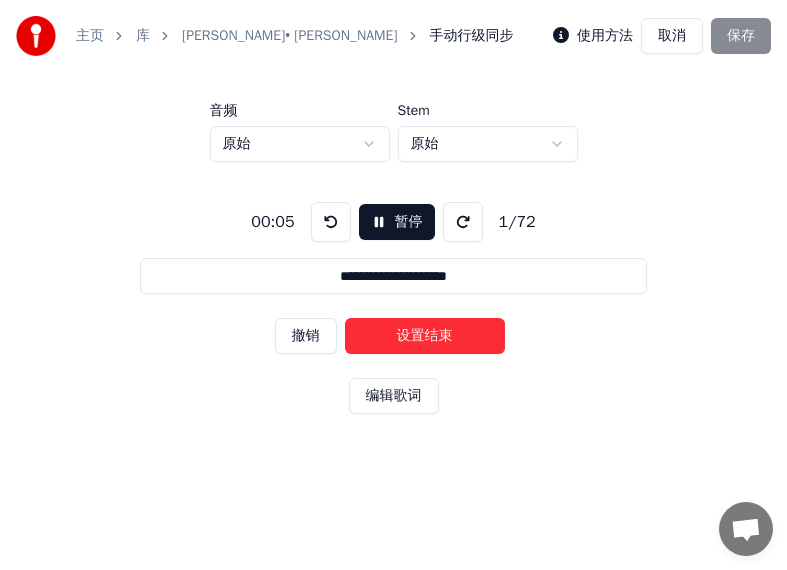 click on "设置结束" at bounding box center (425, 336) 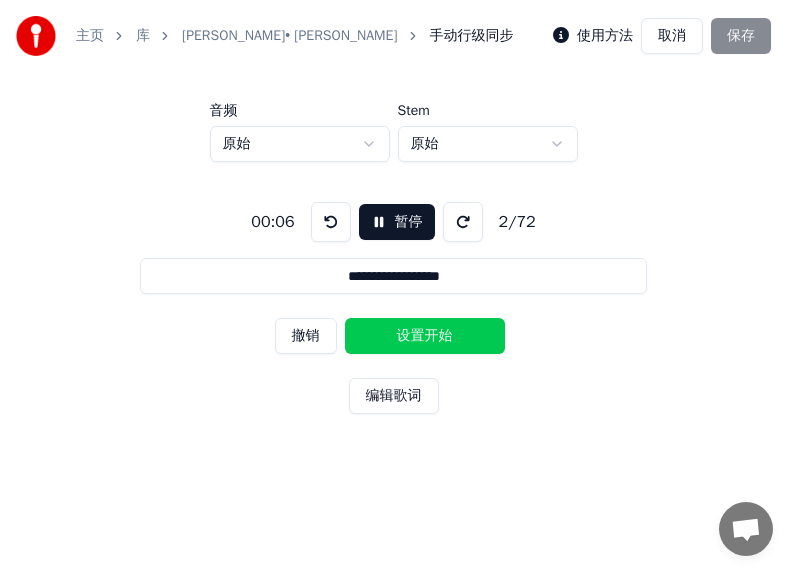 click on "设置开始" at bounding box center [425, 336] 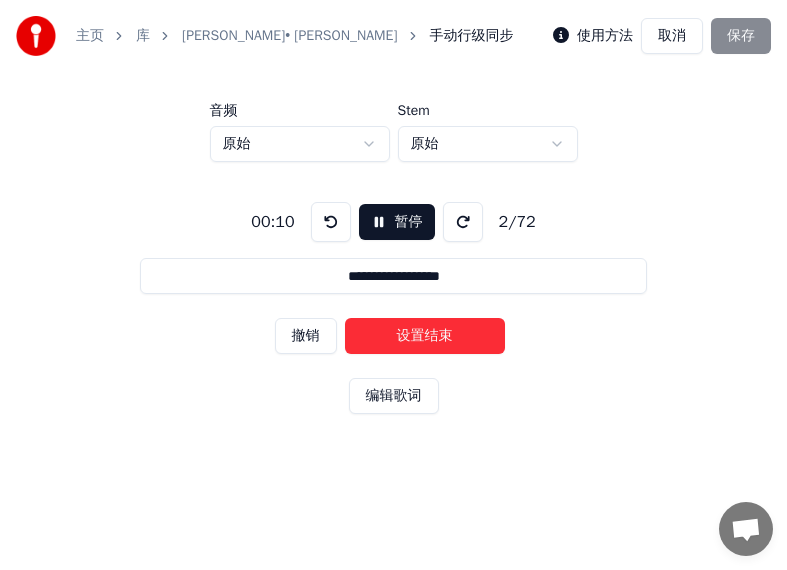 click on "设置结束" at bounding box center [425, 336] 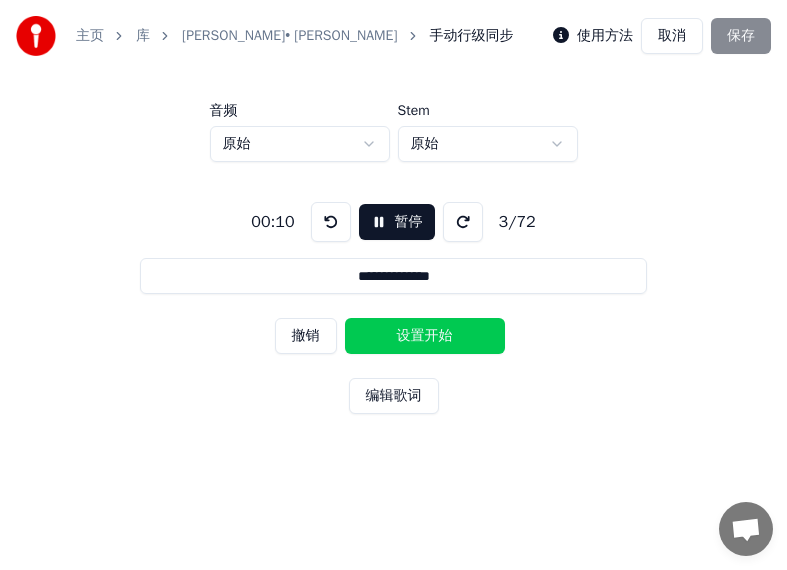click on "设置开始" at bounding box center (425, 336) 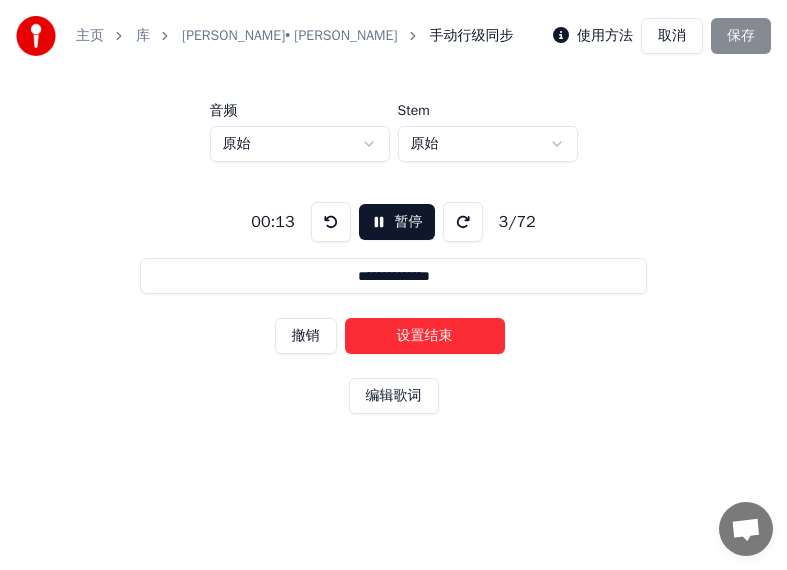 click on "设置结束" at bounding box center (425, 336) 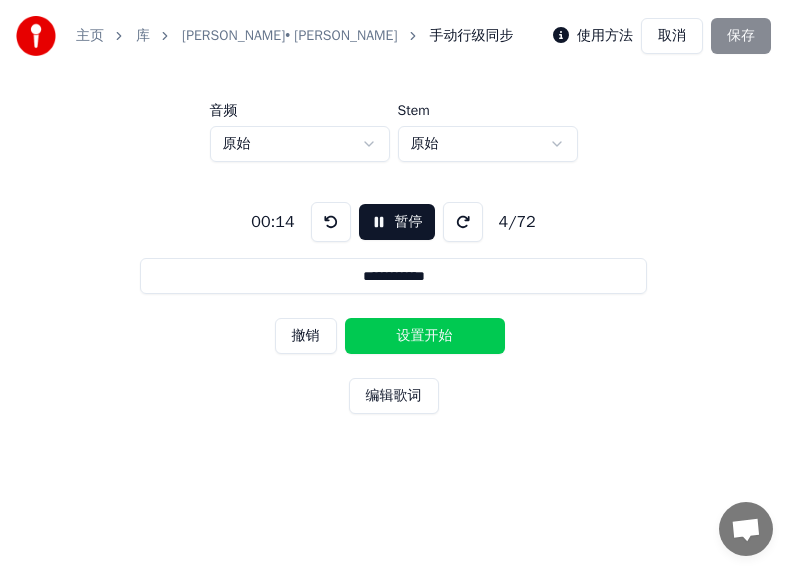 click on "设置开始" at bounding box center [425, 336] 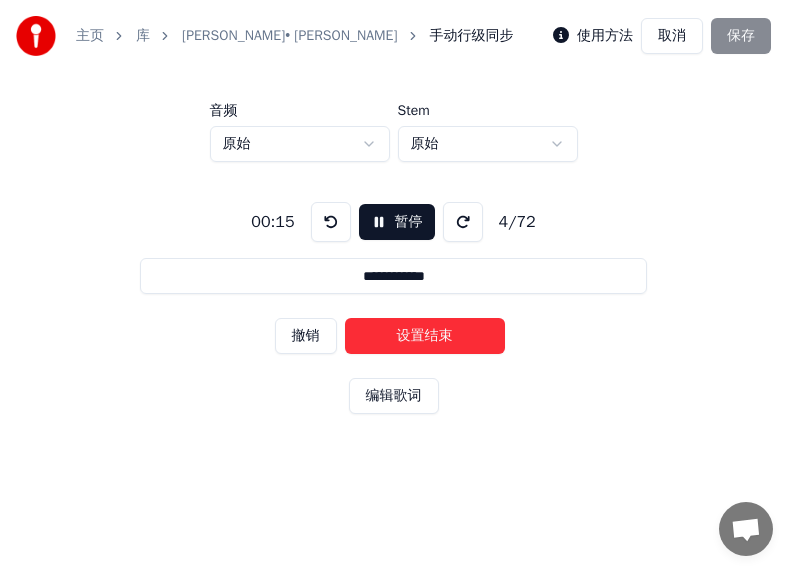 click on "设置结束" at bounding box center (425, 336) 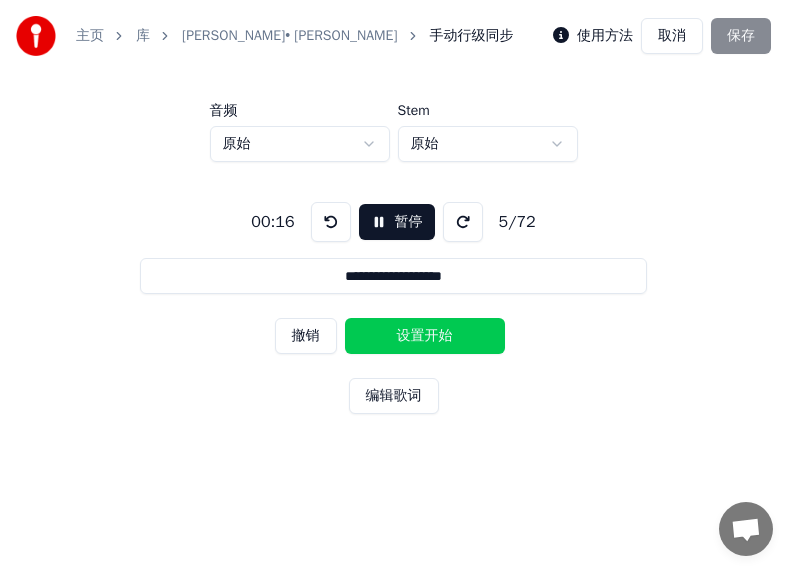 click on "设置开始" at bounding box center (425, 336) 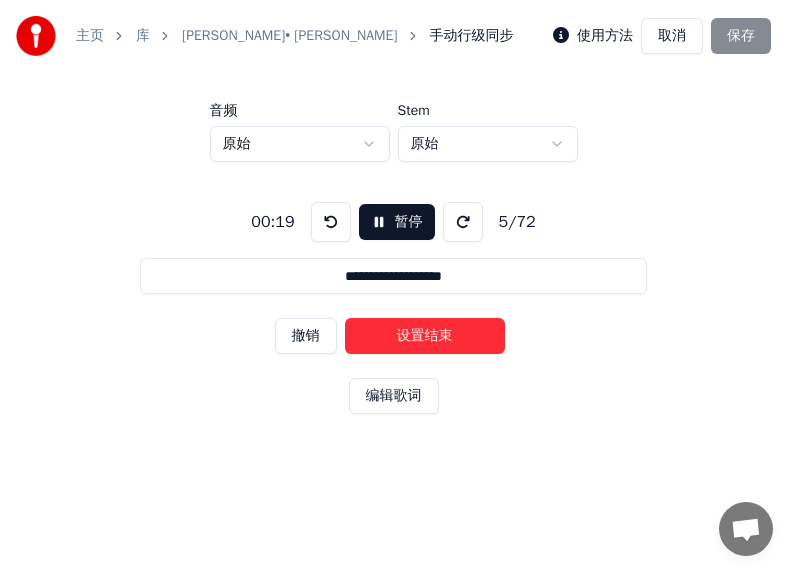 click at bounding box center [331, 222] 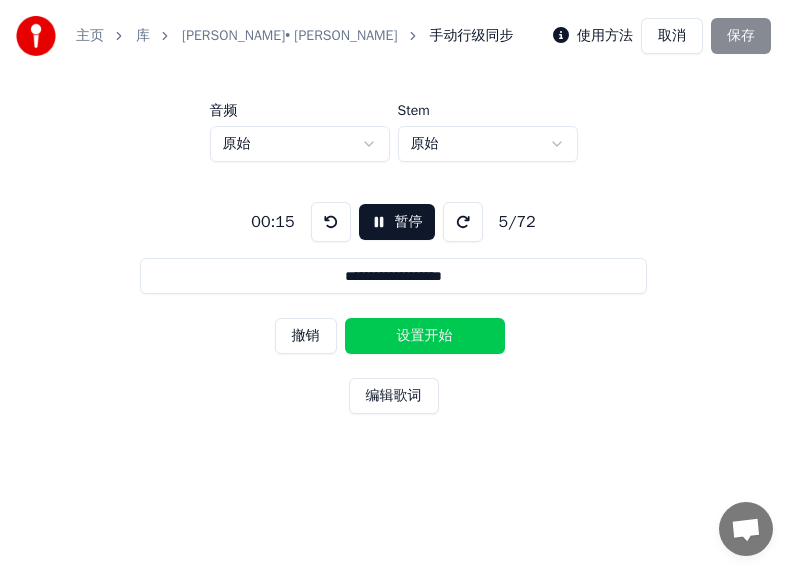click on "取消" at bounding box center [672, 36] 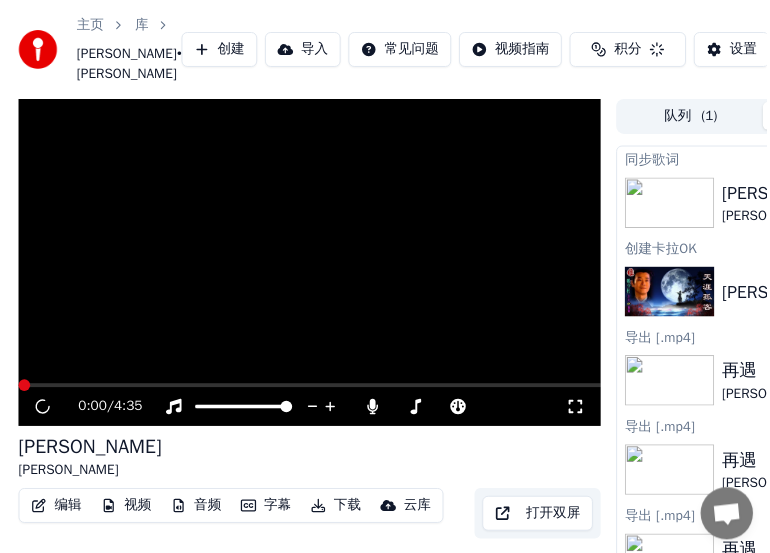 scroll, scrollTop: 171, scrollLeft: 0, axis: vertical 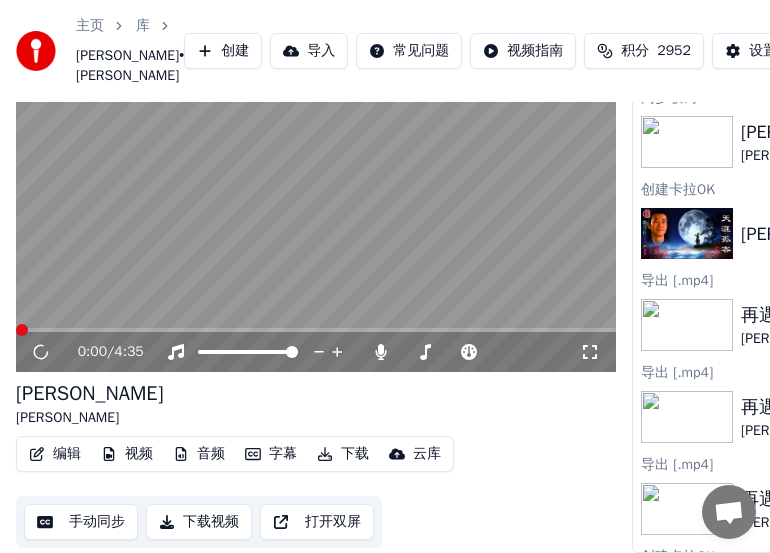 click on "编辑" at bounding box center (55, 454) 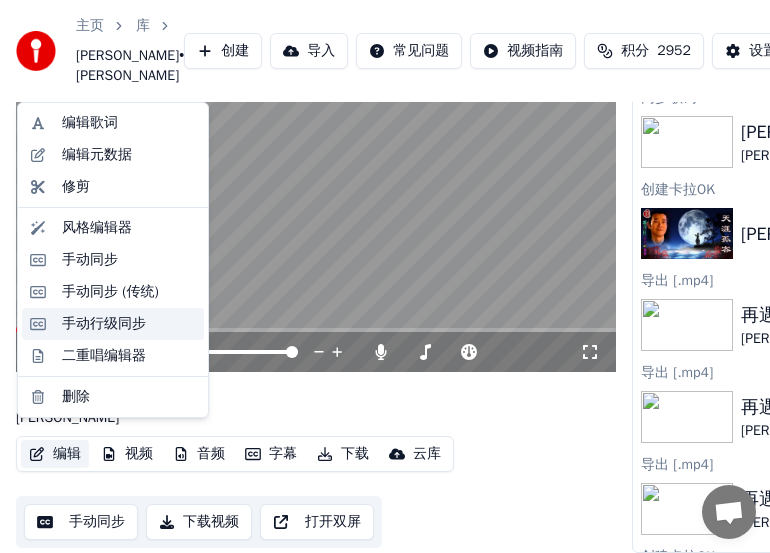 click on "手动行级同步" at bounding box center (104, 324) 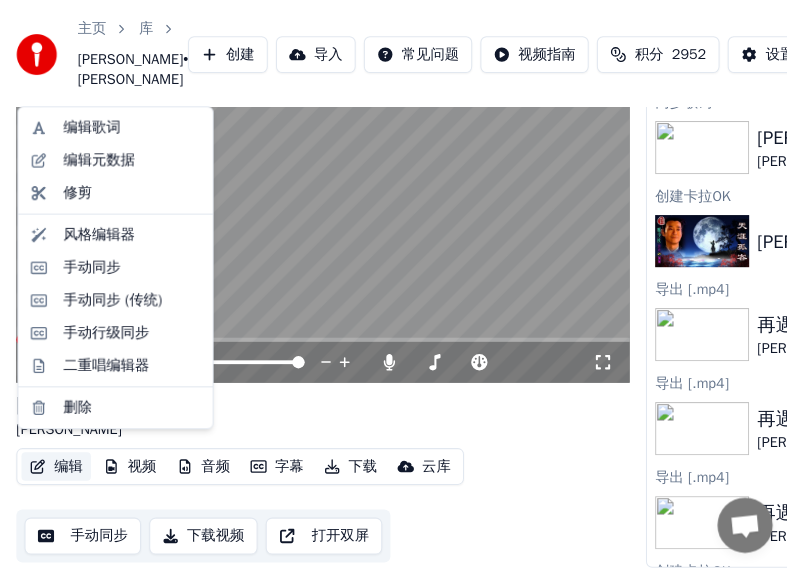scroll, scrollTop: 0, scrollLeft: 0, axis: both 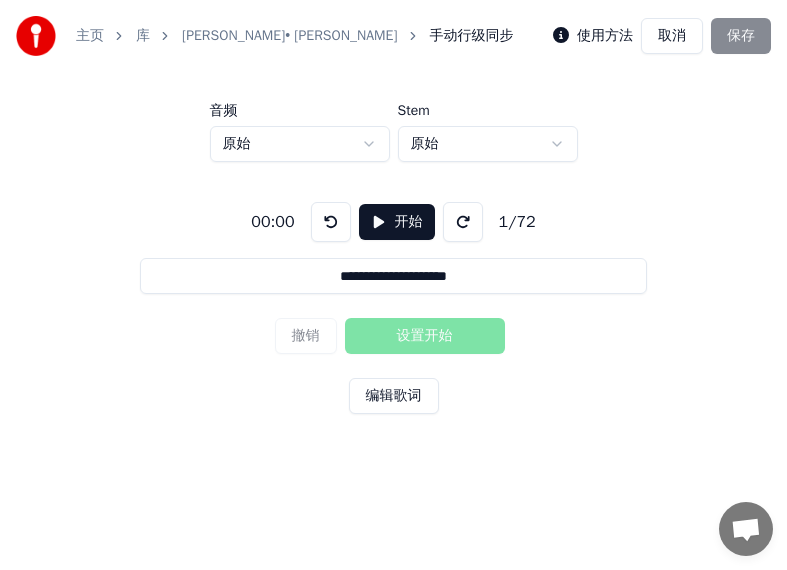 click on "开始" at bounding box center (397, 222) 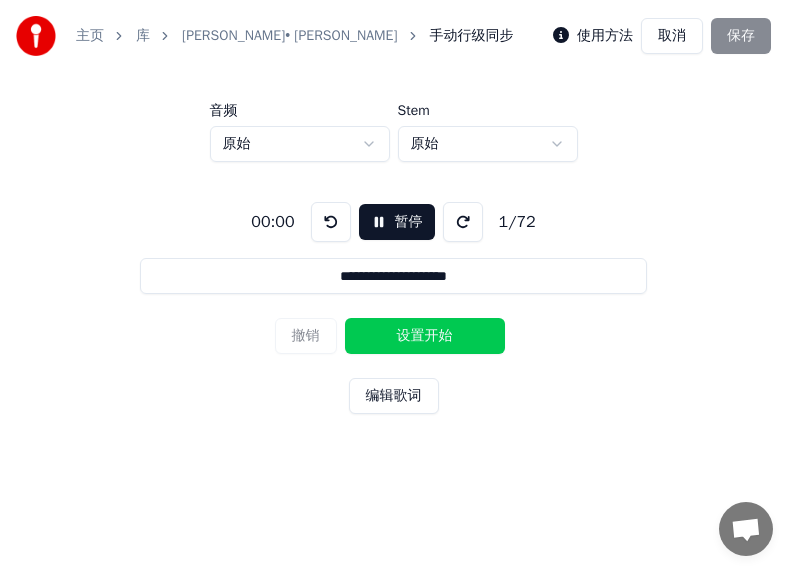 click on "设置开始" at bounding box center [425, 336] 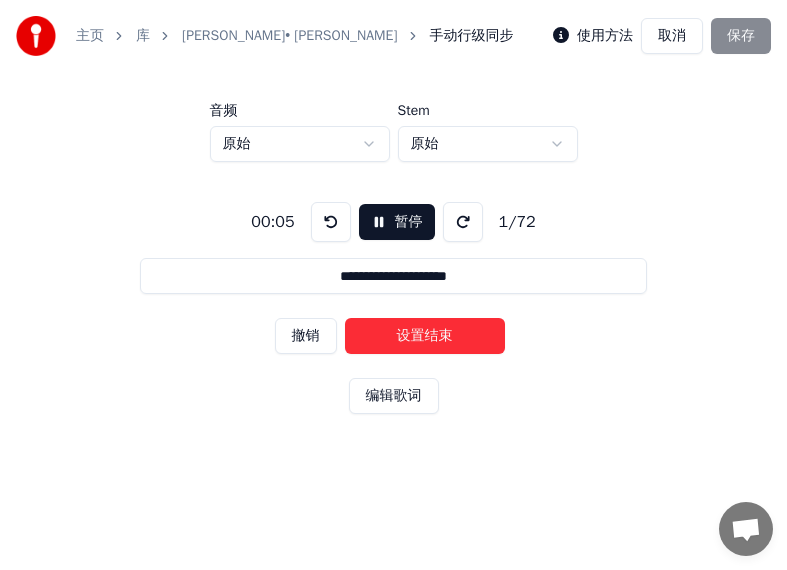click on "设置结束" at bounding box center (425, 336) 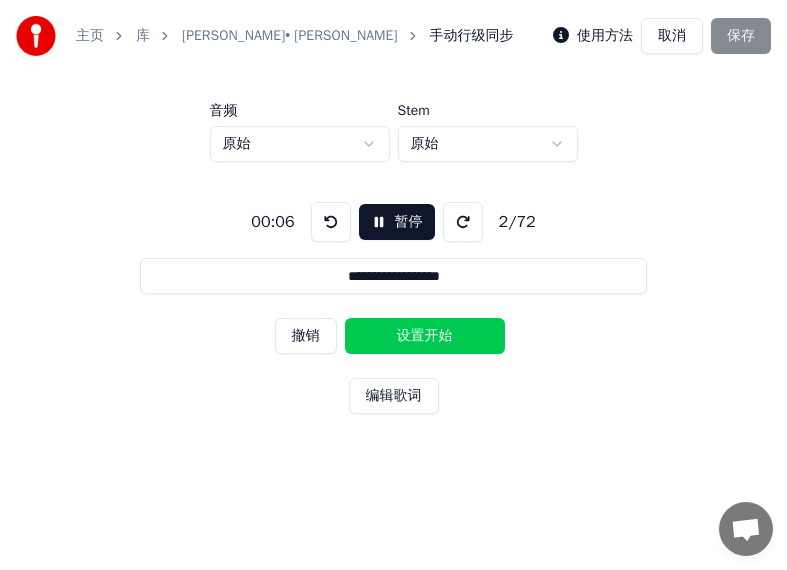 click on "设置开始" at bounding box center (425, 336) 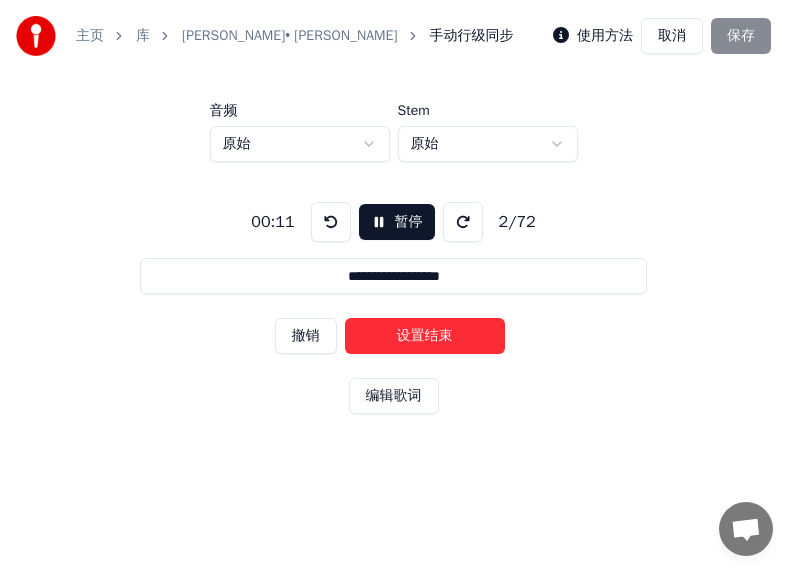 click on "设置结束" at bounding box center (425, 336) 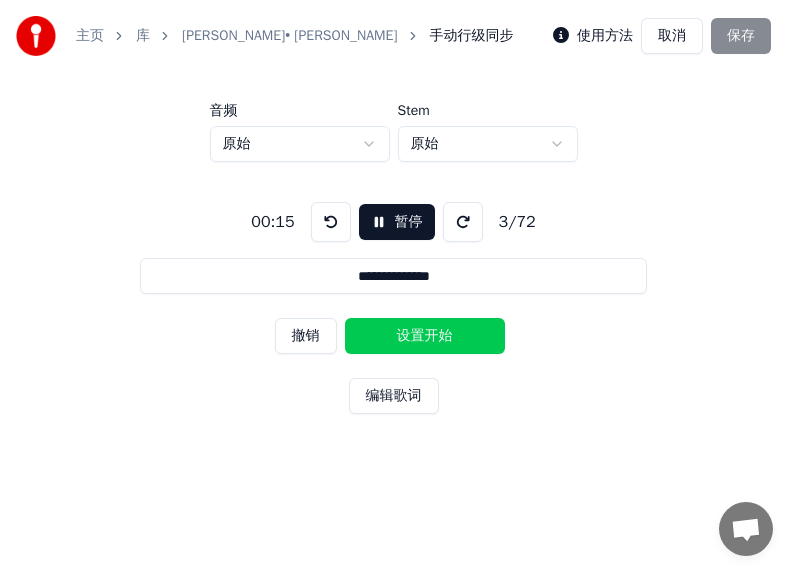 click on "取消" at bounding box center (672, 36) 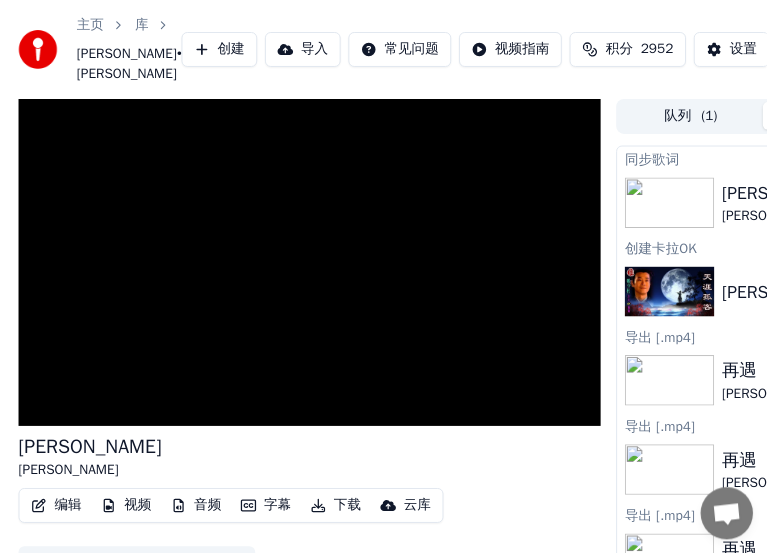 scroll, scrollTop: 171, scrollLeft: 0, axis: vertical 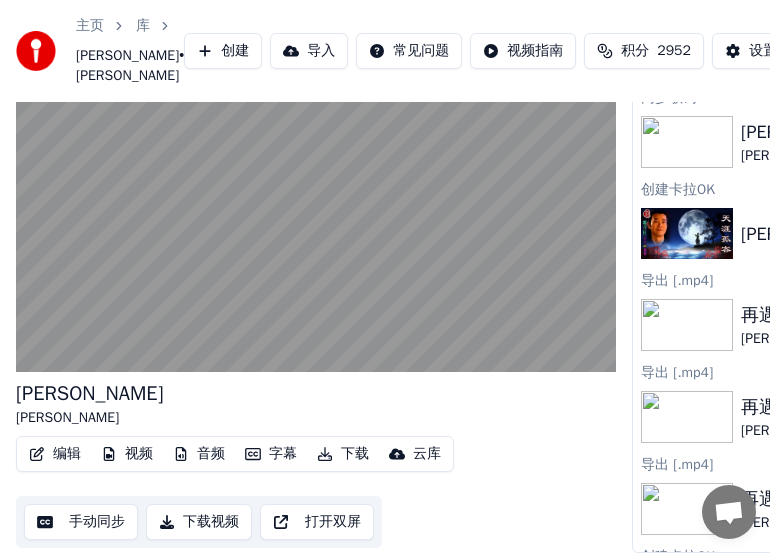 click on "编辑" at bounding box center [55, 454] 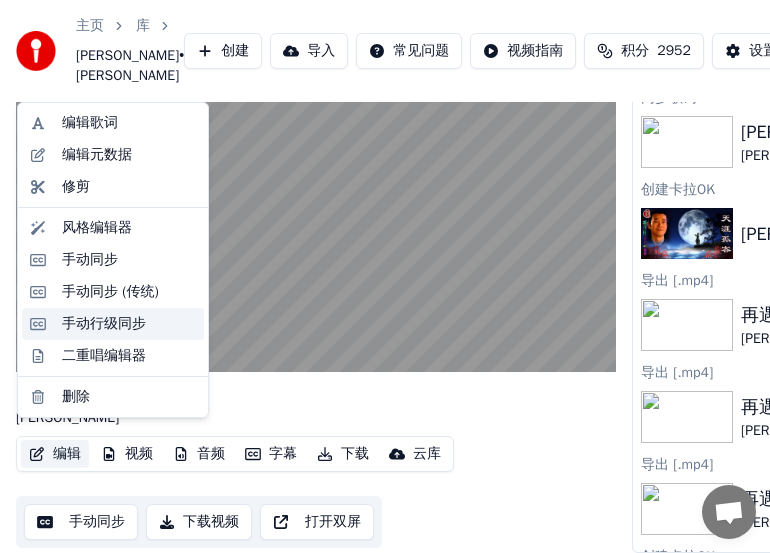 click on "手动行级同步" at bounding box center (104, 324) 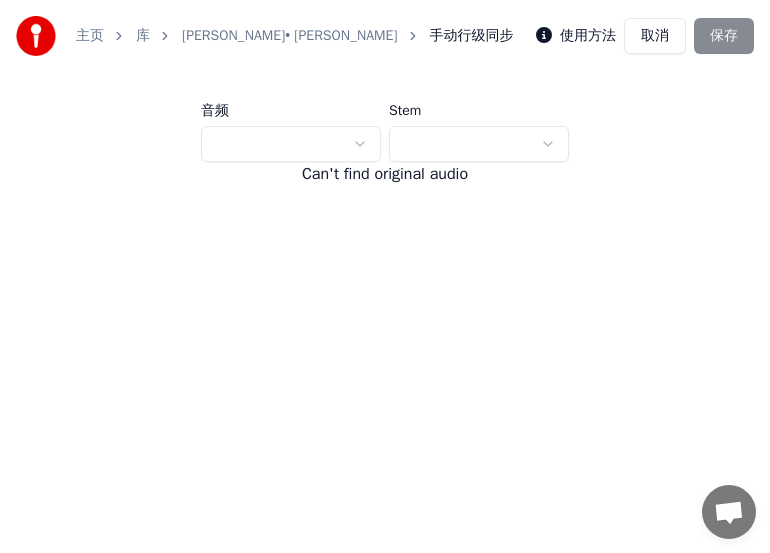 scroll, scrollTop: 0, scrollLeft: 0, axis: both 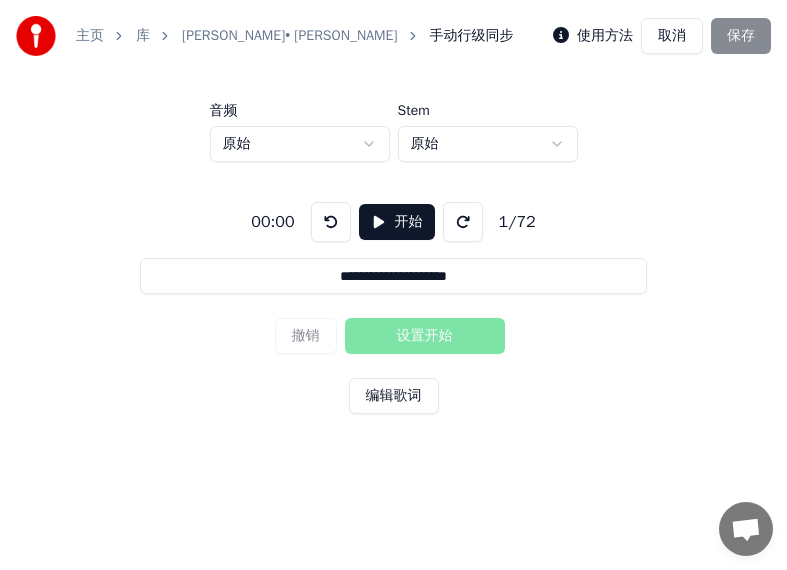 click on "开始" at bounding box center [397, 222] 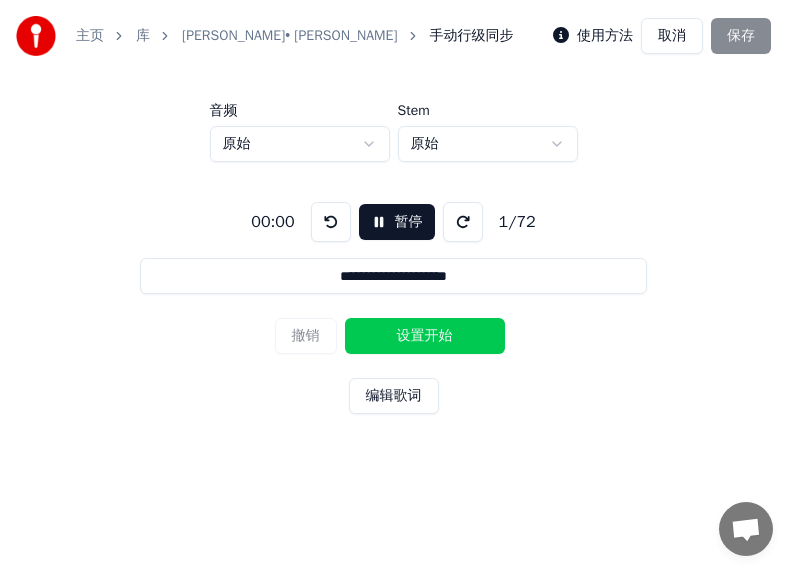click on "设置开始" at bounding box center (425, 336) 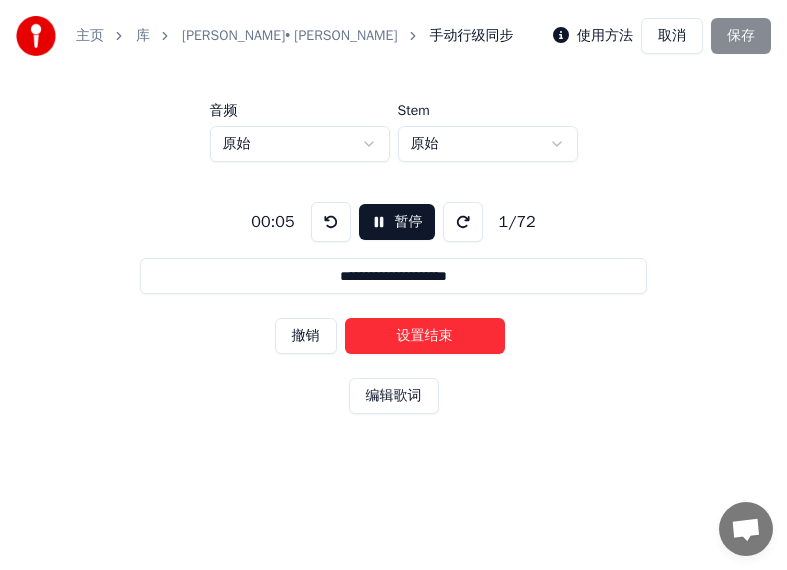 click on "设置结束" at bounding box center [425, 336] 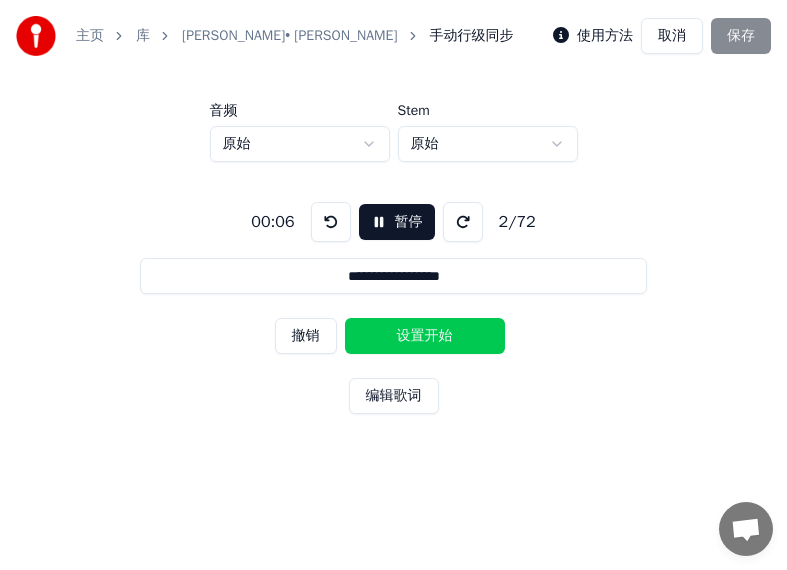 click on "设置开始" at bounding box center (425, 336) 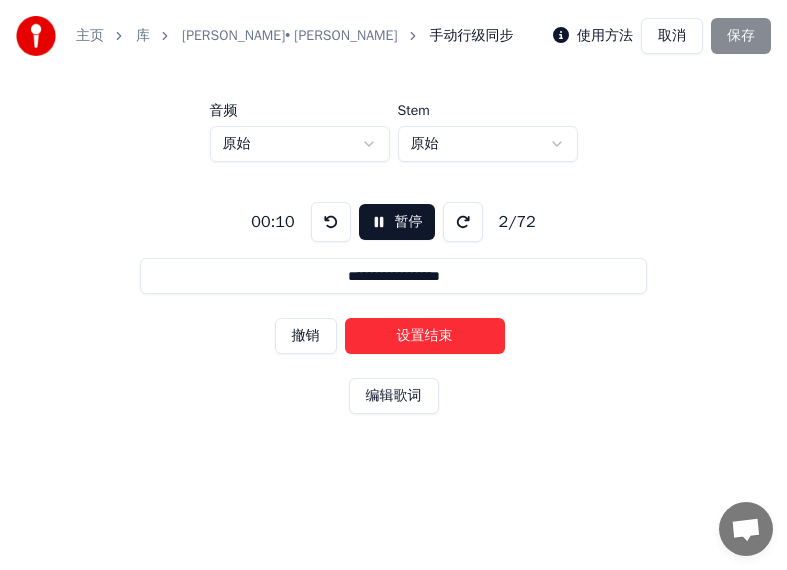 click on "设置结束" at bounding box center (425, 336) 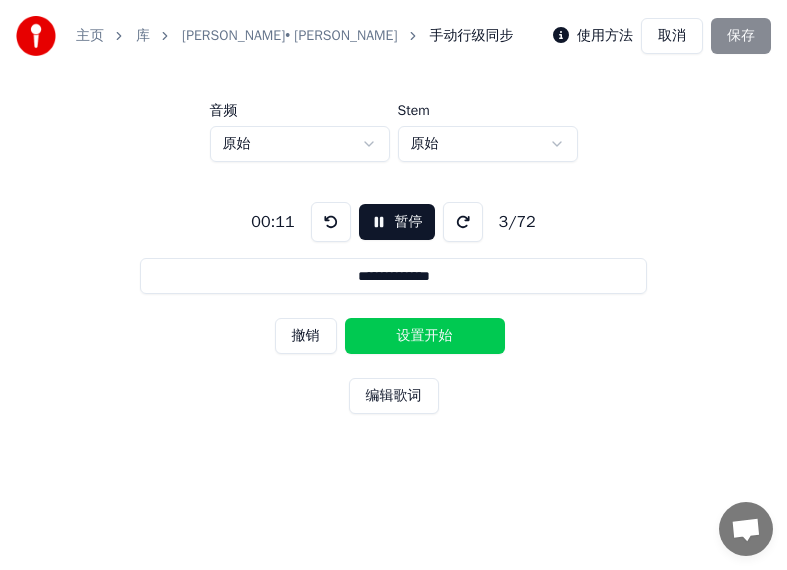 click on "设置开始" at bounding box center [425, 336] 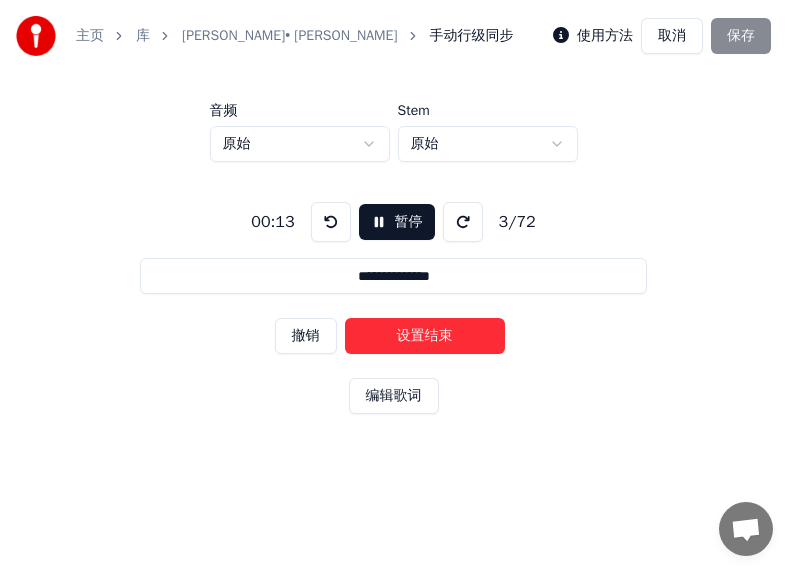 click on "设置结束" at bounding box center [425, 336] 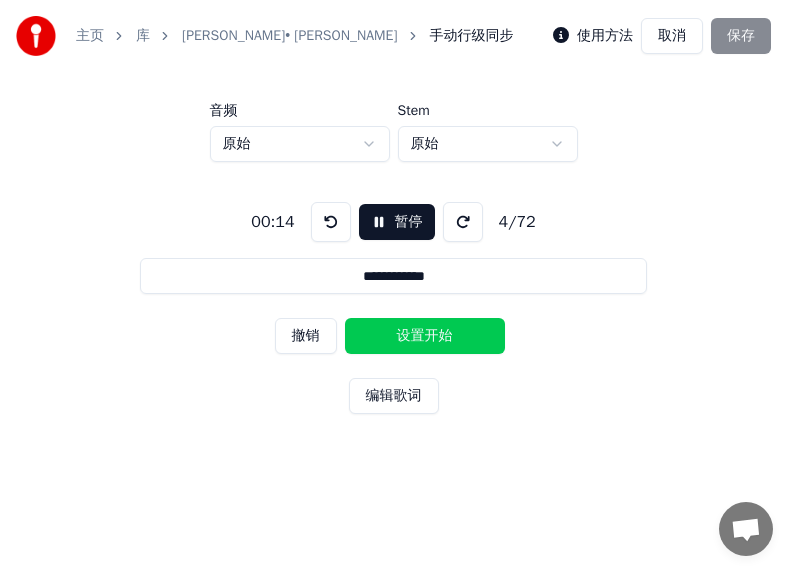 click on "设置开始" at bounding box center [425, 336] 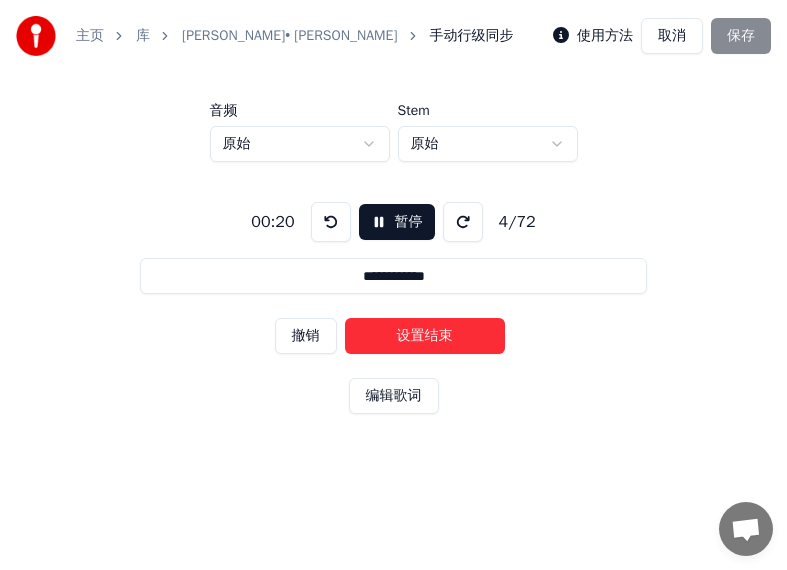 click on "设置结束" at bounding box center (425, 336) 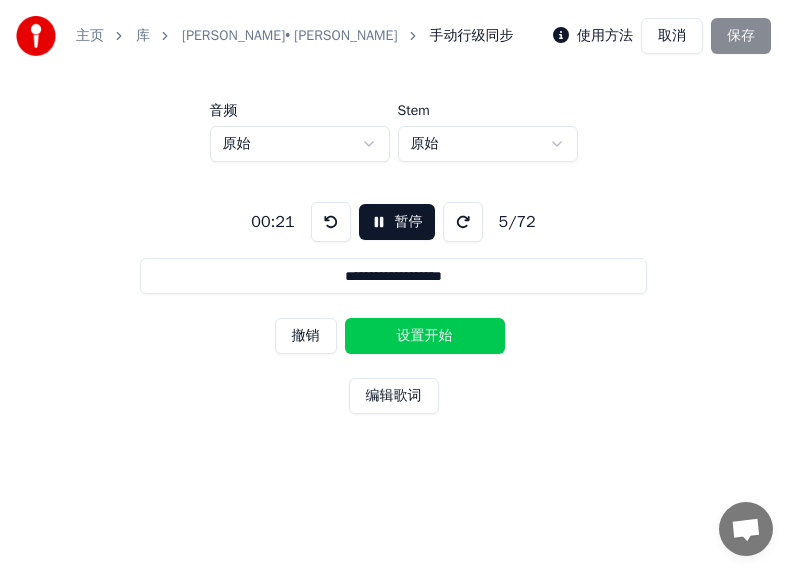 click on "设置开始" at bounding box center [425, 336] 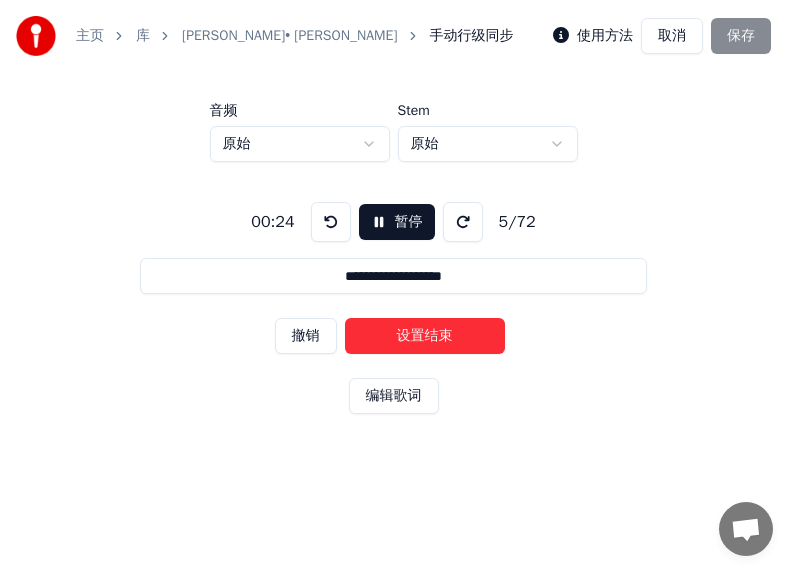 click on "设置结束" at bounding box center [425, 336] 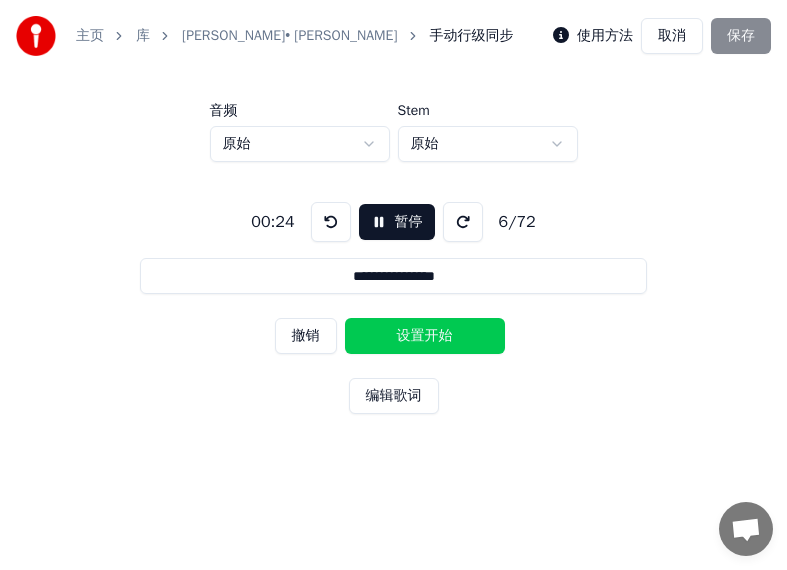 click on "设置开始" at bounding box center (425, 336) 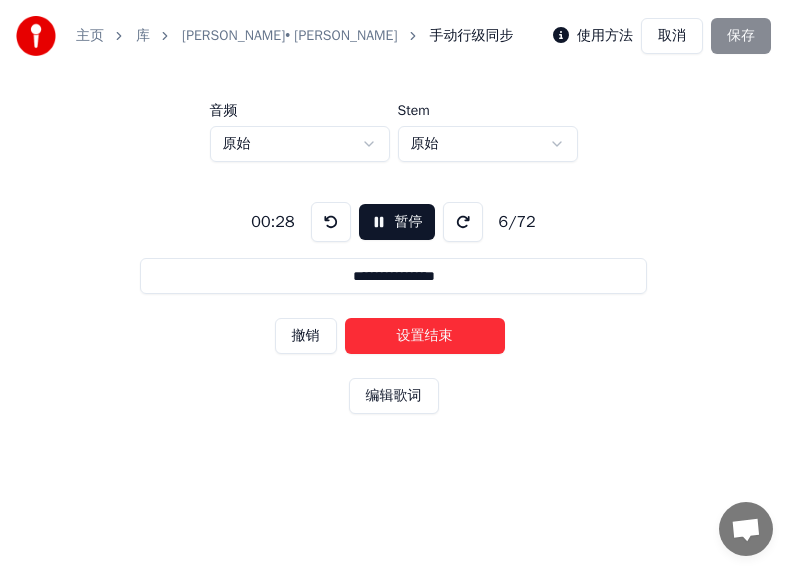 click at bounding box center (331, 222) 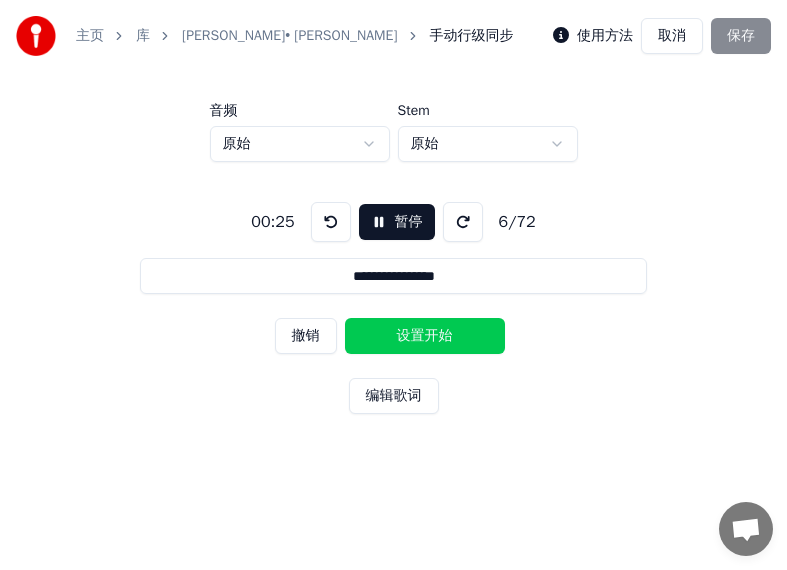 click at bounding box center (331, 222) 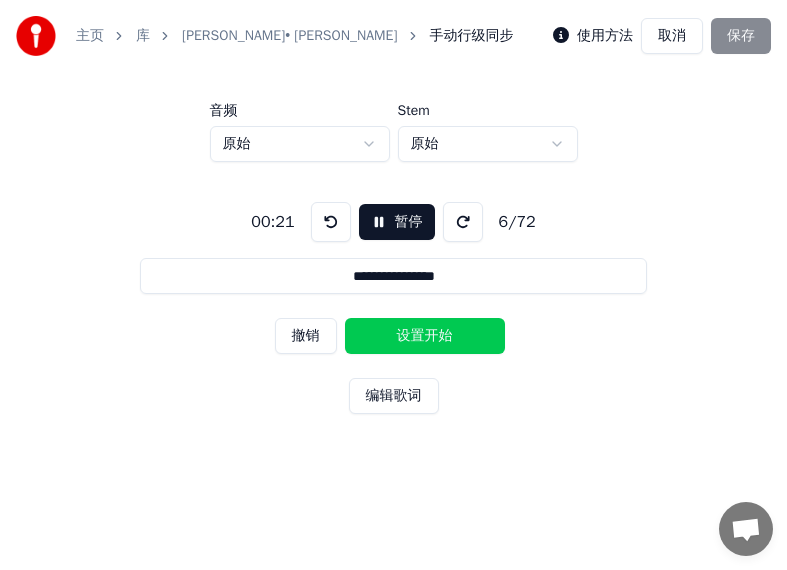 click at bounding box center (331, 222) 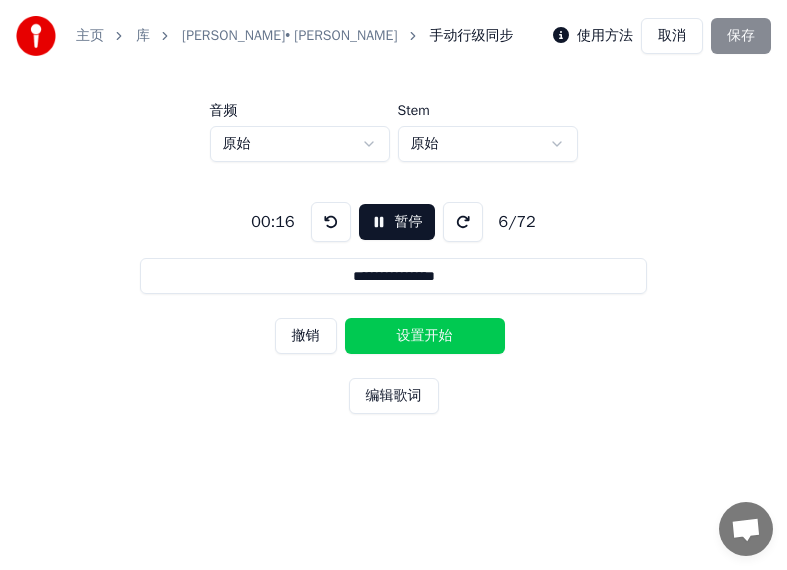 click at bounding box center (331, 222) 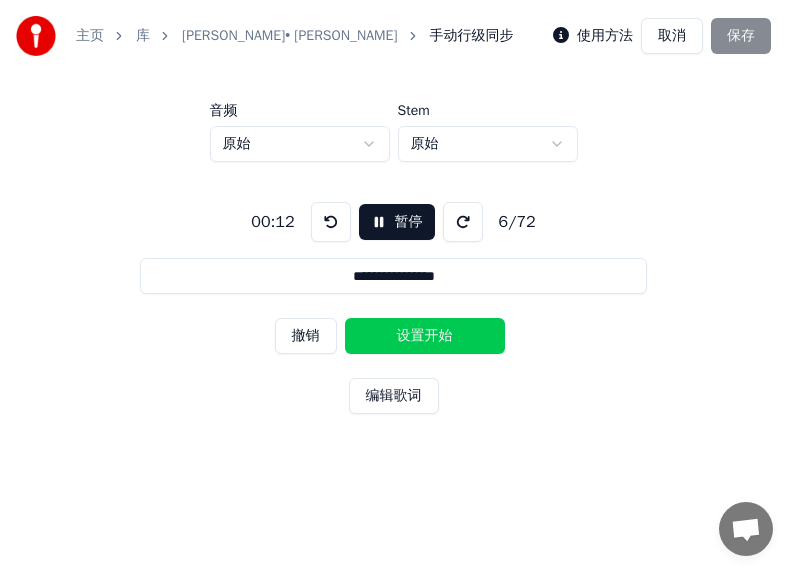click at bounding box center (331, 222) 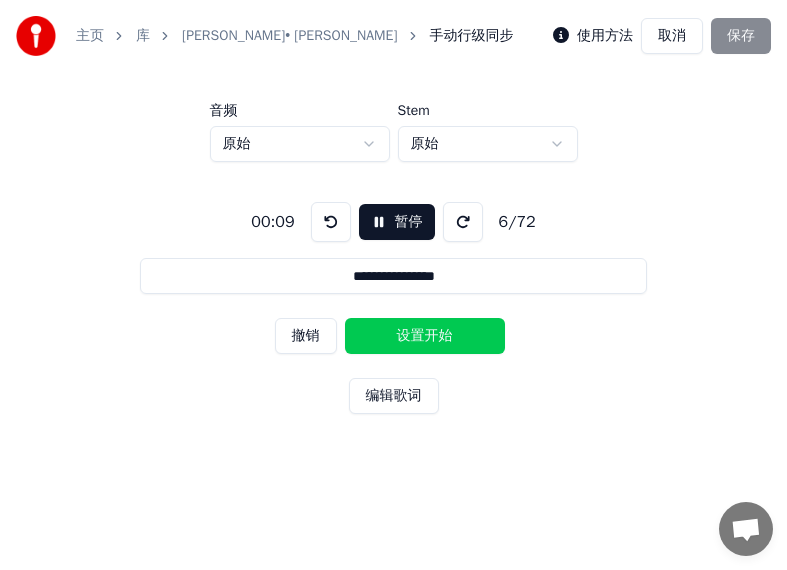 click on "撤销" at bounding box center (306, 336) 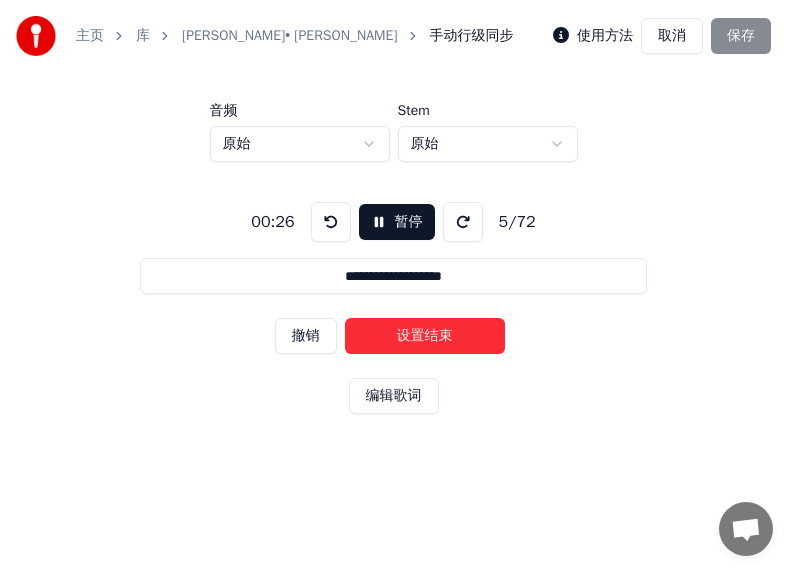 click on "设置结束" at bounding box center [425, 336] 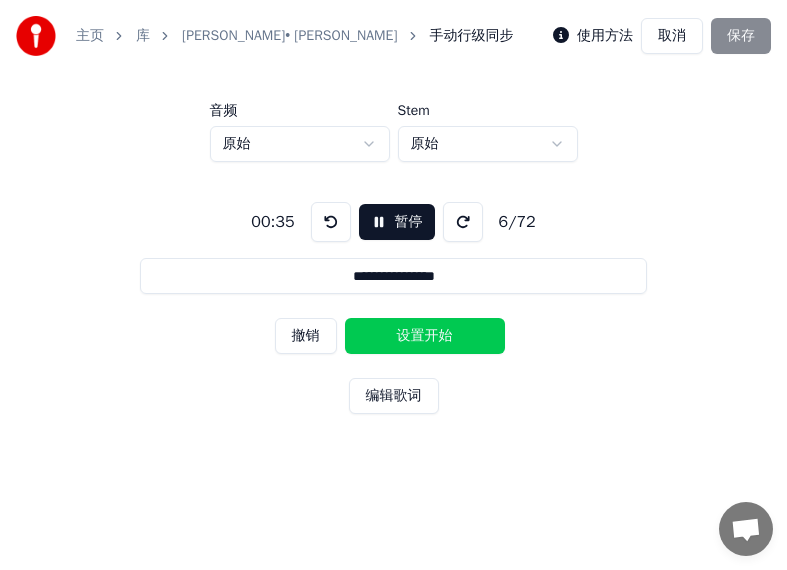 click on "设置开始" at bounding box center (425, 336) 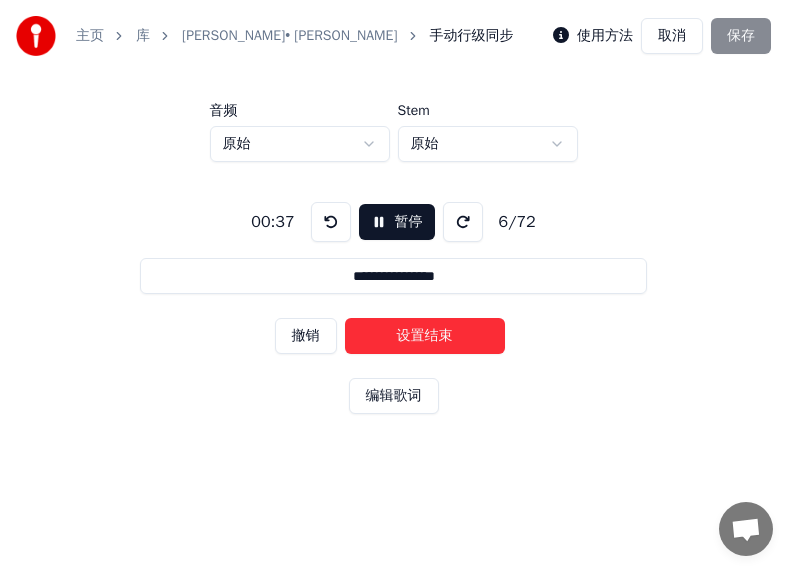 click on "设置结束" at bounding box center [425, 336] 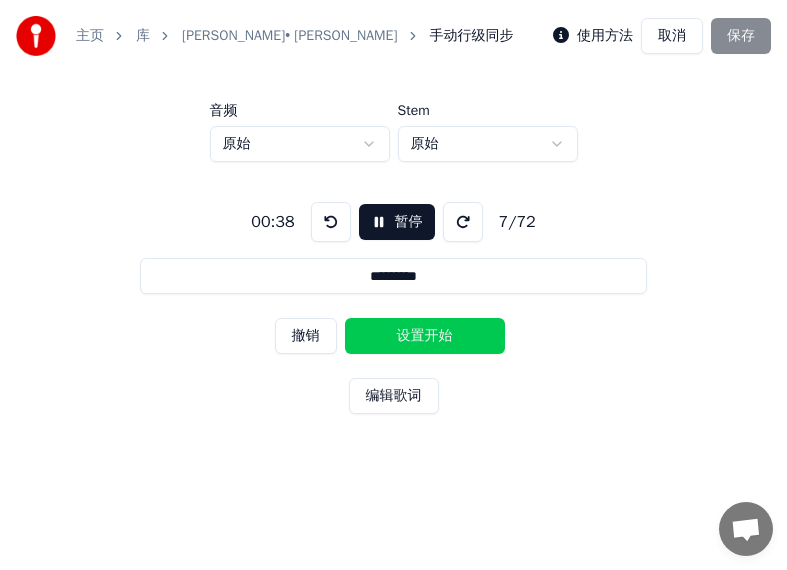 click on "设置开始" at bounding box center (425, 336) 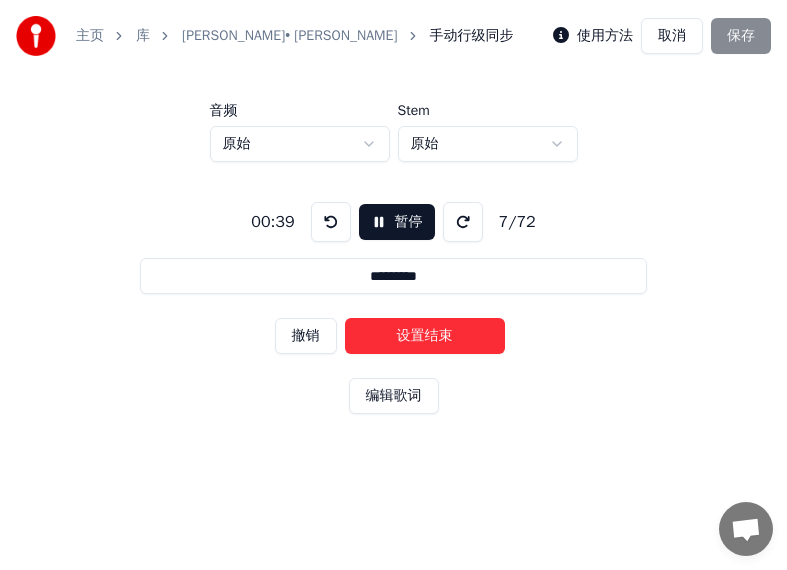 click on "设置结束" at bounding box center [425, 336] 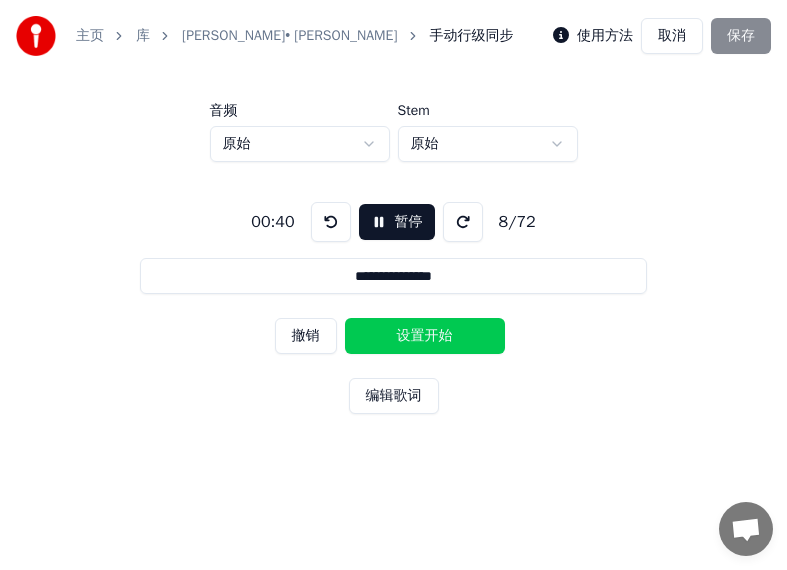 click on "设置开始" at bounding box center [425, 336] 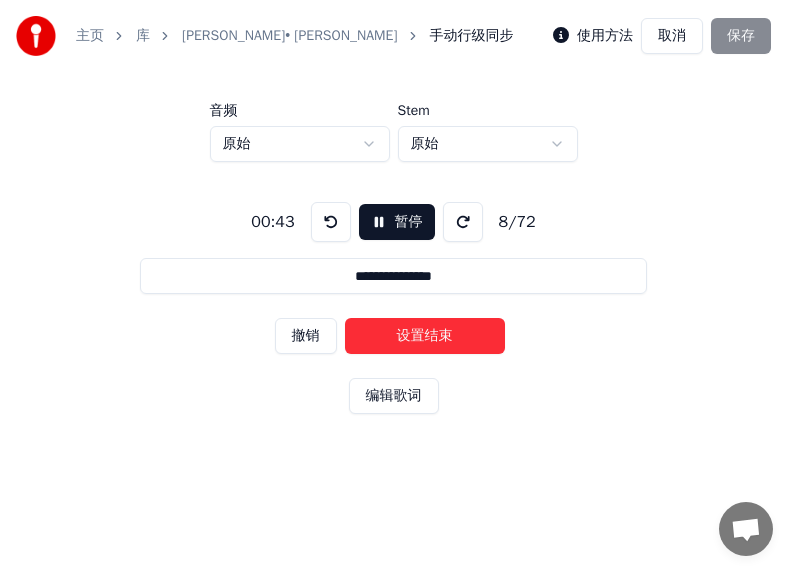 click on "设置结束" at bounding box center (425, 336) 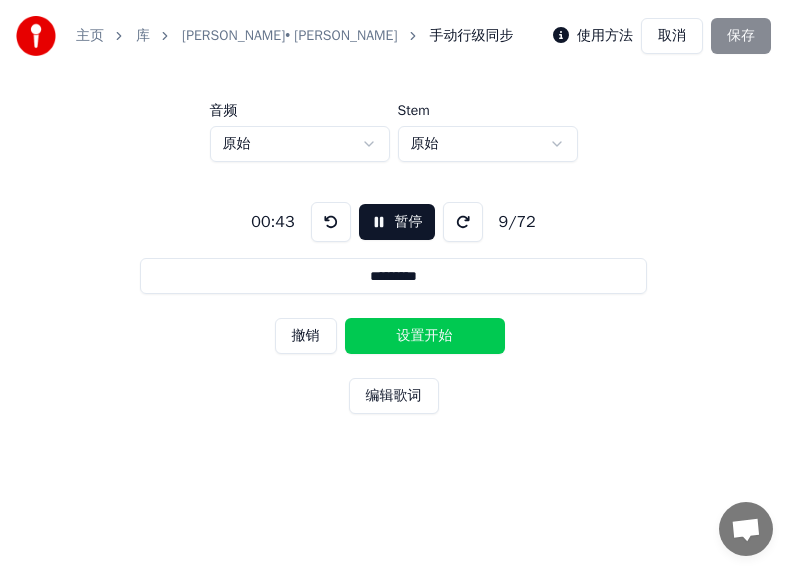click on "设置开始" at bounding box center (425, 336) 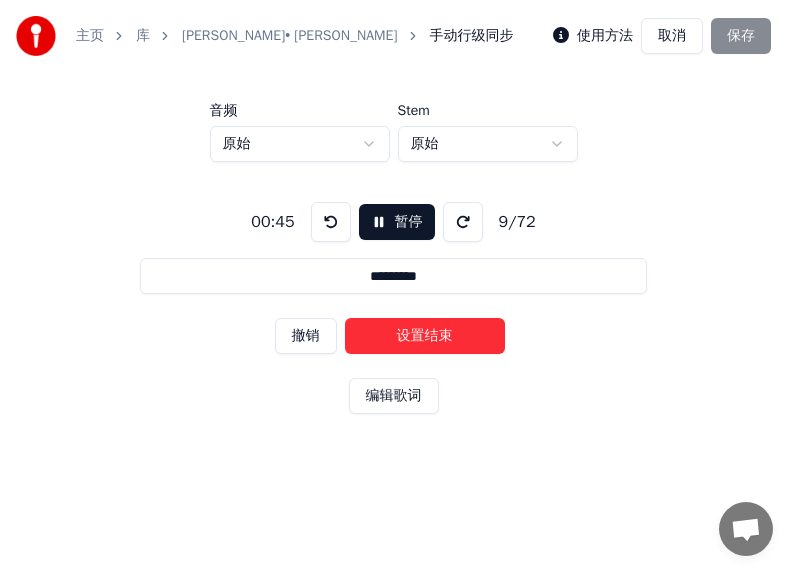 click on "设置结束" at bounding box center (425, 336) 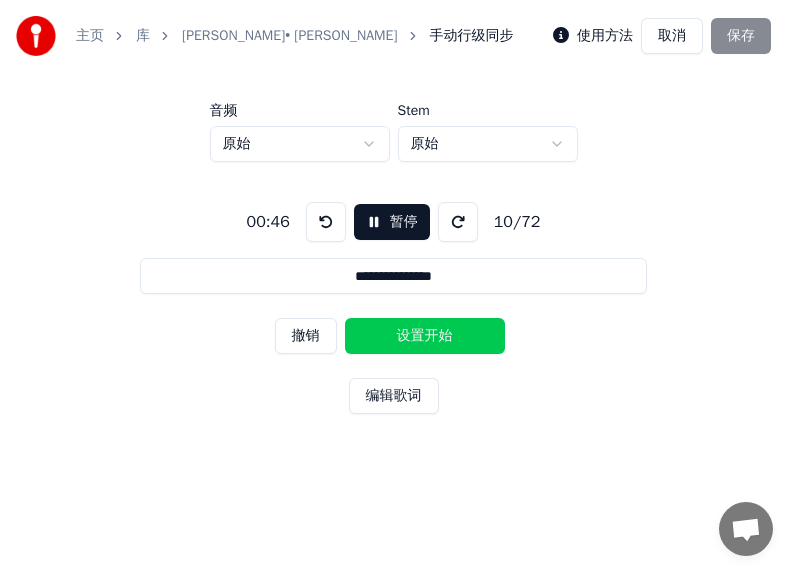 click on "设置开始" at bounding box center (425, 336) 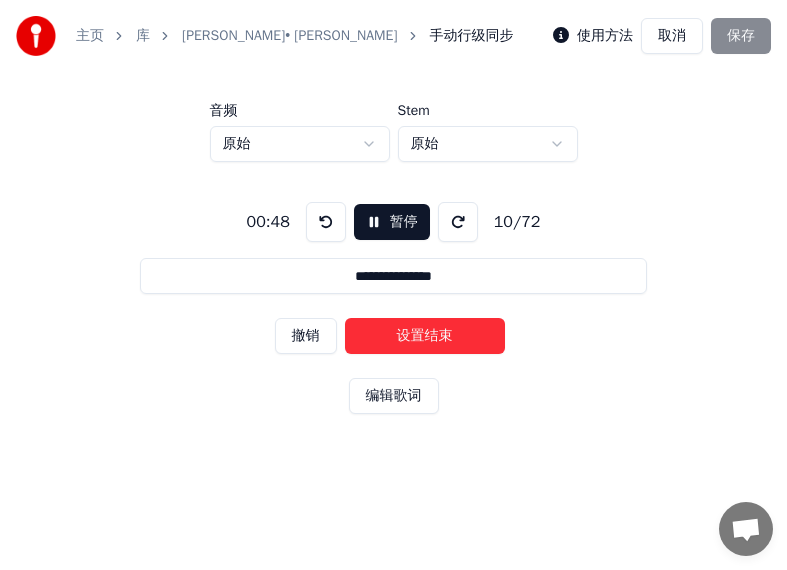 click on "设置结束" at bounding box center (425, 336) 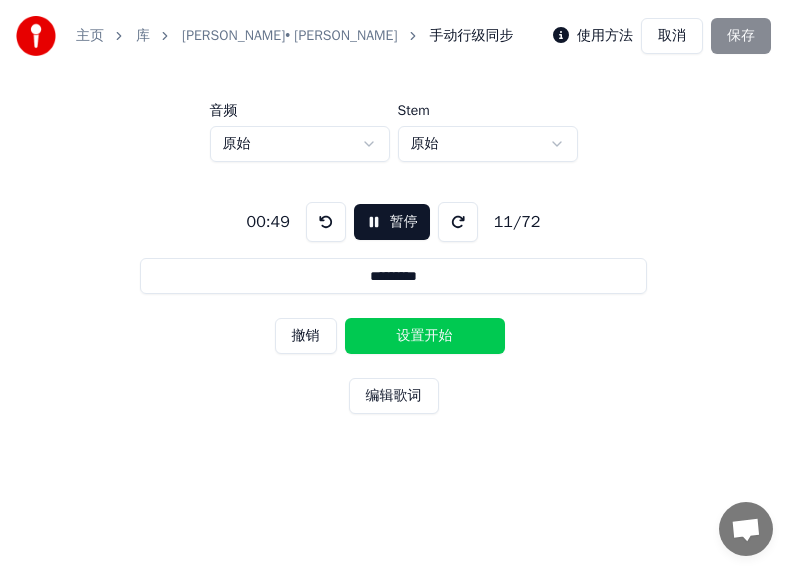 click on "设置开始" at bounding box center [425, 336] 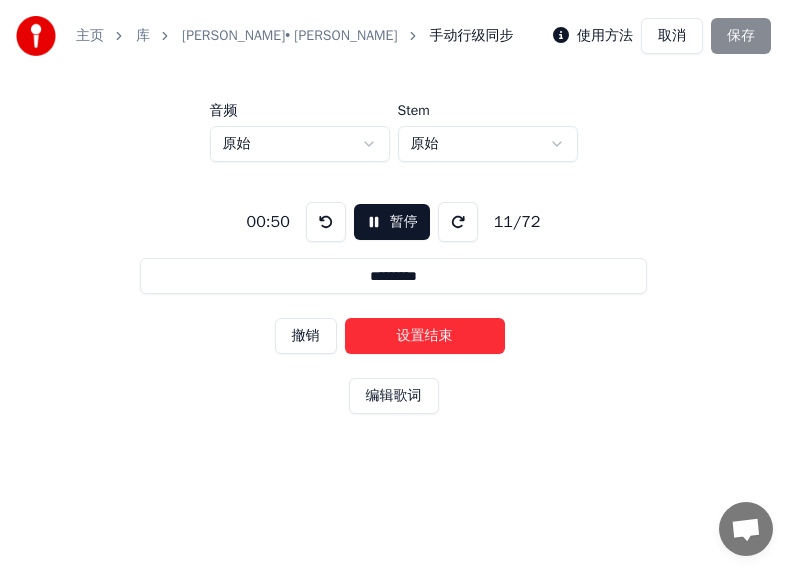 click on "设置结束" at bounding box center [425, 336] 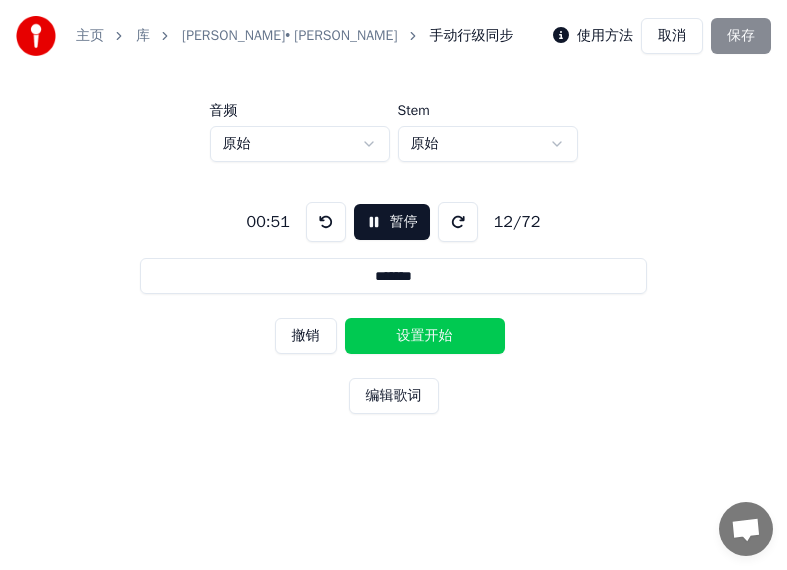 click on "设置开始" at bounding box center (425, 336) 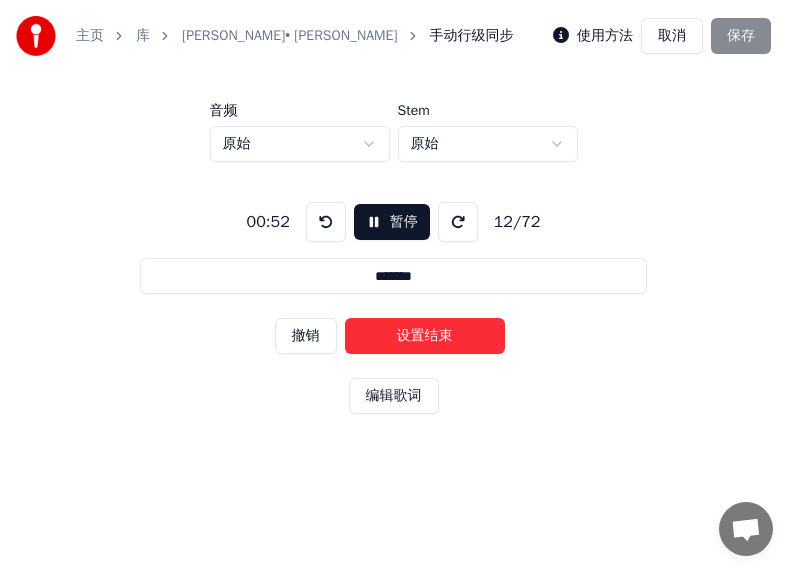 click on "设置结束" at bounding box center [425, 336] 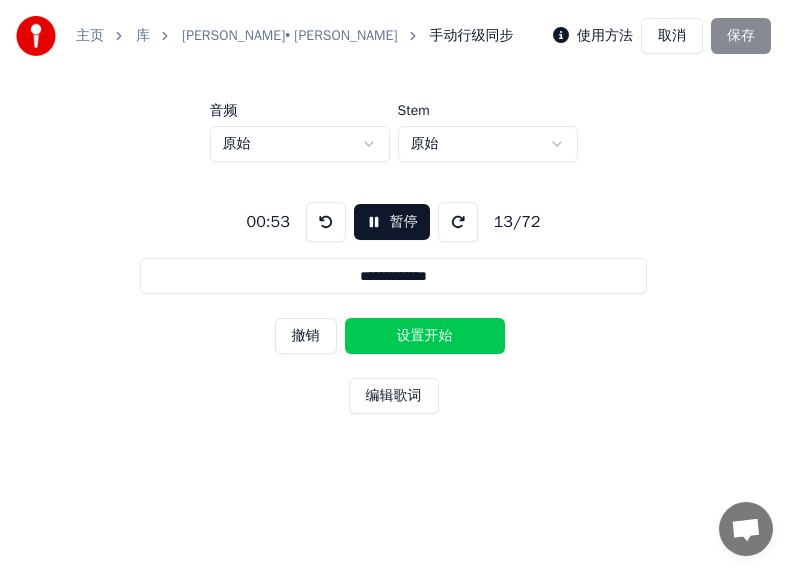 click on "设置开始" at bounding box center [425, 336] 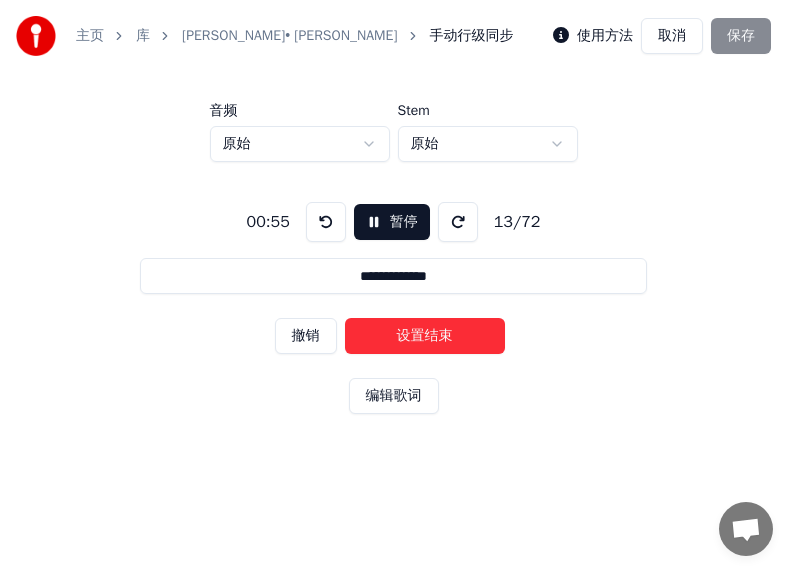 click on "设置结束" at bounding box center [425, 336] 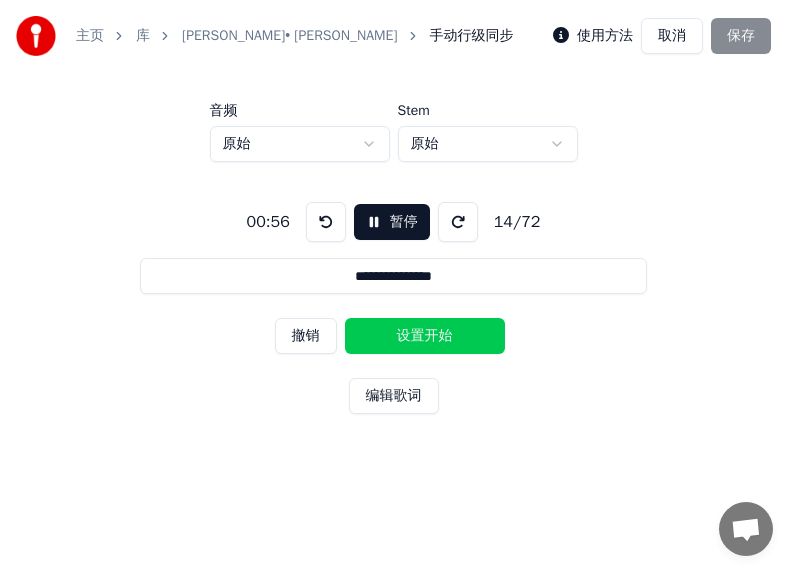 click on "设置开始" at bounding box center [425, 336] 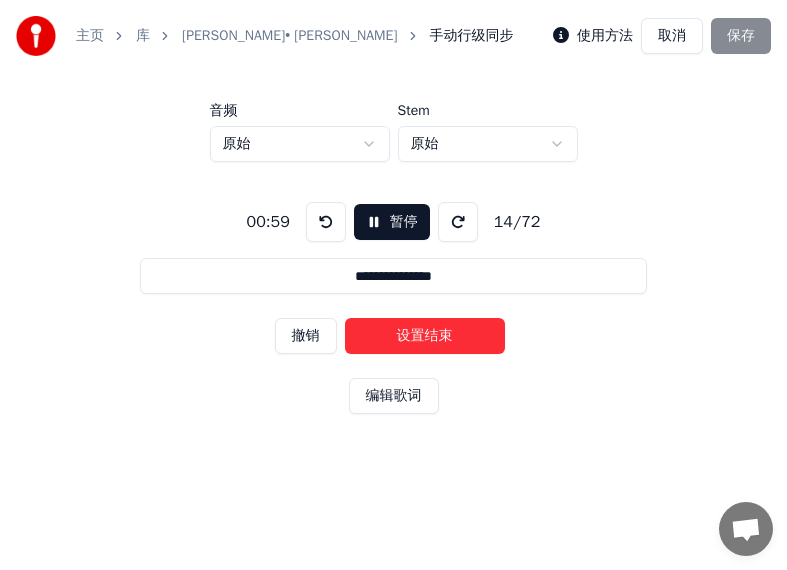click on "设置结束" at bounding box center [425, 336] 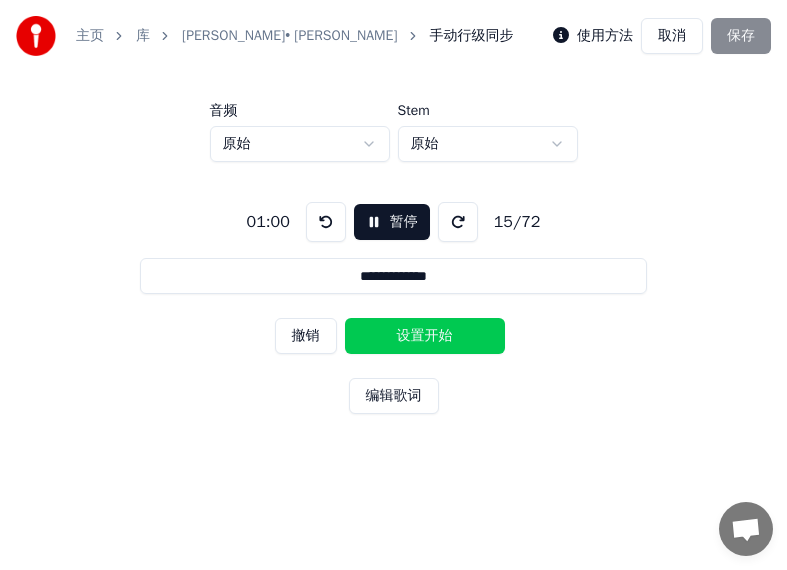click on "设置开始" at bounding box center [425, 336] 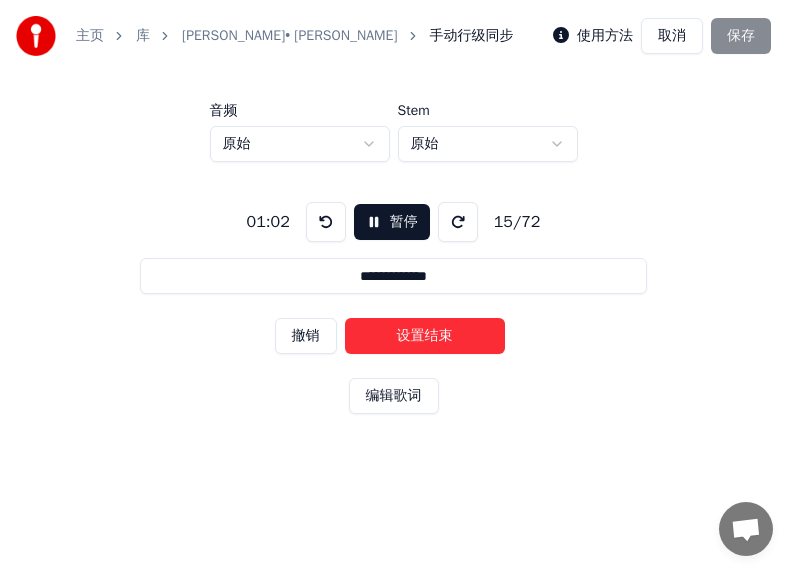 click on "设置结束" at bounding box center (425, 336) 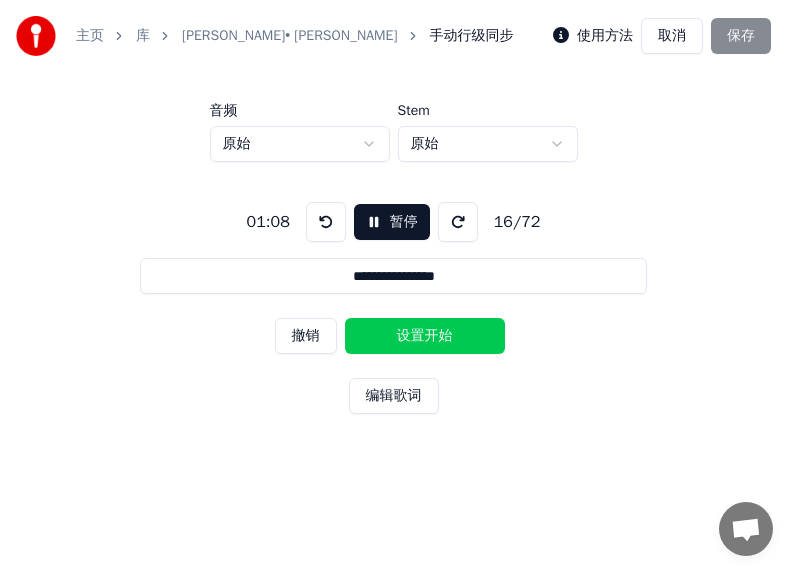 click on "设置开始" at bounding box center [425, 336] 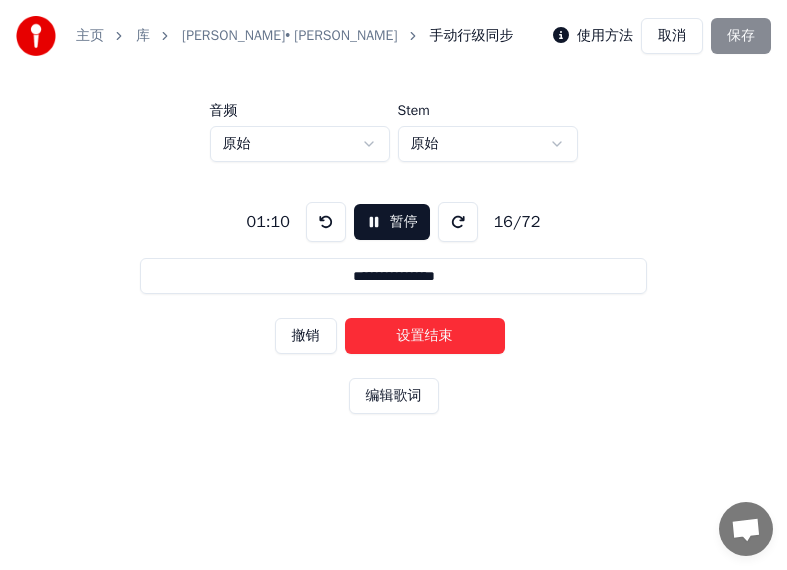 click on "设置结束" at bounding box center (425, 336) 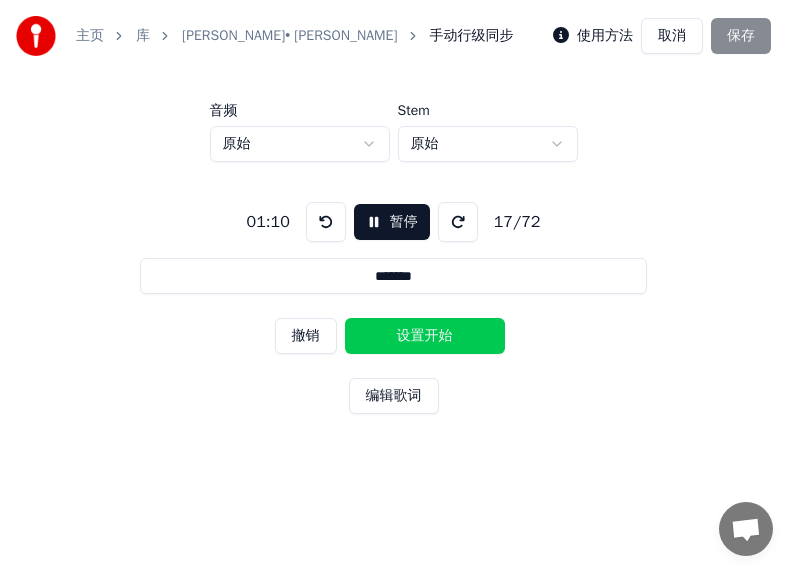 click on "设置开始" at bounding box center [425, 336] 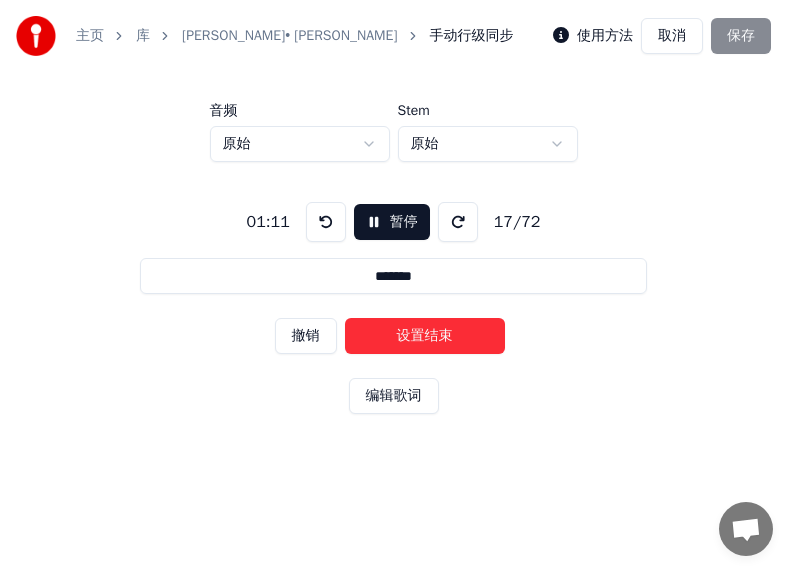 click on "设置结束" at bounding box center [425, 336] 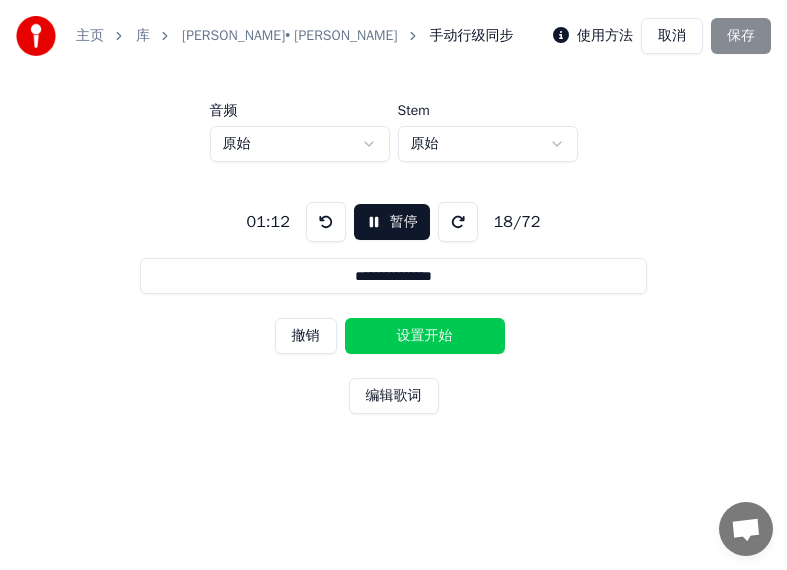 click on "设置开始" at bounding box center (425, 336) 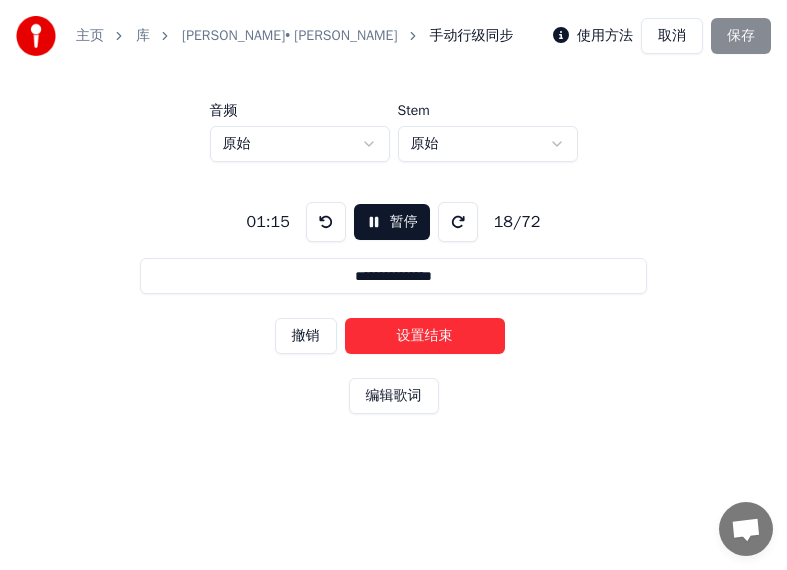 click on "设置结束" at bounding box center [425, 336] 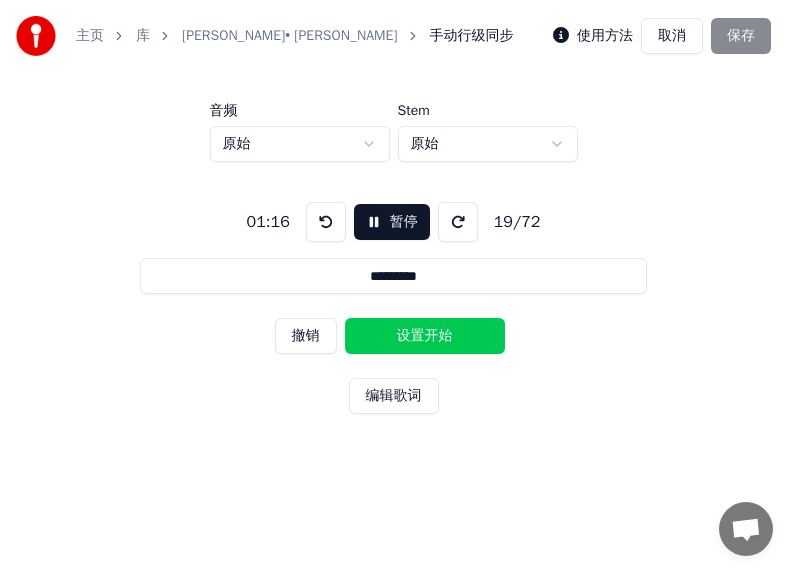 click on "设置开始" at bounding box center (425, 336) 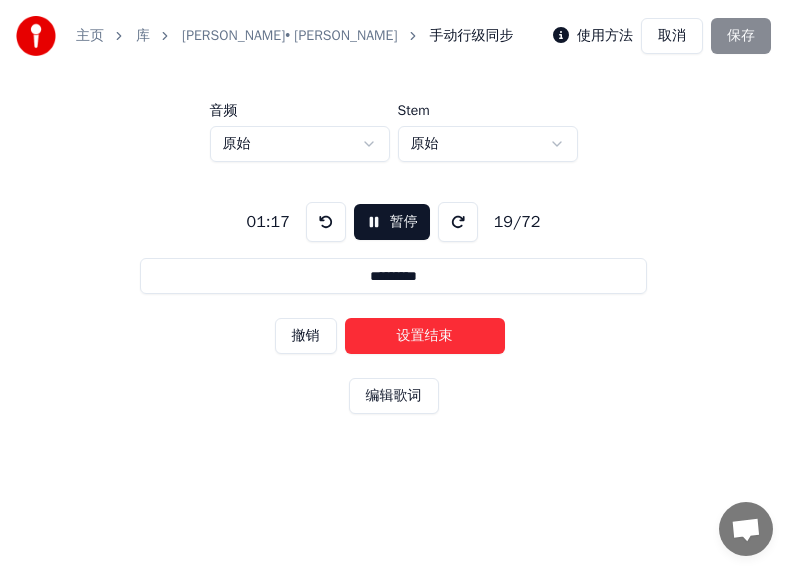 click on "设置结束" at bounding box center [425, 336] 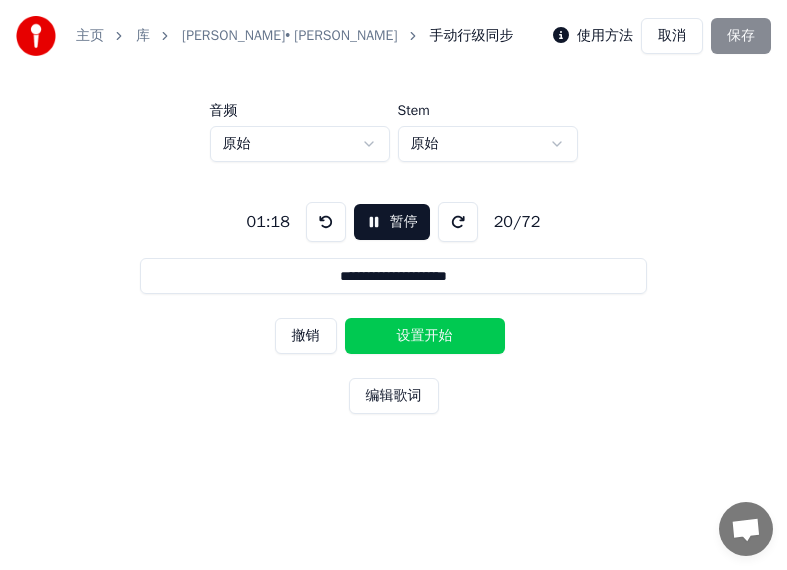 click on "设置开始" at bounding box center (425, 336) 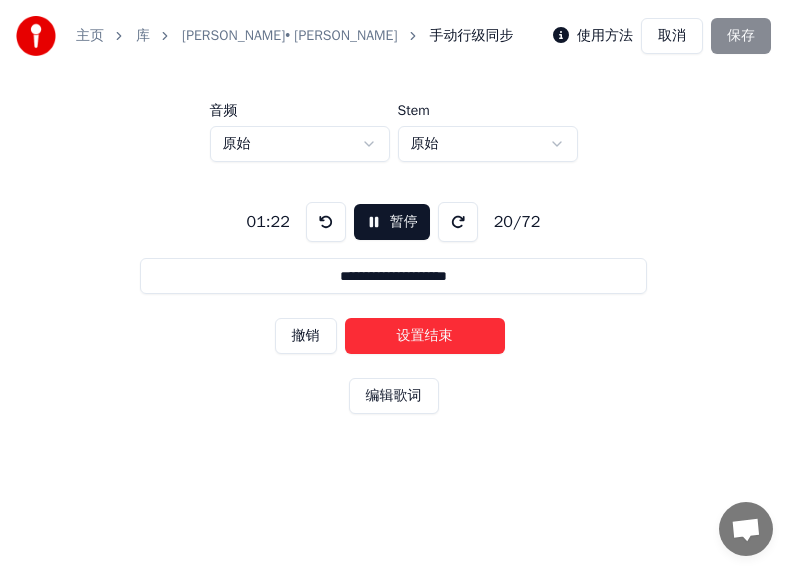 click on "设置结束" at bounding box center (425, 336) 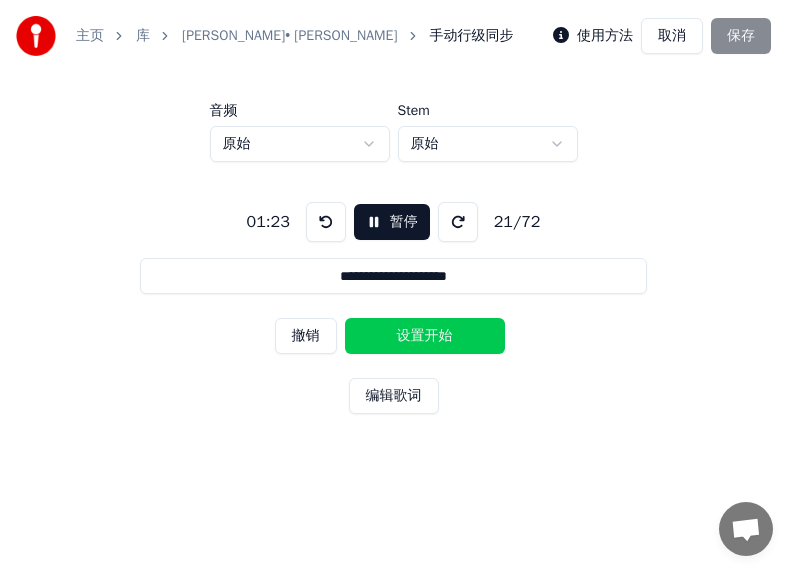 click on "设置开始" at bounding box center [425, 336] 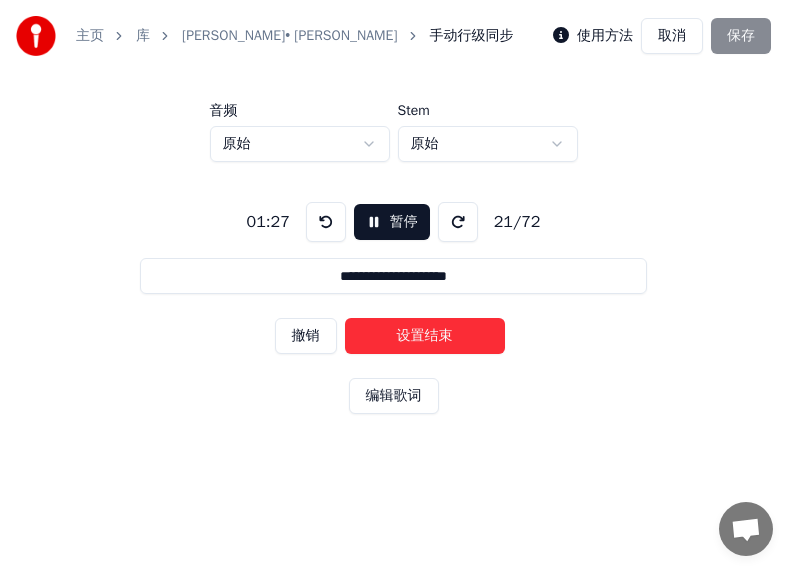click on "设置结束" at bounding box center [425, 336] 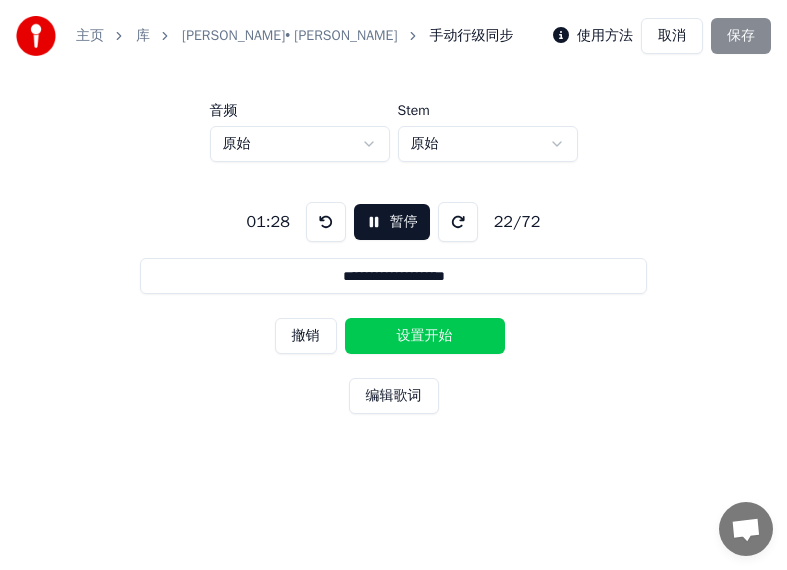 click on "设置开始" at bounding box center [425, 336] 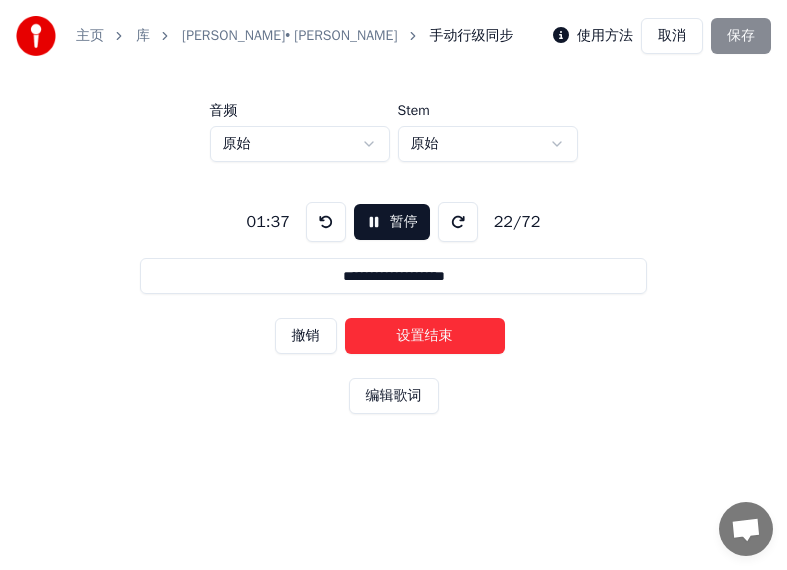 click on "设置结束" at bounding box center [425, 336] 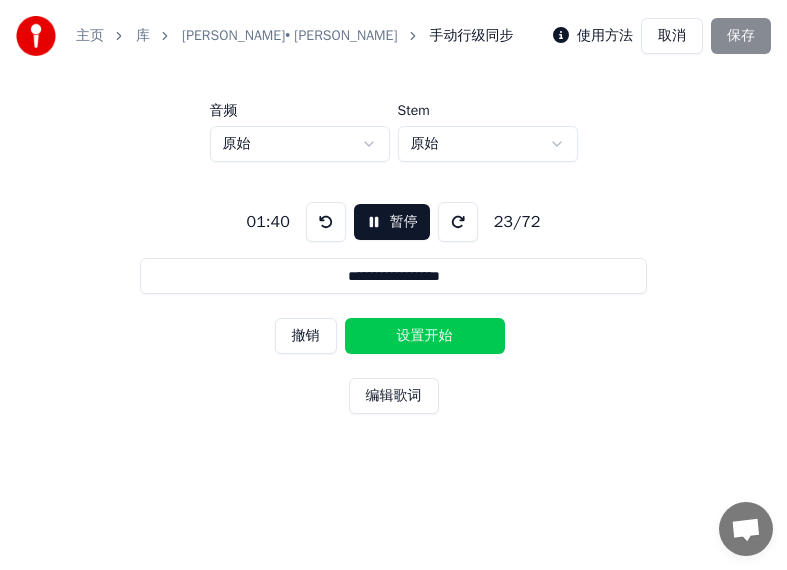 click at bounding box center [326, 222] 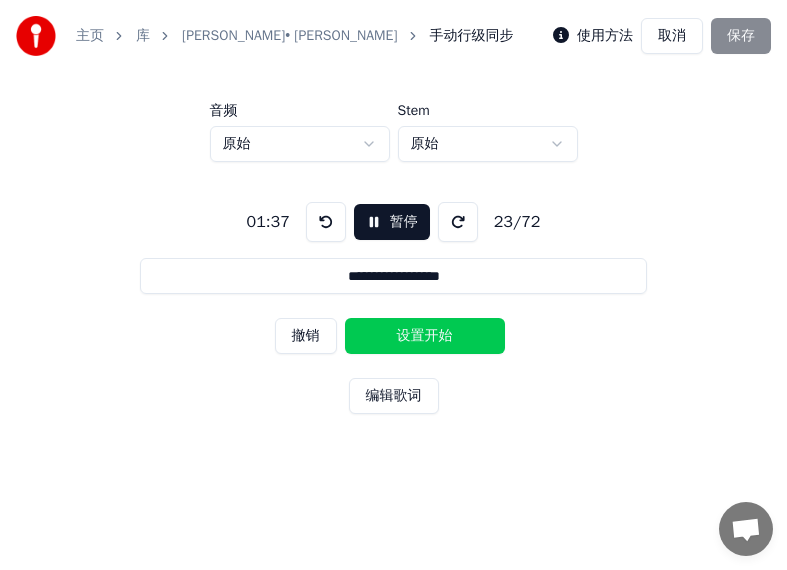 click on "设置开始" at bounding box center (425, 336) 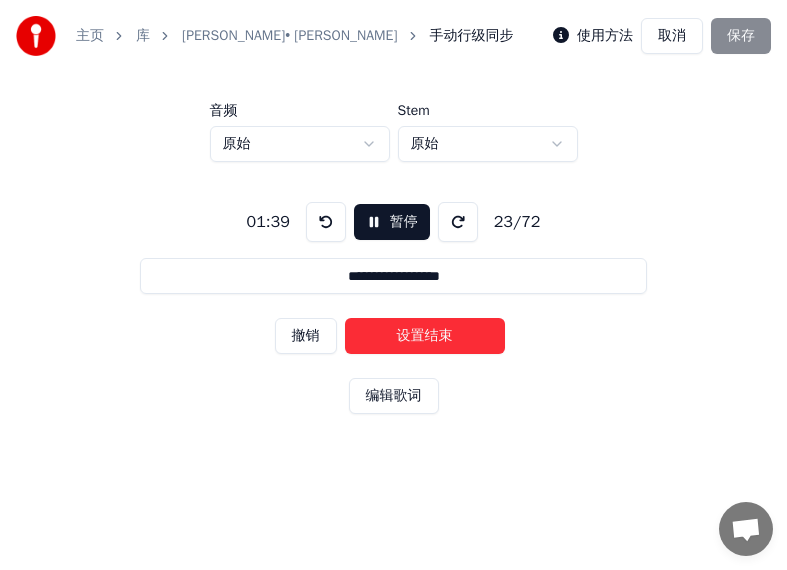 click on "设置结束" at bounding box center (425, 336) 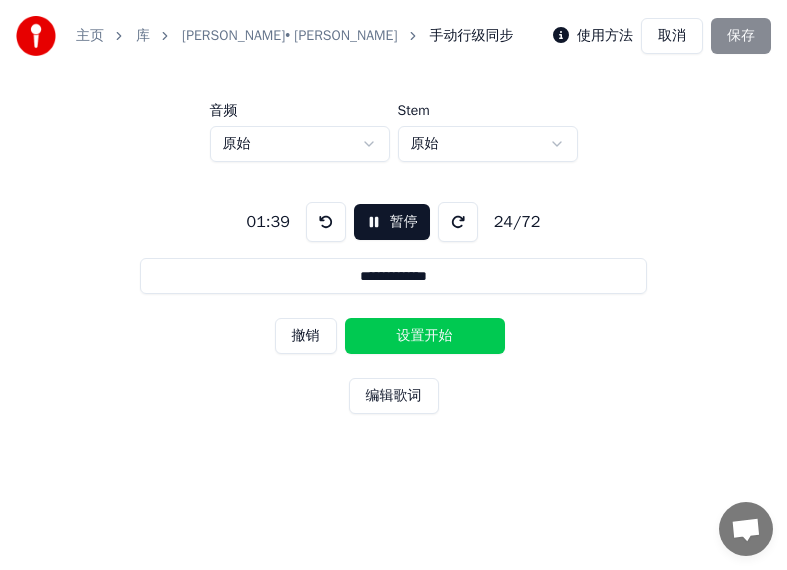 click on "设置开始" at bounding box center [425, 336] 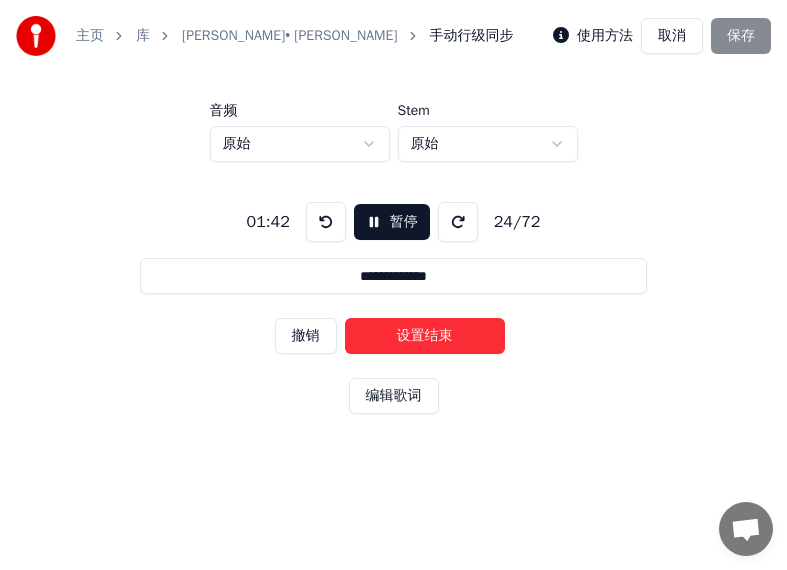 click on "设置结束" at bounding box center (425, 336) 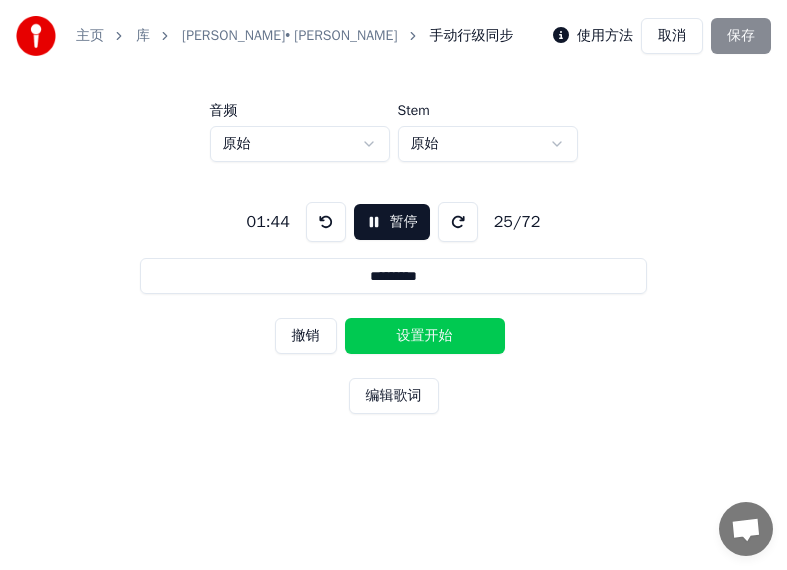 click on "撤销" at bounding box center (306, 336) 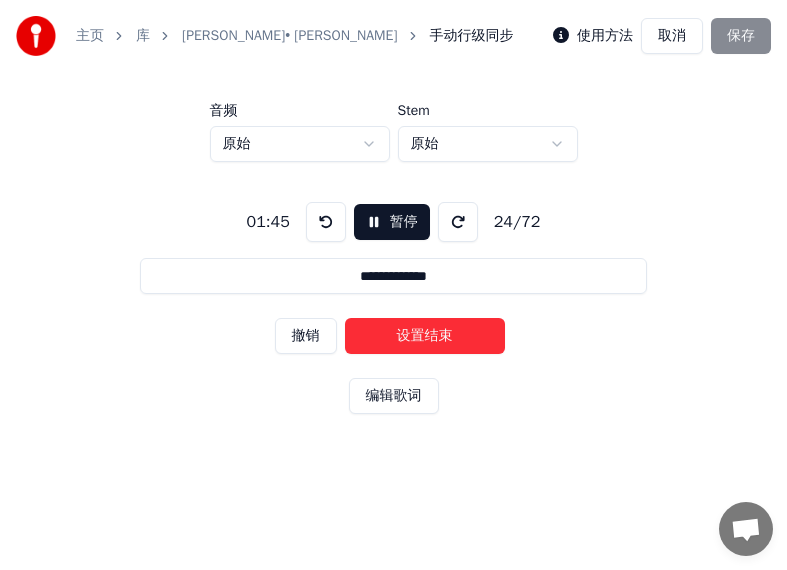 click on "撤销" at bounding box center [306, 336] 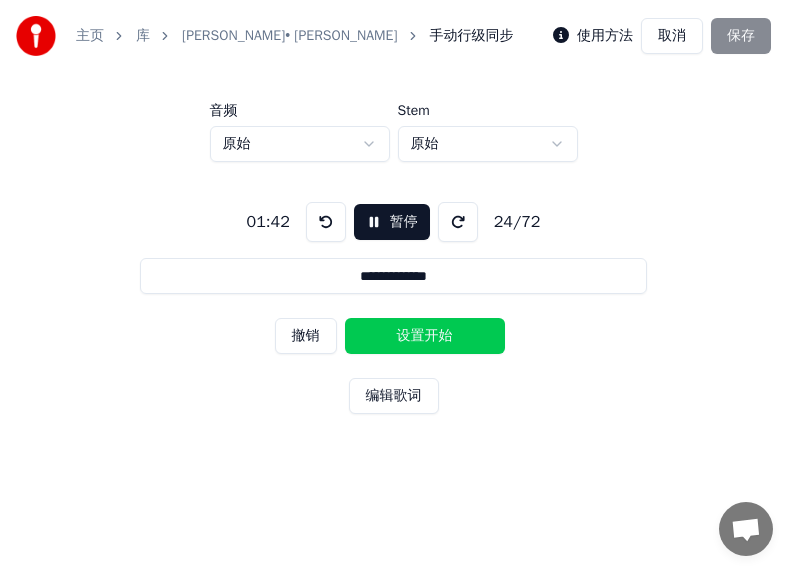 click on "设置开始" at bounding box center (425, 336) 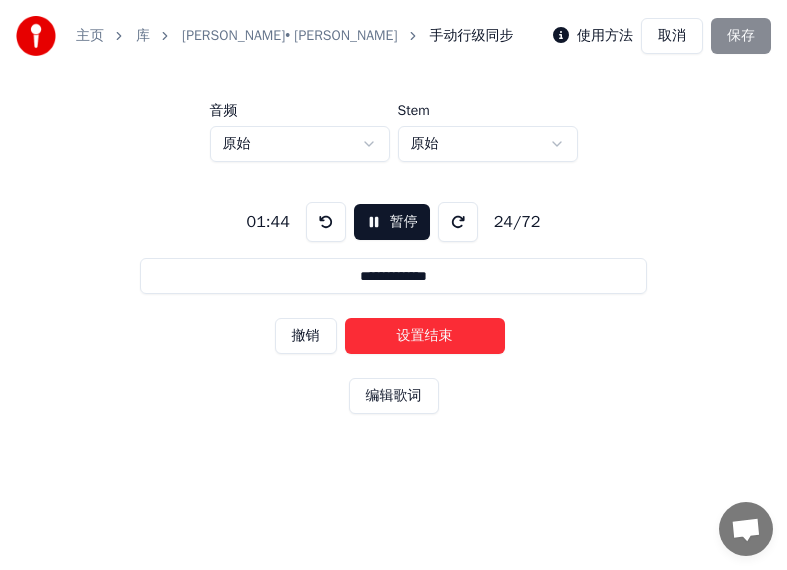click on "设置结束" at bounding box center [425, 336] 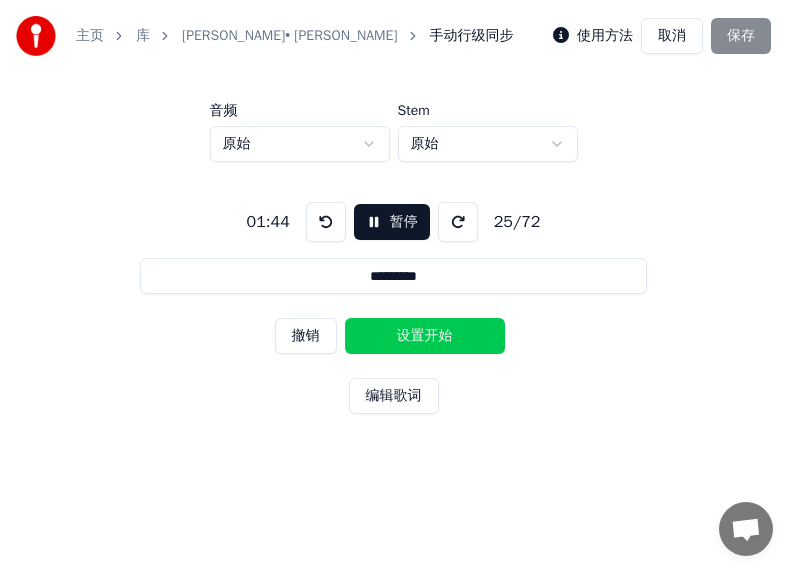 click on "设置开始" at bounding box center [425, 336] 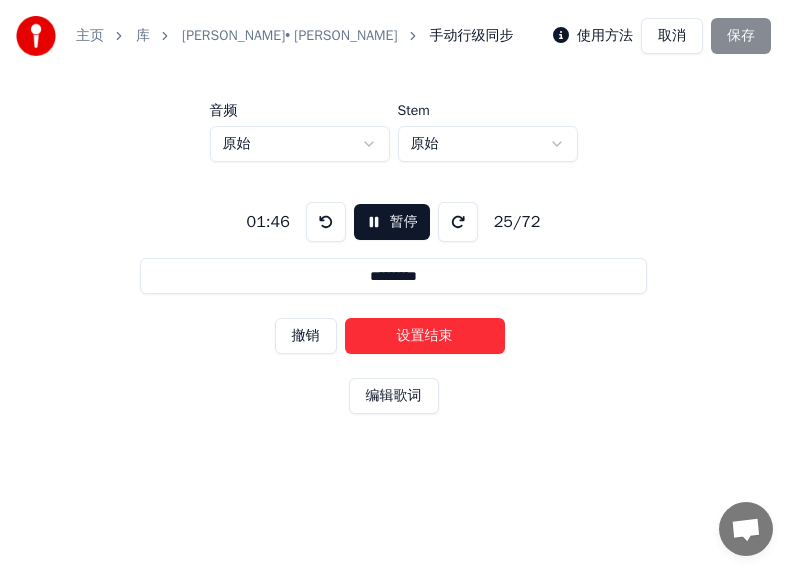 click on "设置结束" at bounding box center (425, 336) 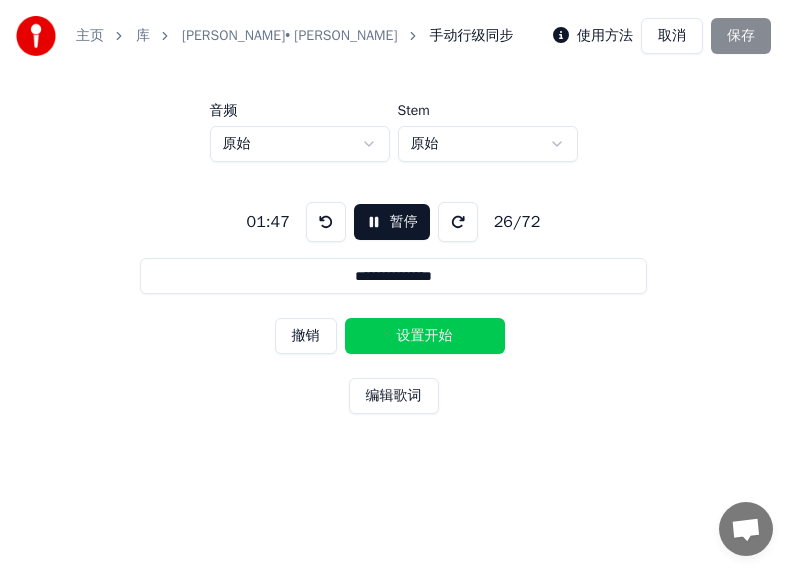 click on "设置开始" at bounding box center [425, 336] 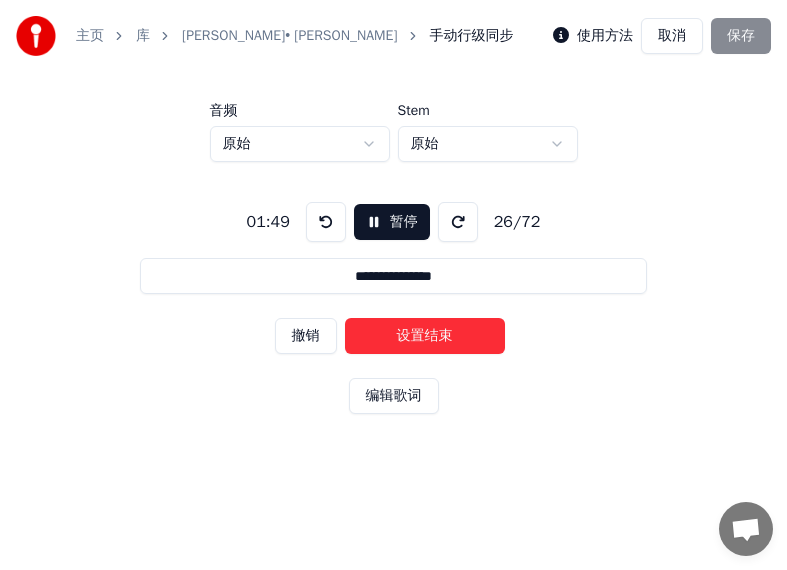 click on "设置结束" at bounding box center (425, 336) 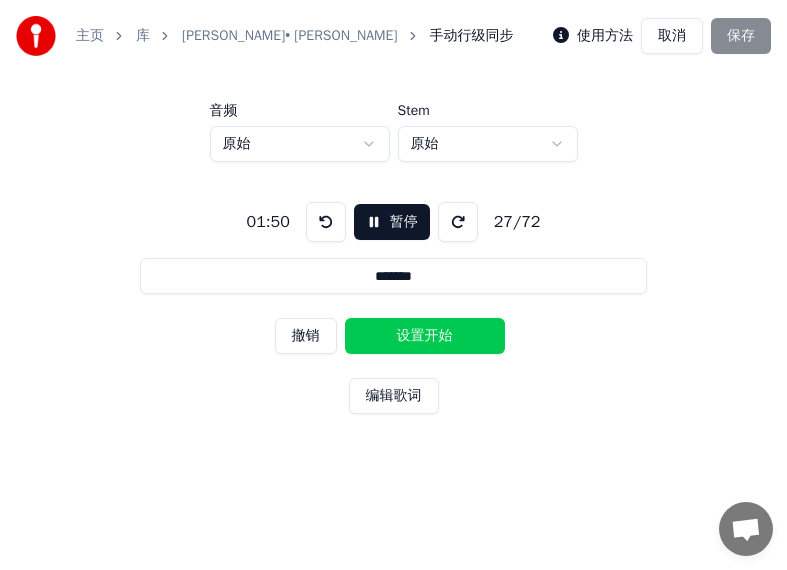 click on "设置开始" at bounding box center (425, 336) 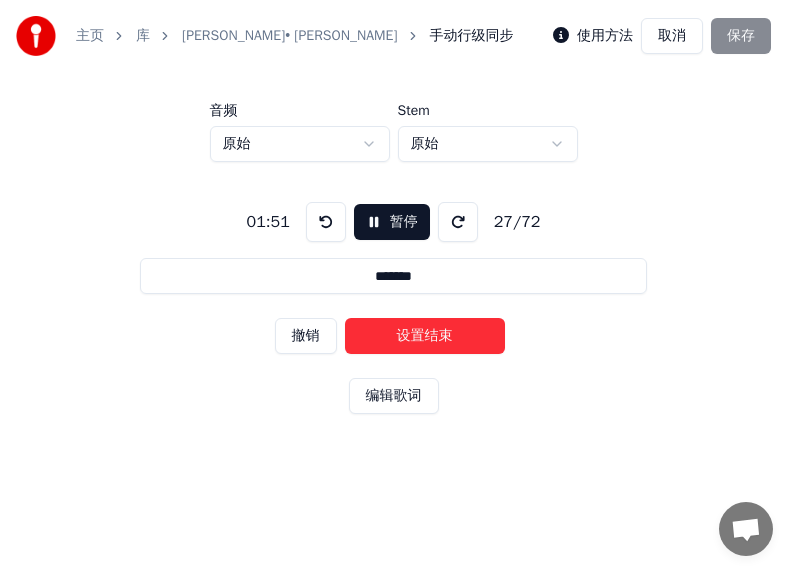 click on "设置结束" at bounding box center [425, 336] 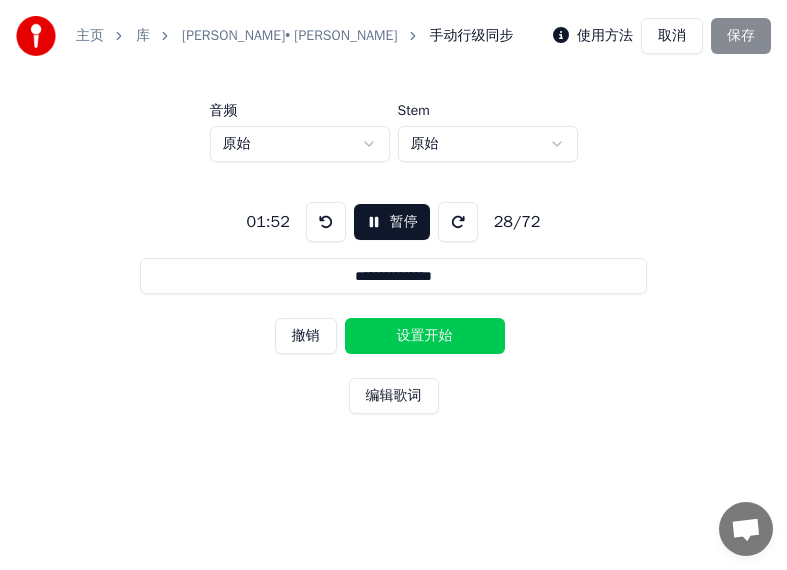 click on "设置开始" at bounding box center [425, 336] 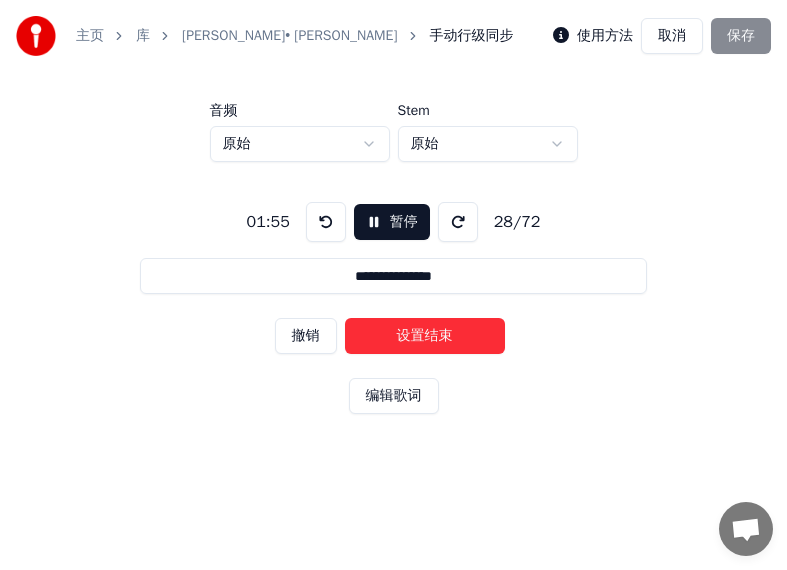 click on "设置结束" at bounding box center [425, 336] 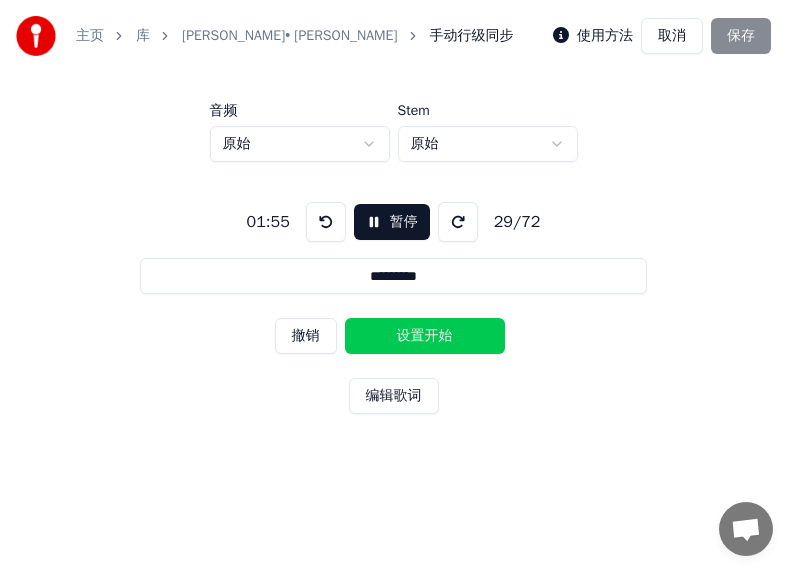 click on "设置开始" at bounding box center [425, 336] 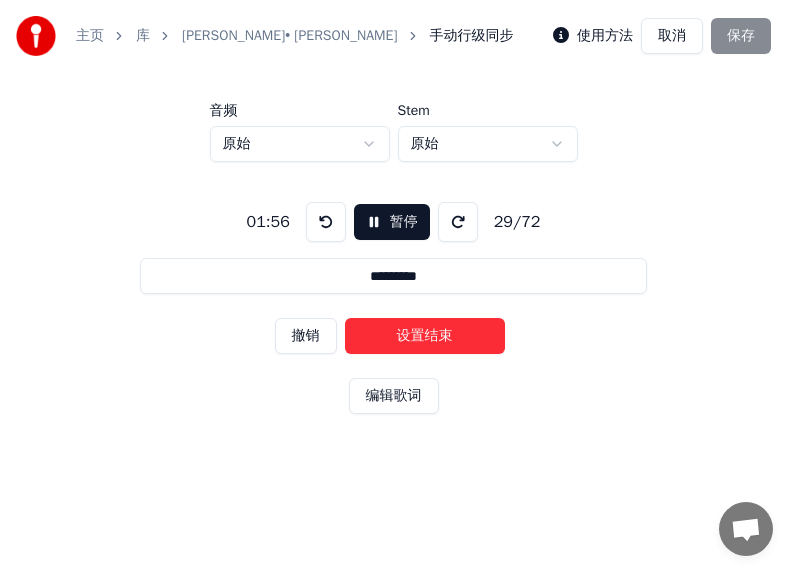 click on "设置结束" at bounding box center [425, 336] 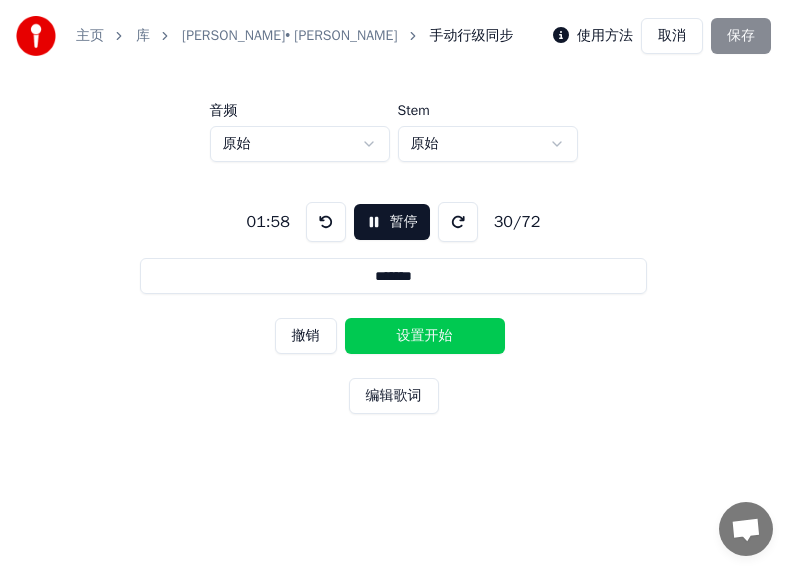click on "设置开始" at bounding box center [425, 336] 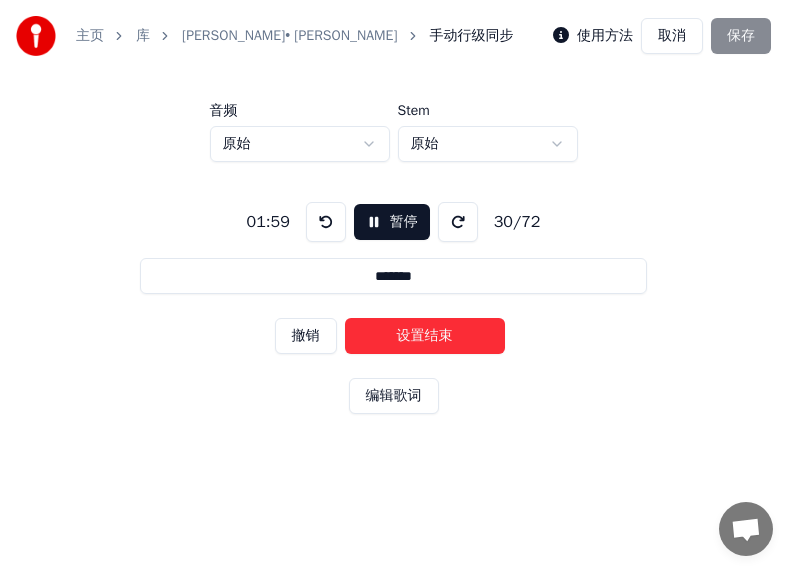 click on "设置结束" at bounding box center (425, 336) 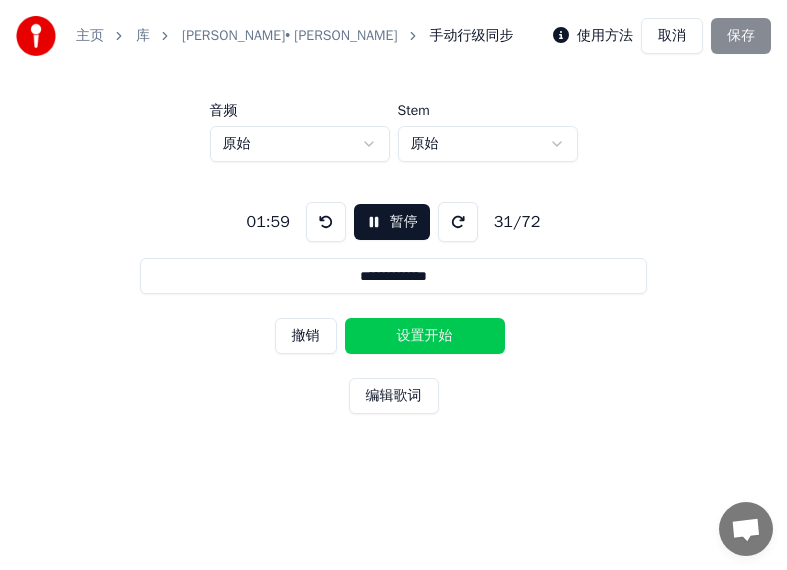click on "设置开始" at bounding box center (425, 336) 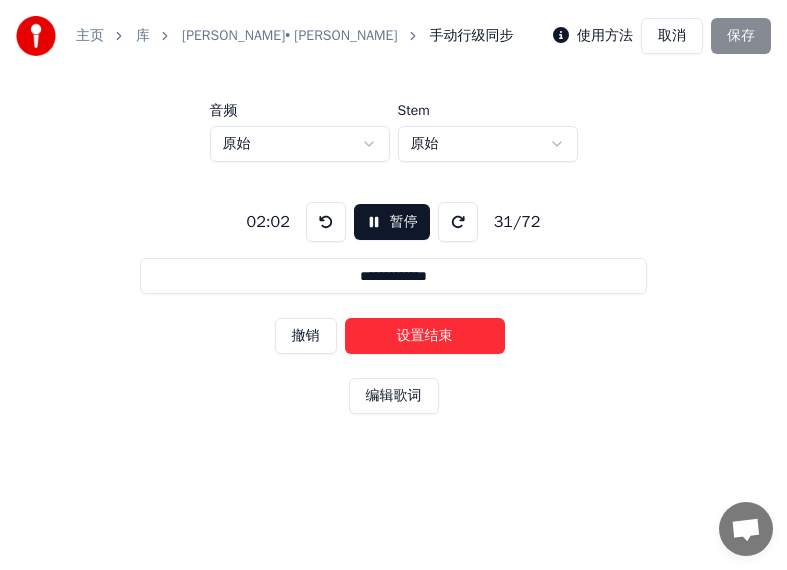 click on "设置结束" at bounding box center [425, 336] 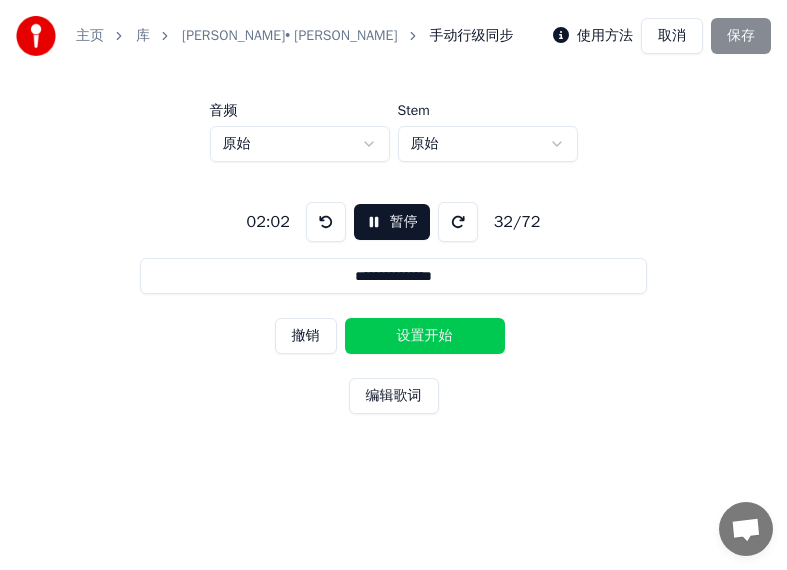 click on "设置开始" at bounding box center (425, 336) 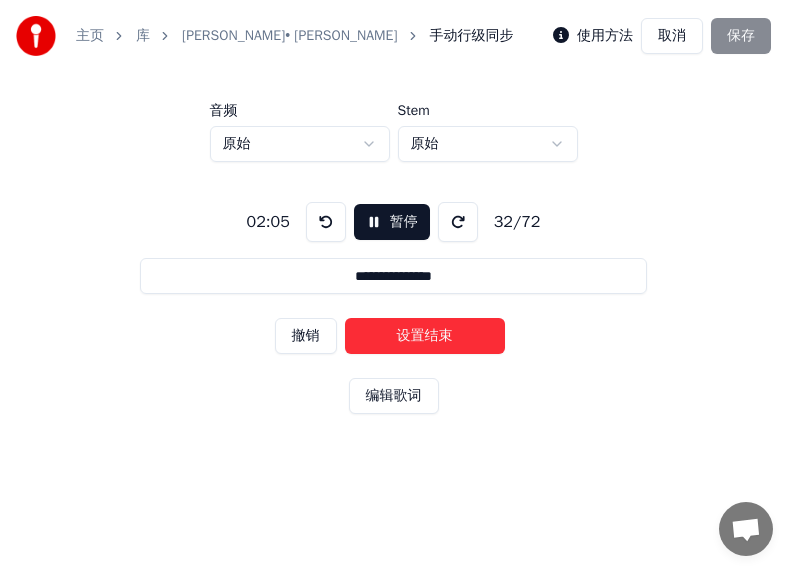 click on "设置结束" at bounding box center (425, 336) 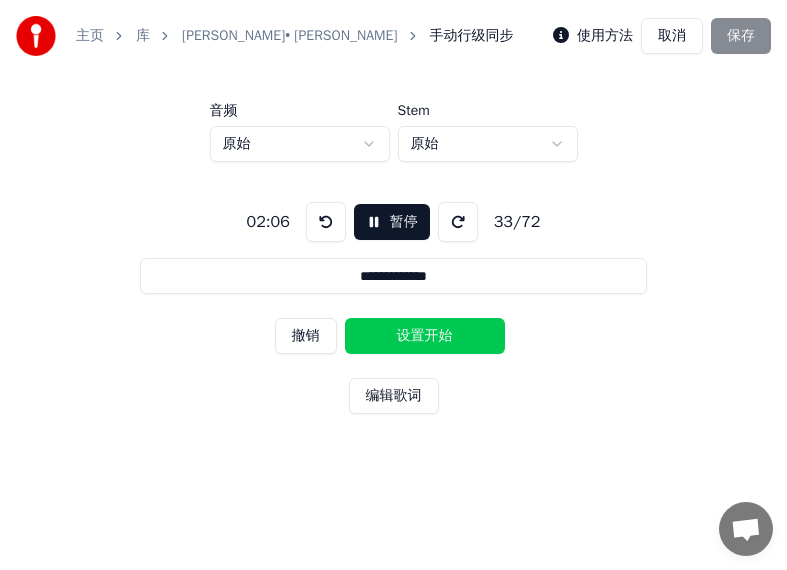 click on "设置开始" at bounding box center [425, 336] 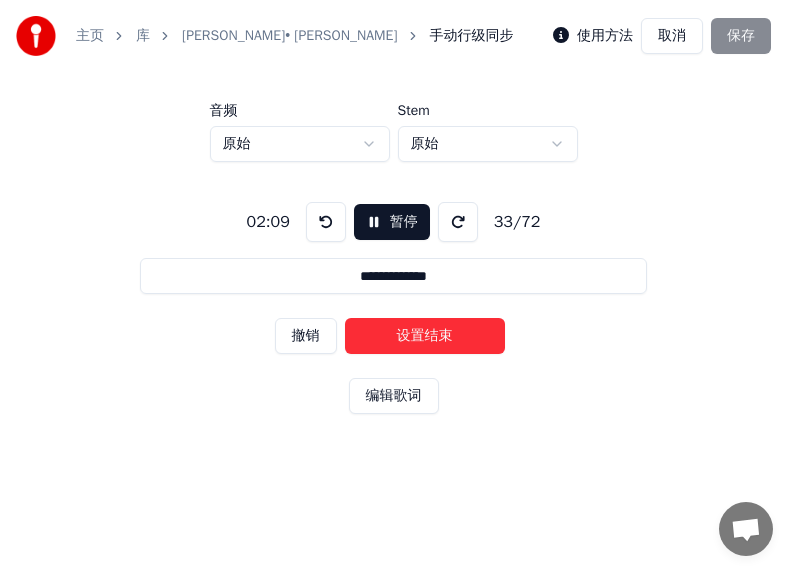 click on "设置结束" at bounding box center [425, 336] 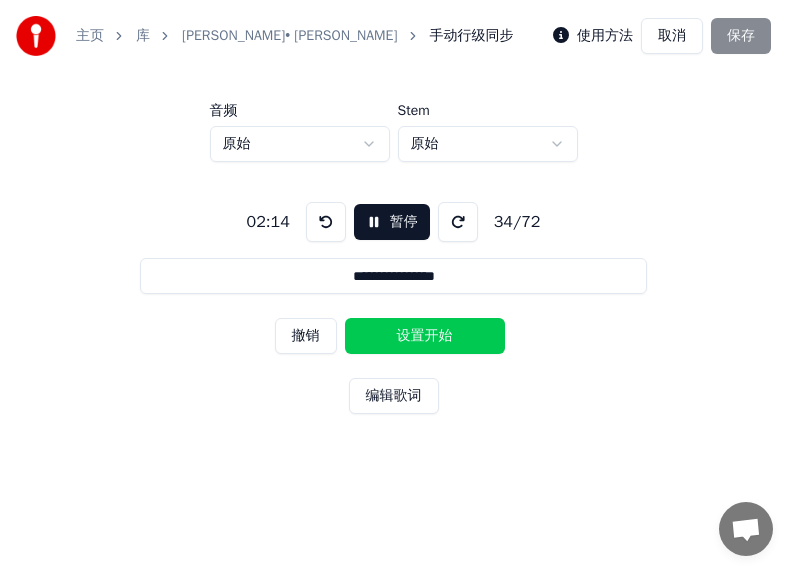 click on "设置开始" at bounding box center [425, 336] 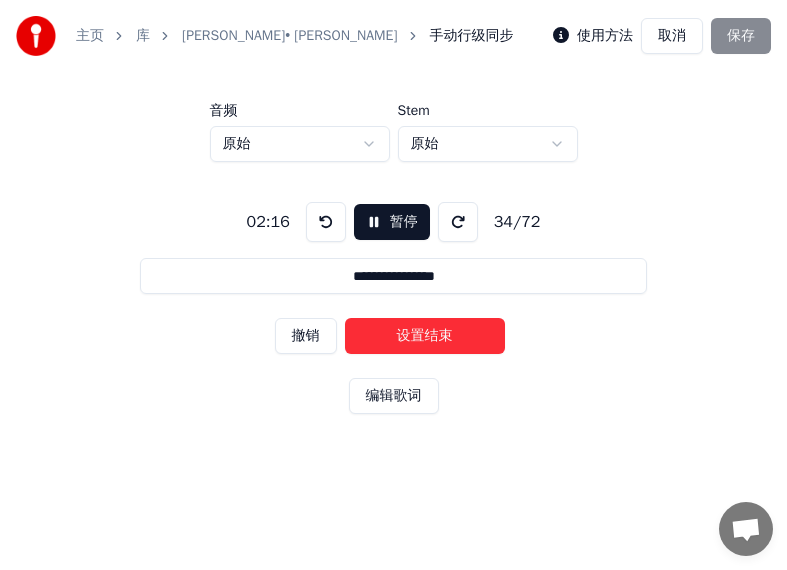 click on "设置结束" at bounding box center (425, 336) 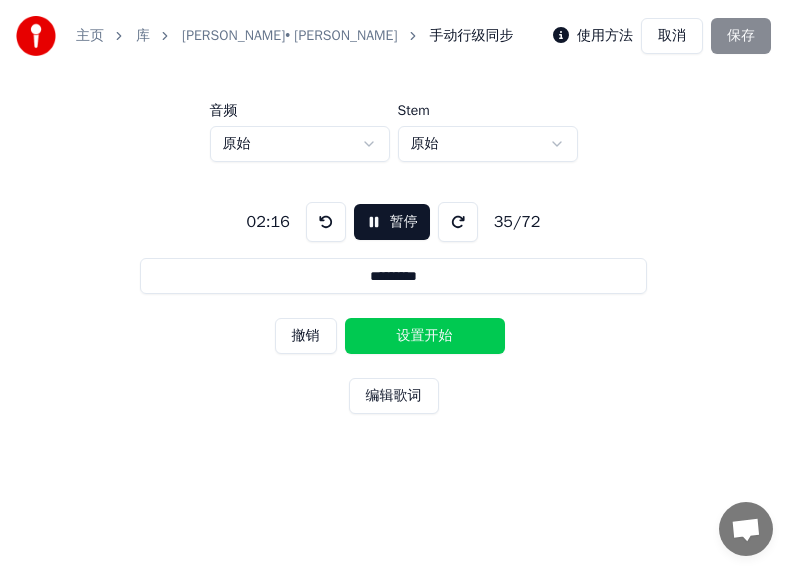 click on "设置开始" at bounding box center (425, 336) 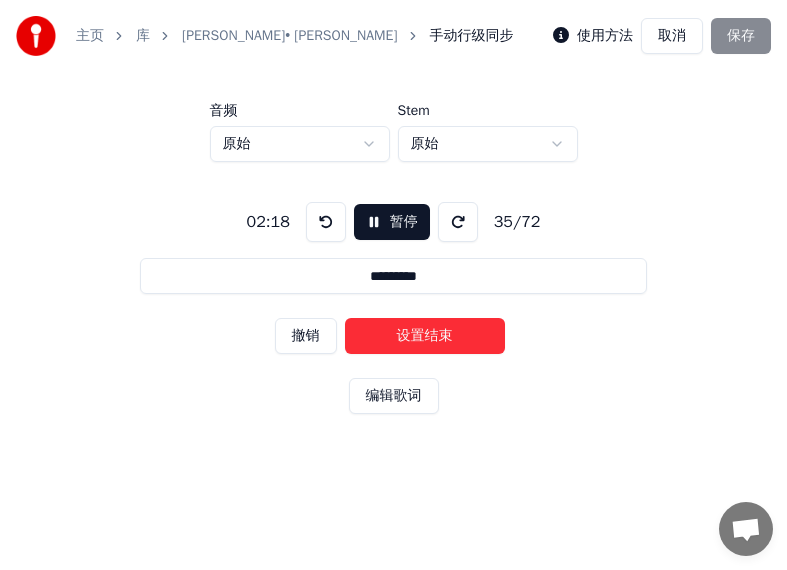 click on "设置结束" at bounding box center (425, 336) 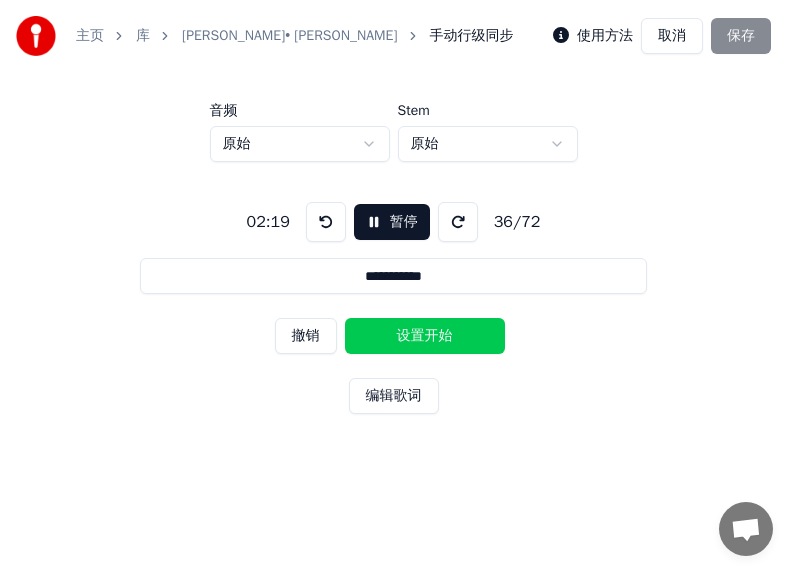 click on "设置开始" at bounding box center [425, 336] 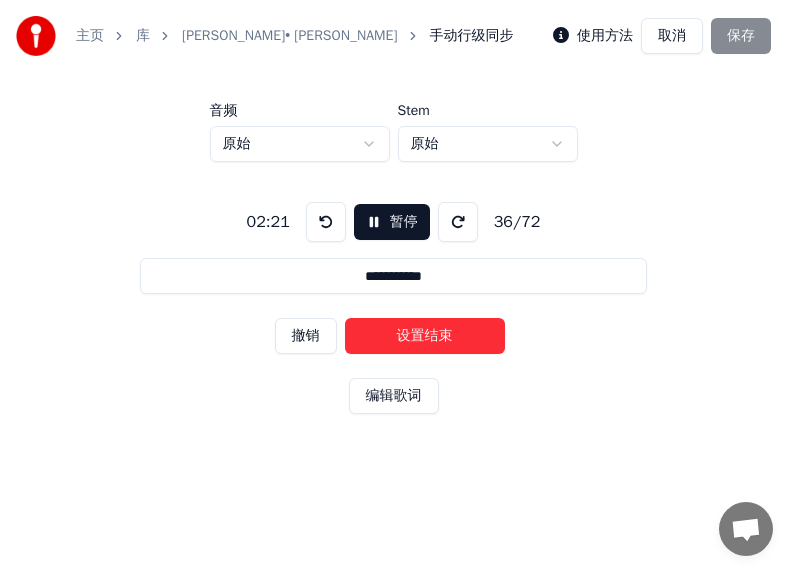 click on "设置结束" at bounding box center (425, 336) 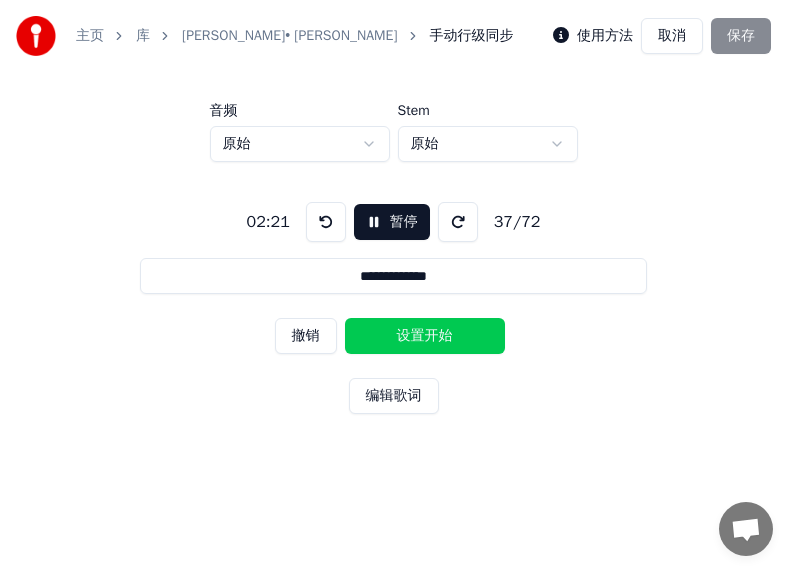 click on "设置开始" at bounding box center [425, 336] 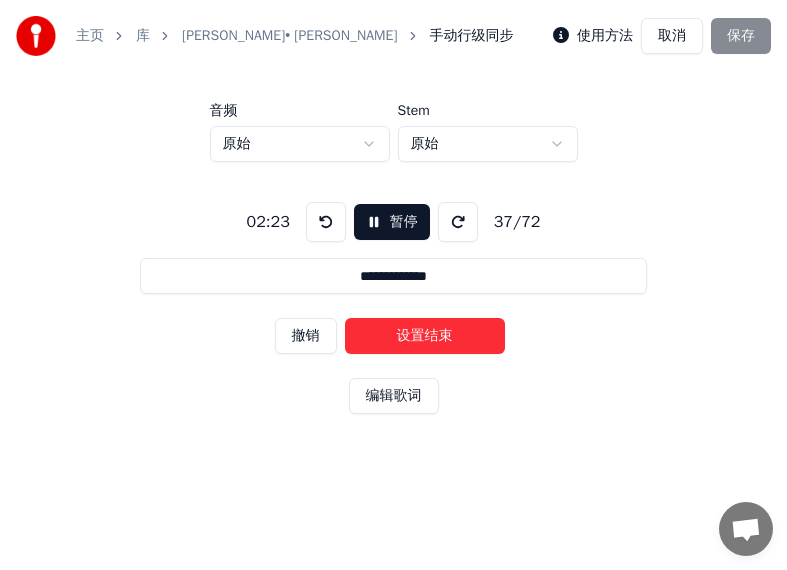 click on "设置结束" at bounding box center (425, 336) 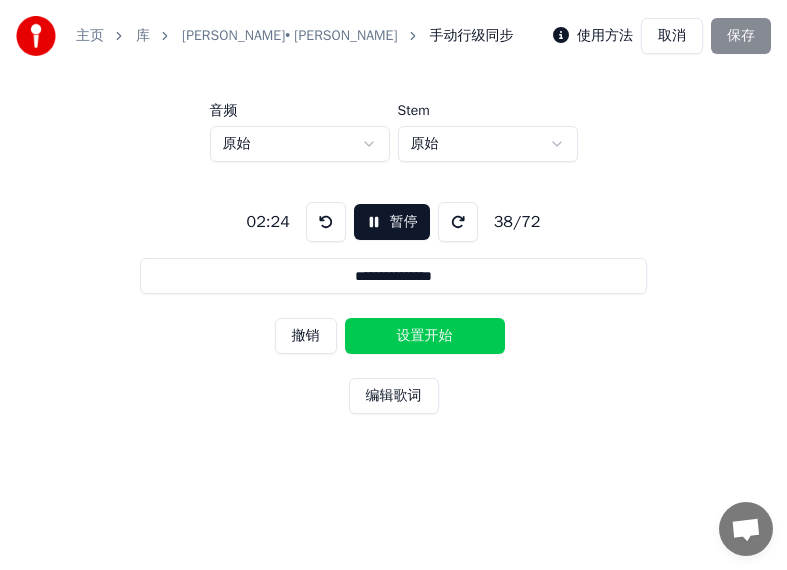 click on "设置开始" at bounding box center [425, 336] 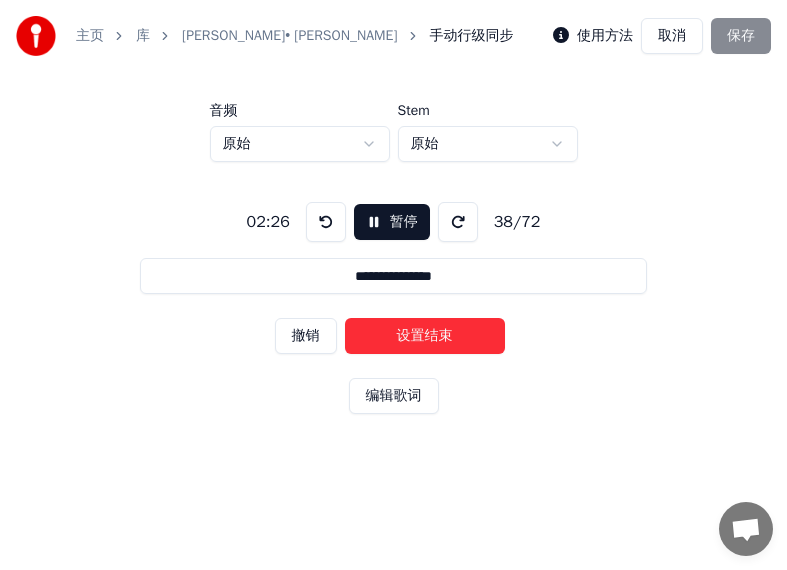 click on "设置结束" at bounding box center [425, 336] 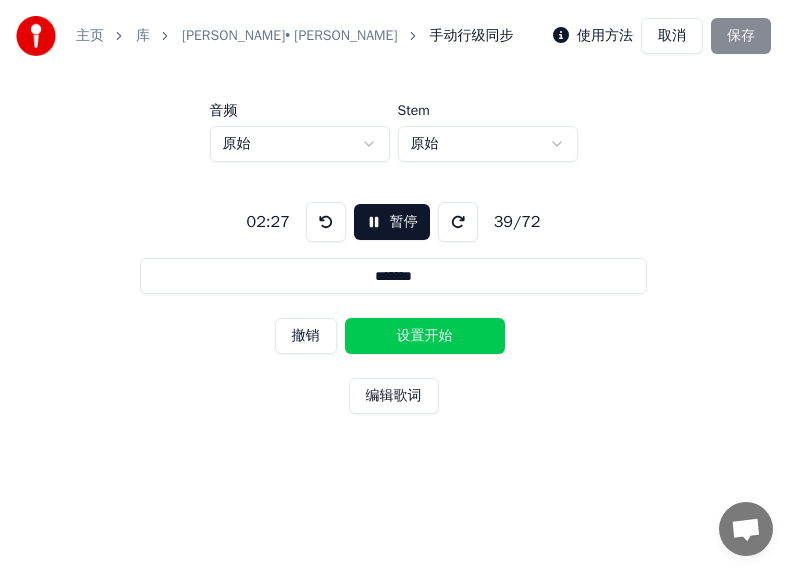 click on "设置开始" at bounding box center [425, 336] 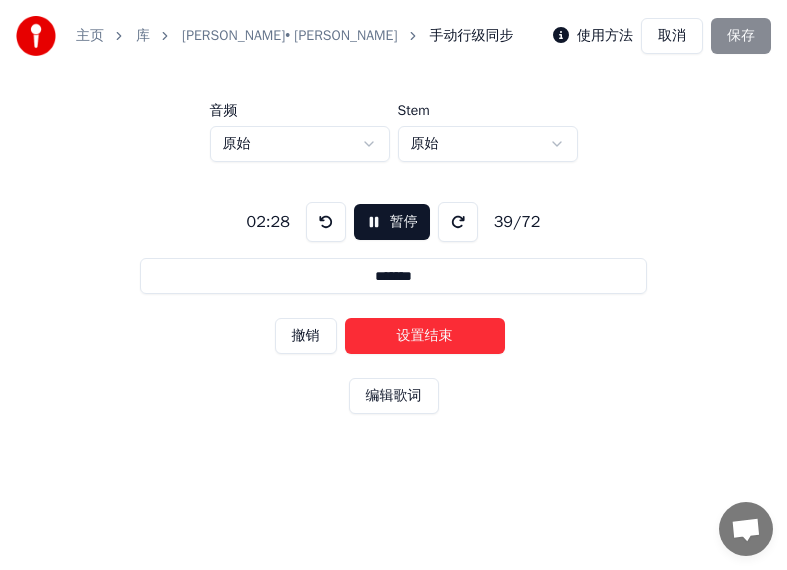 click on "设置结束" at bounding box center [425, 336] 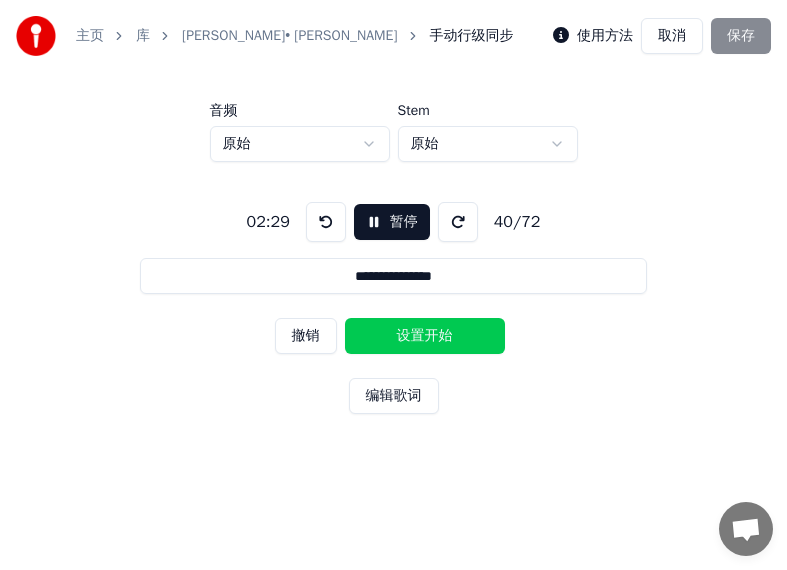 click on "设置开始" at bounding box center (425, 336) 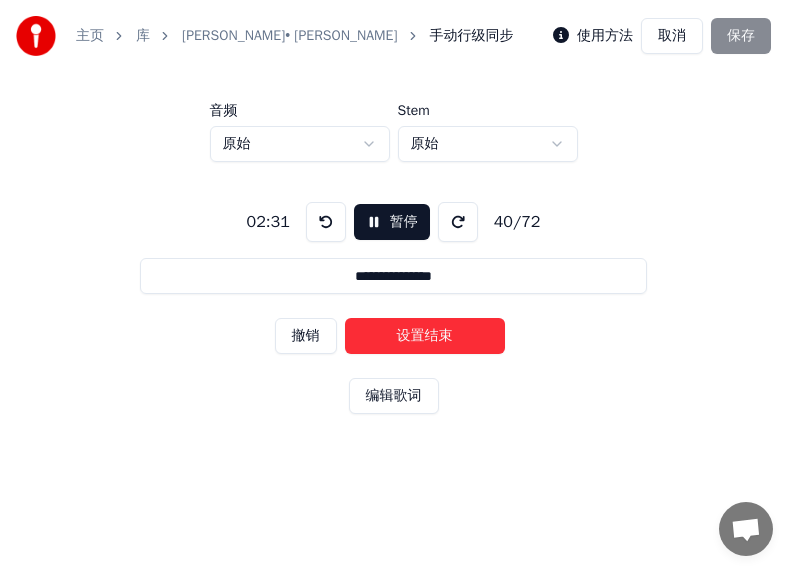 click on "设置结束" at bounding box center (425, 336) 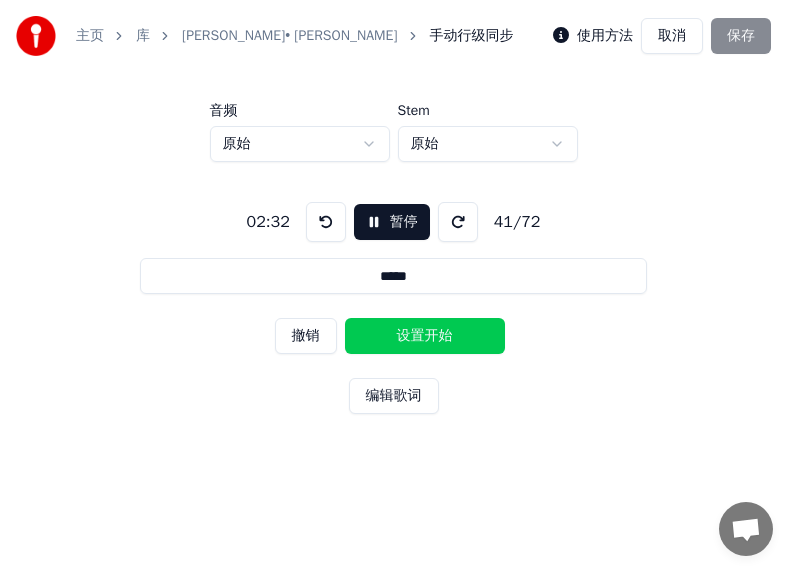 click on "设置开始" at bounding box center [425, 336] 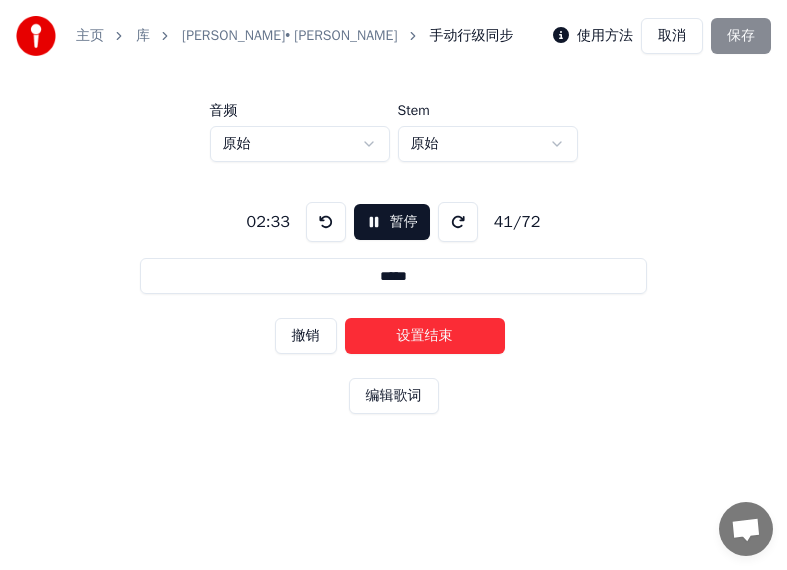 click on "设置结束" at bounding box center [425, 336] 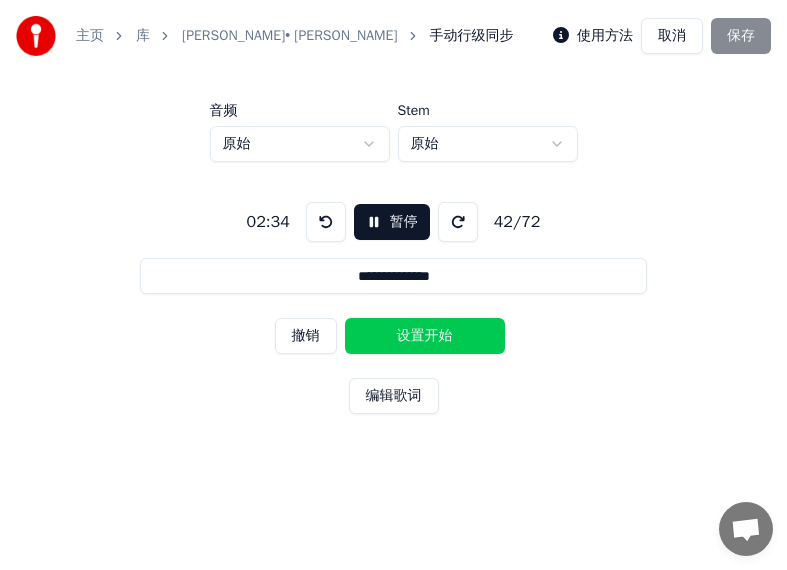 click on "设置开始" at bounding box center (425, 336) 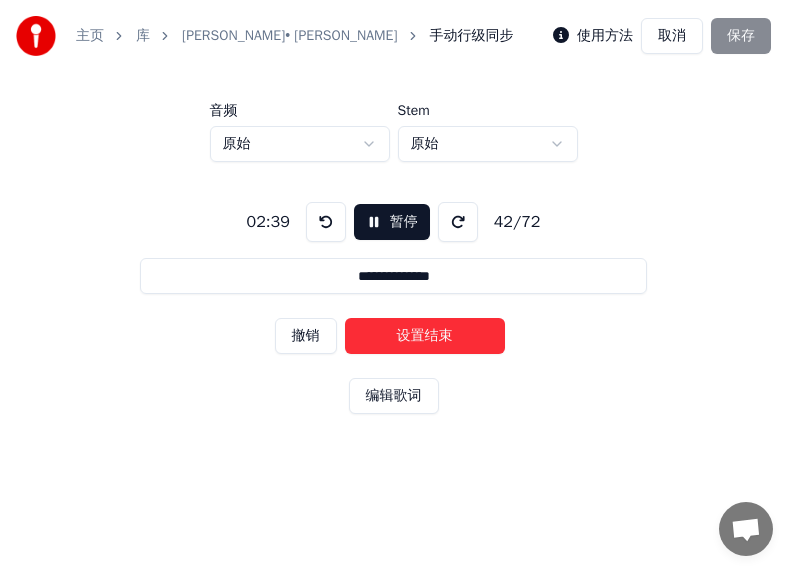click on "设置结束" at bounding box center [425, 336] 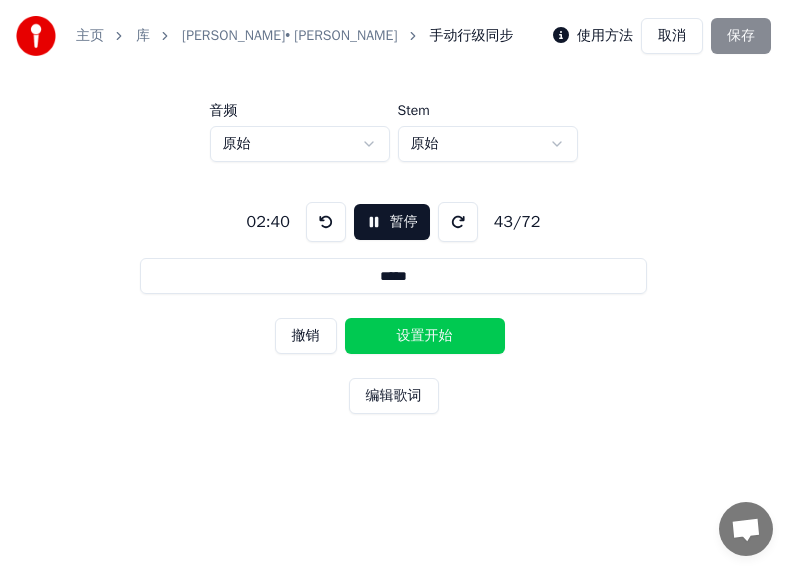 click on "设置开始" at bounding box center (425, 336) 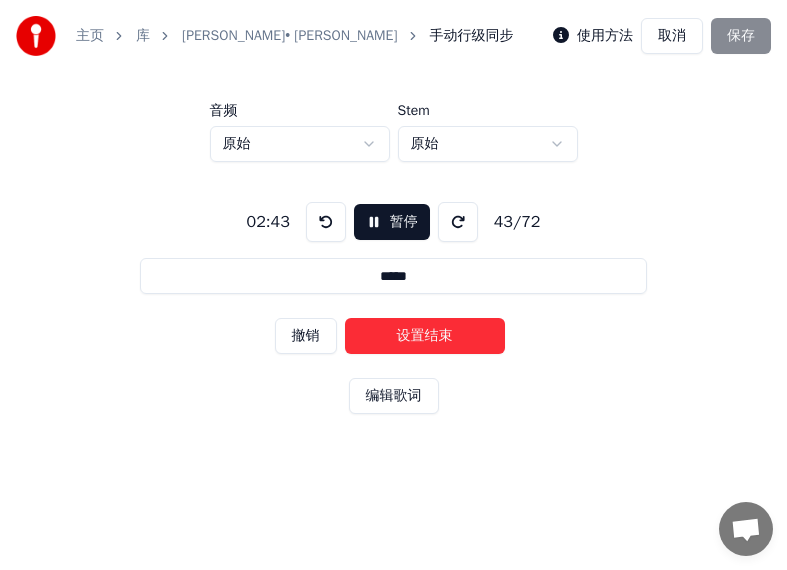 click on "设置结束" at bounding box center [425, 336] 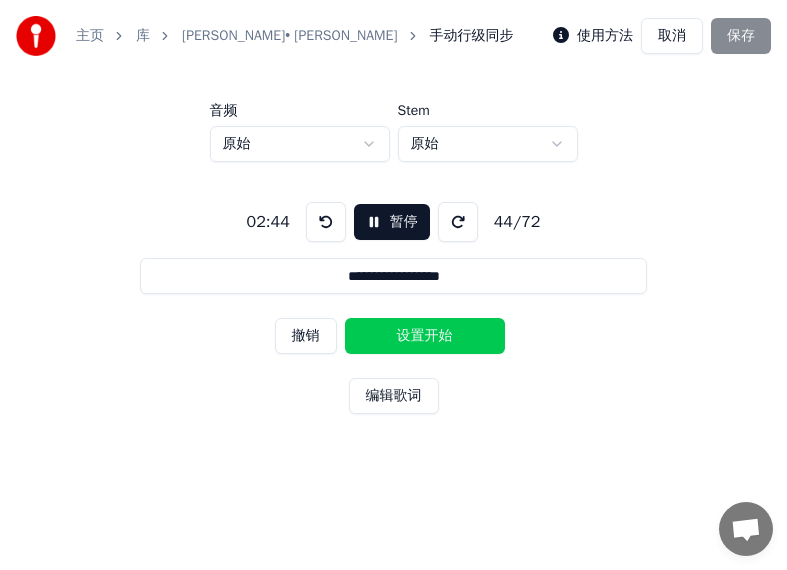 click on "设置开始" at bounding box center (425, 336) 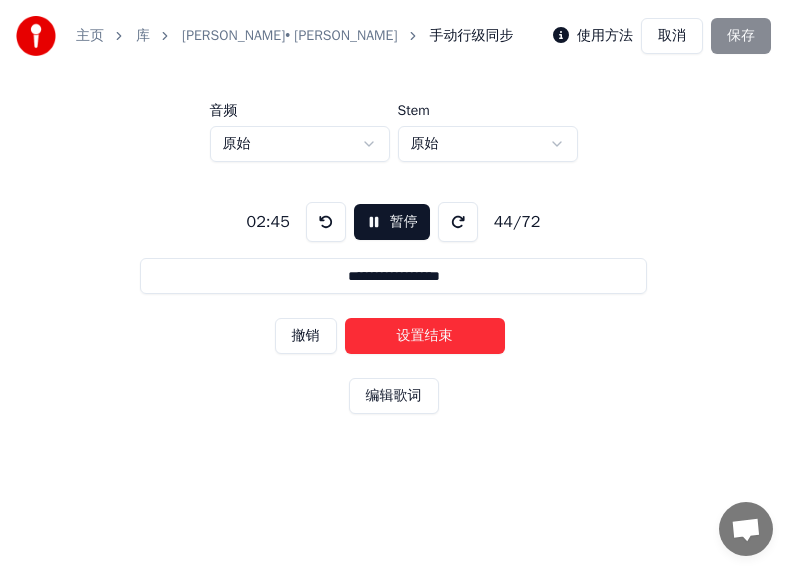 click on "设置结束" at bounding box center (425, 336) 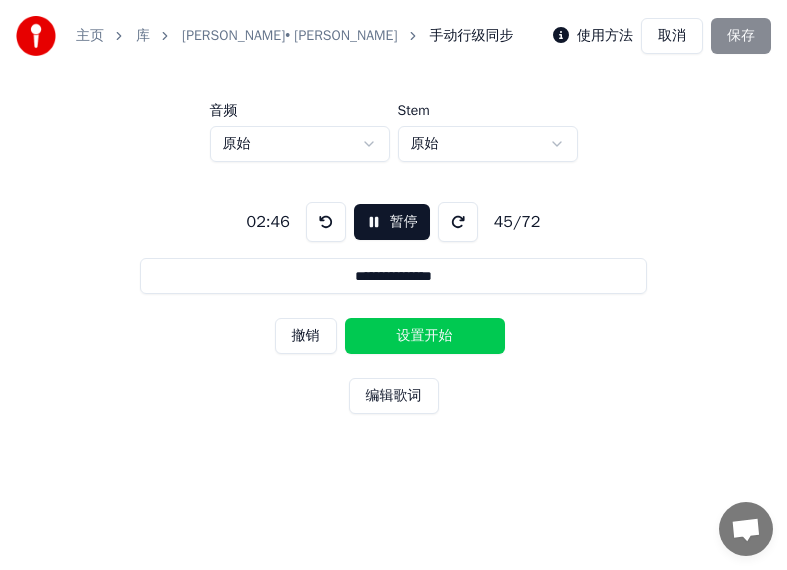 click on "设置开始" at bounding box center (425, 336) 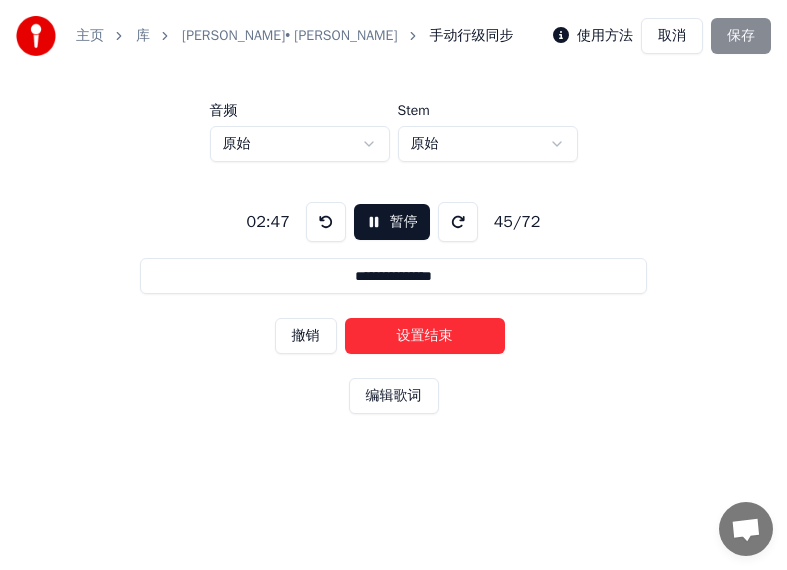 click on "设置结束" at bounding box center (425, 336) 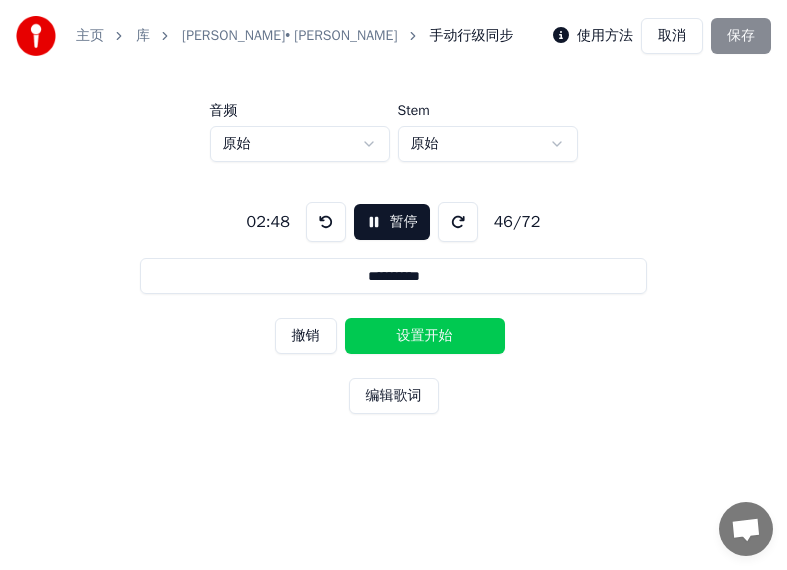 click on "设置开始" at bounding box center [425, 336] 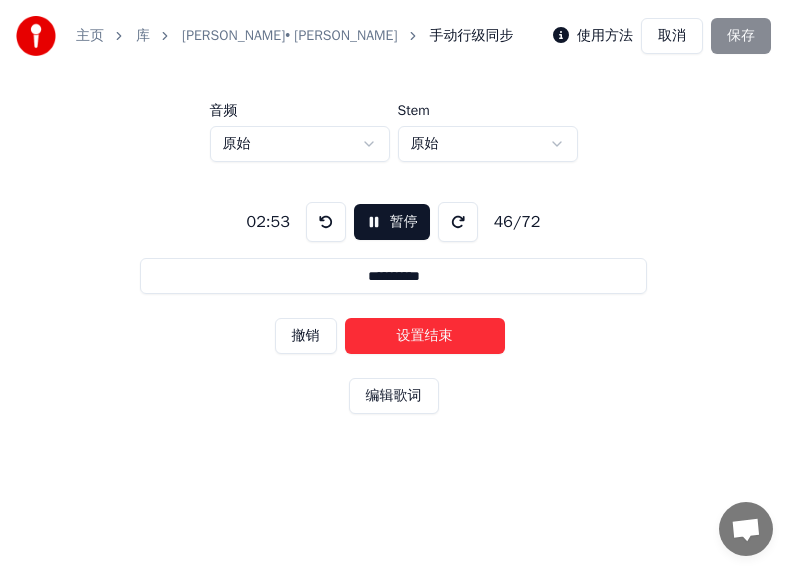 click on "设置结束" at bounding box center [425, 336] 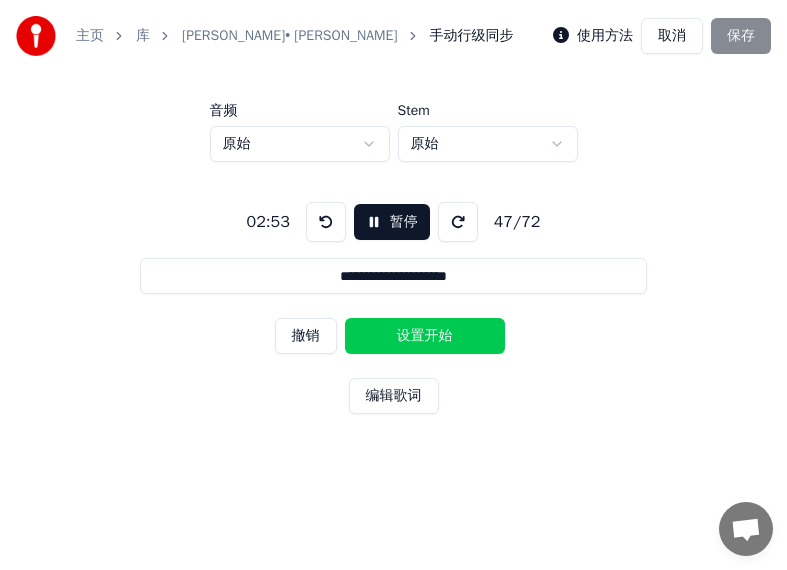 click on "设置开始" at bounding box center (425, 336) 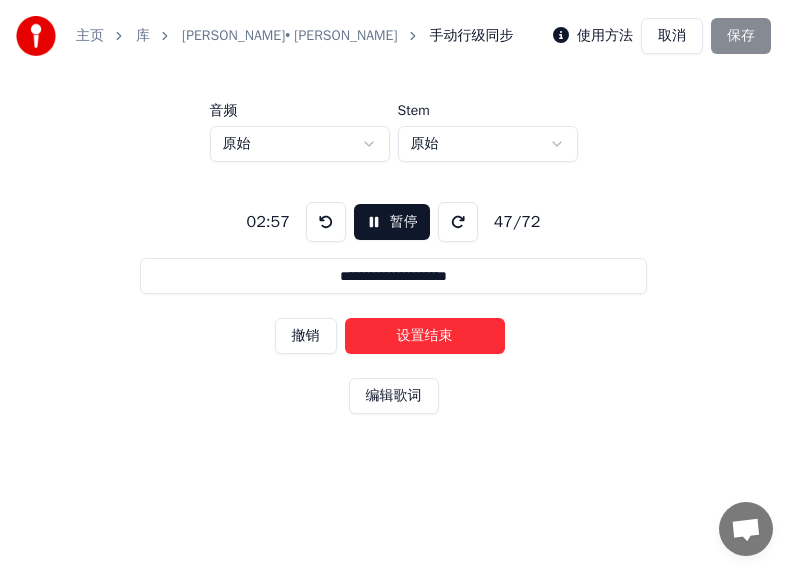 click on "设置结束" at bounding box center [425, 336] 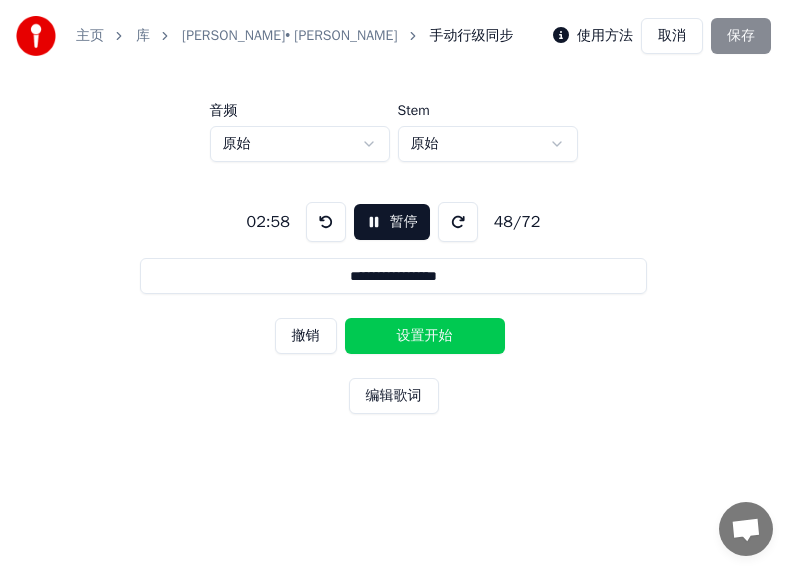 click on "设置开始" at bounding box center [425, 336] 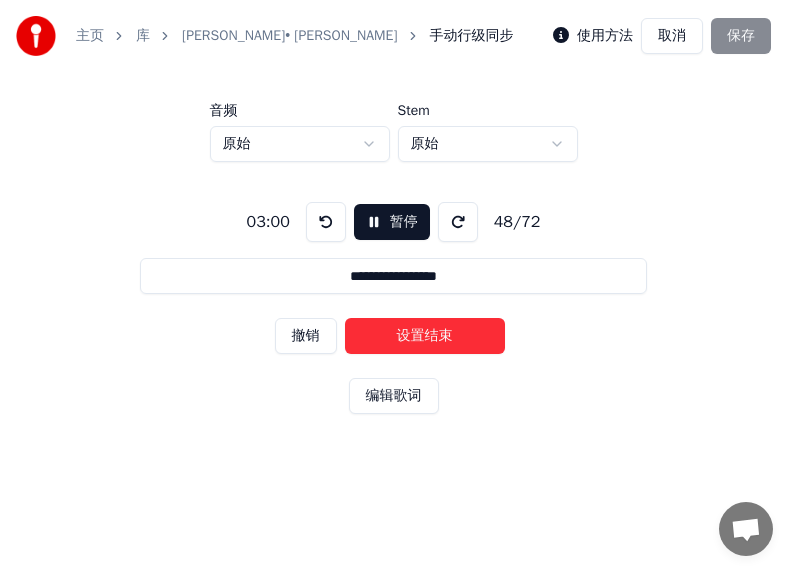 click on "设置结束" at bounding box center [425, 336] 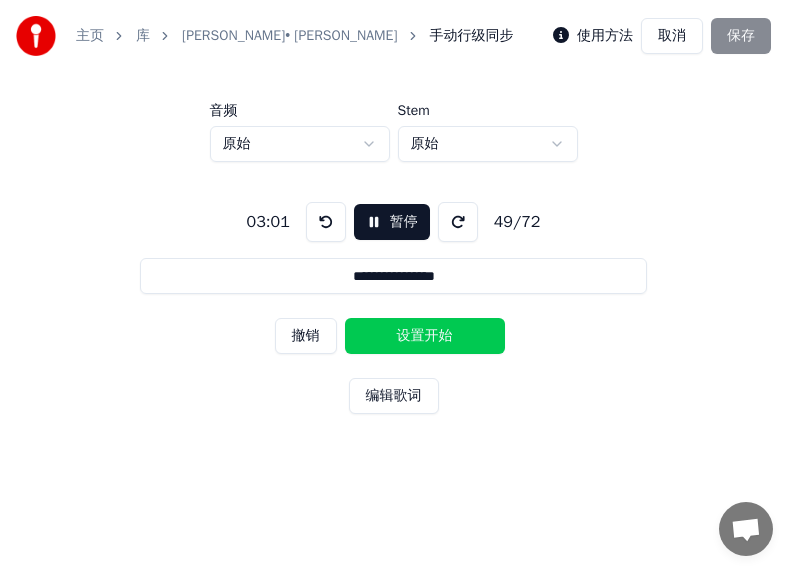 click on "设置开始" at bounding box center [425, 336] 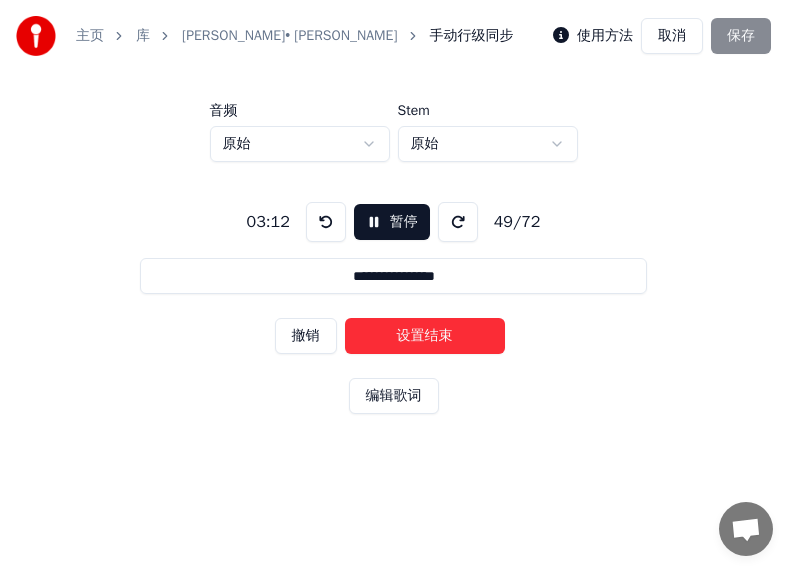 click on "设置结束" at bounding box center (425, 336) 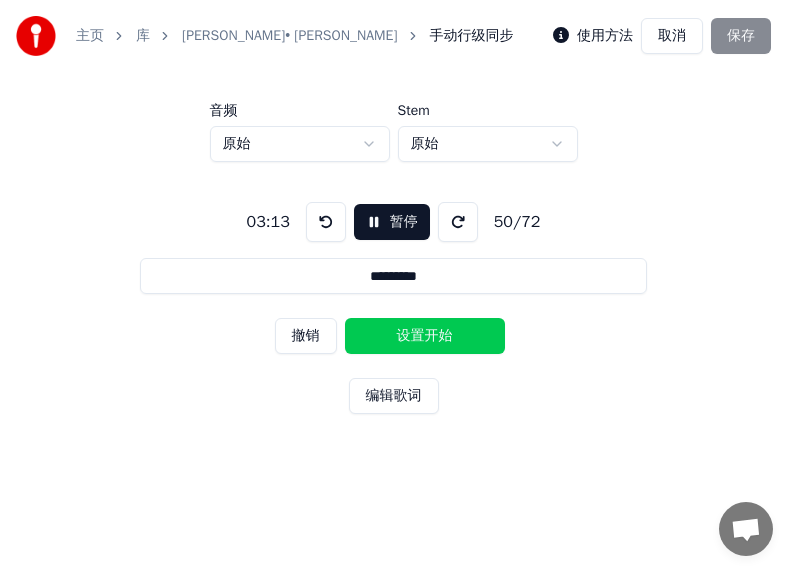click on "撤销" at bounding box center [306, 336] 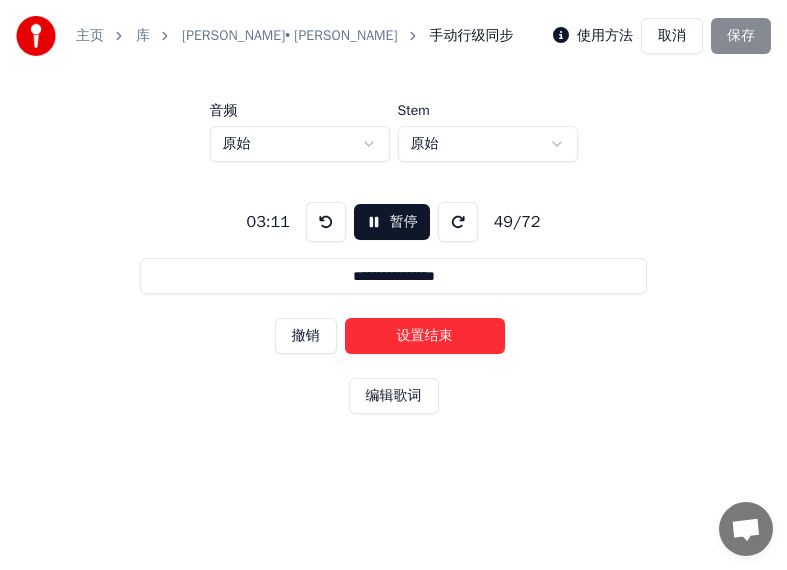 click on "设置结束" at bounding box center [425, 336] 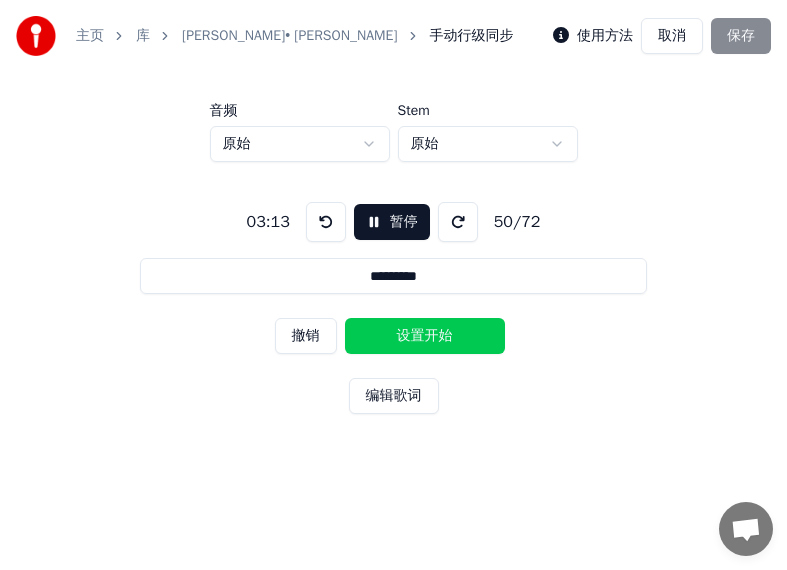 click on "撤销" at bounding box center [306, 336] 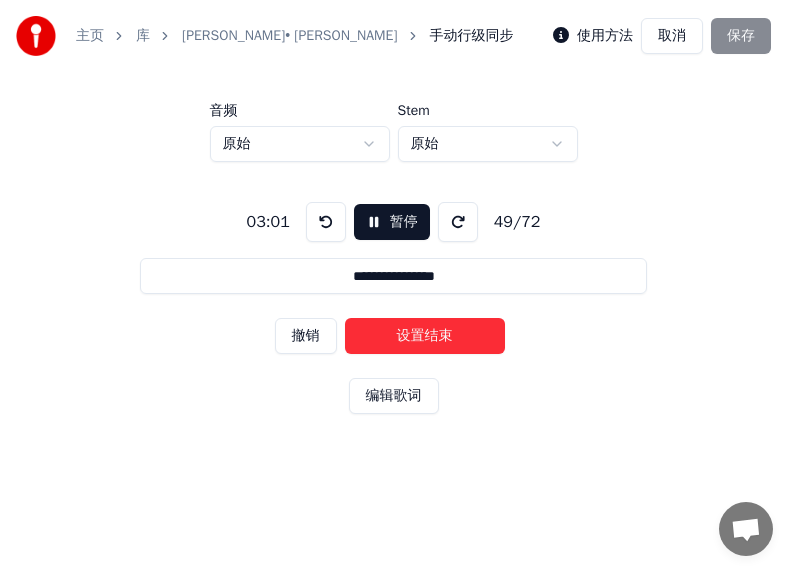 click on "撤销" at bounding box center [306, 336] 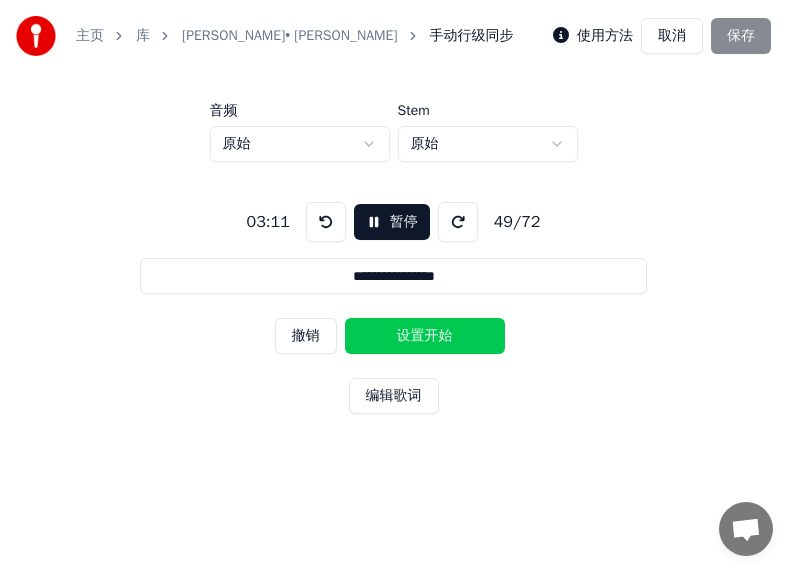 click on "设置开始" at bounding box center (425, 336) 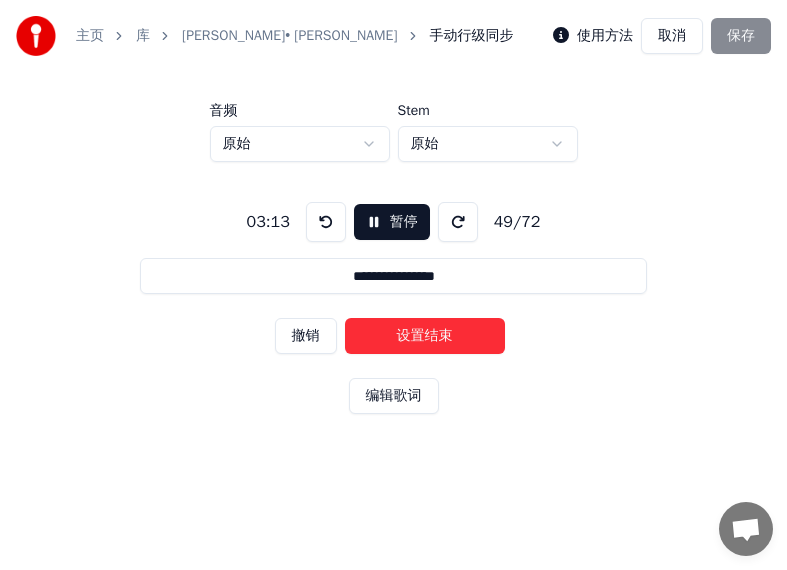 click on "设置结束" at bounding box center [425, 336] 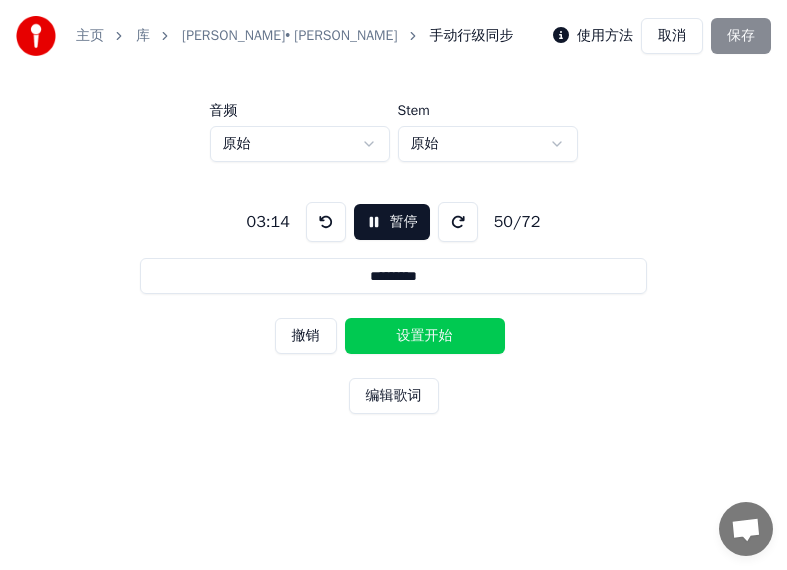 click on "设置开始" at bounding box center (425, 336) 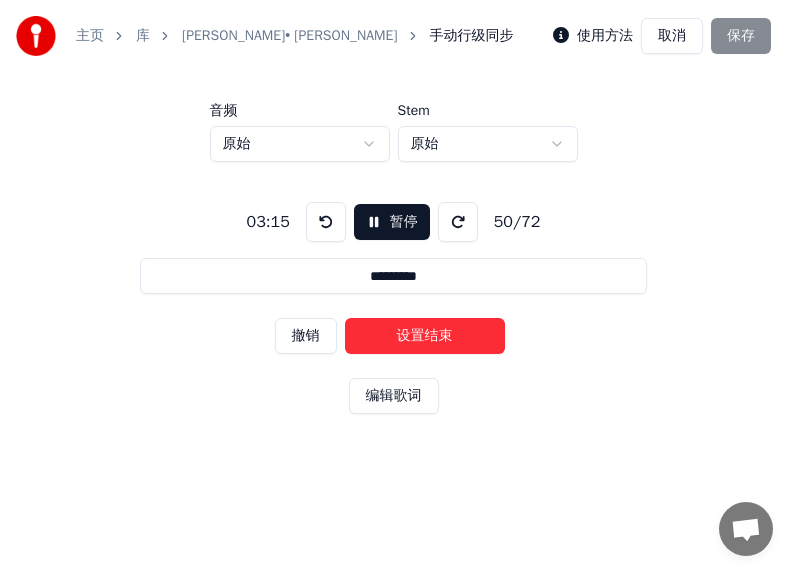 click on "设置结束" at bounding box center (425, 336) 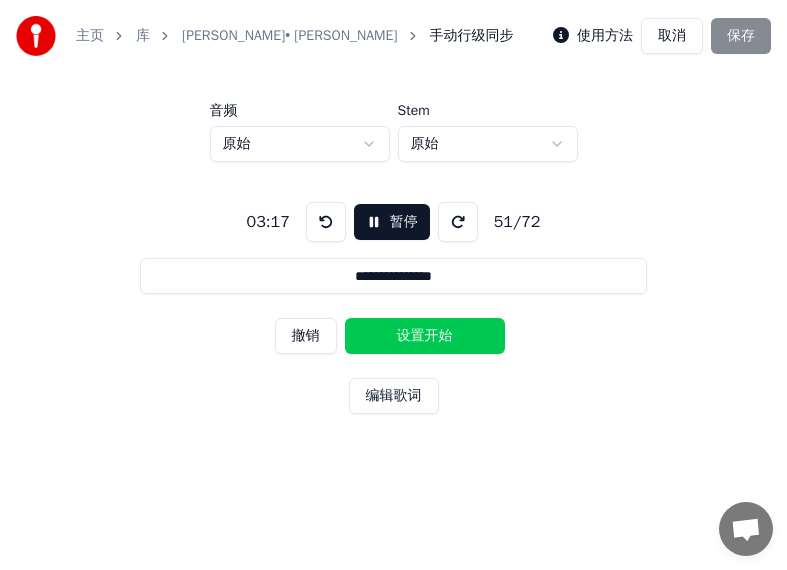 click on "设置开始" at bounding box center [425, 336] 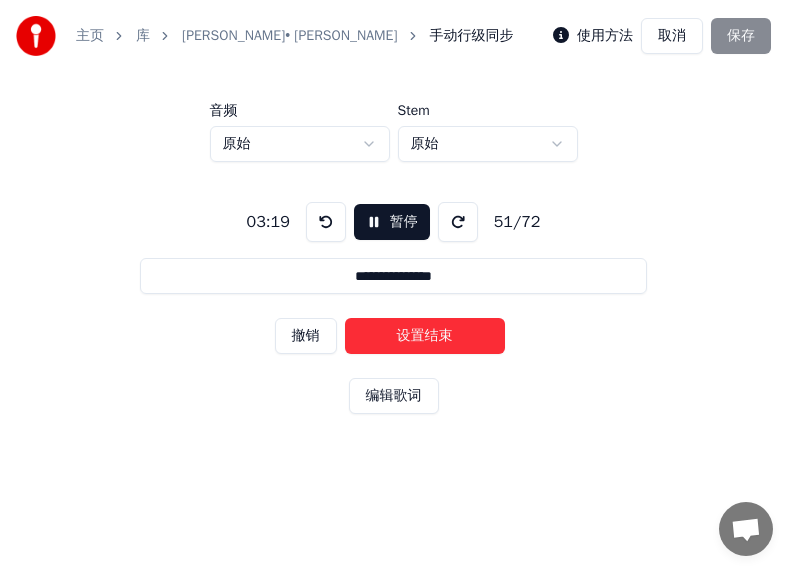 click on "设置结束" at bounding box center (425, 336) 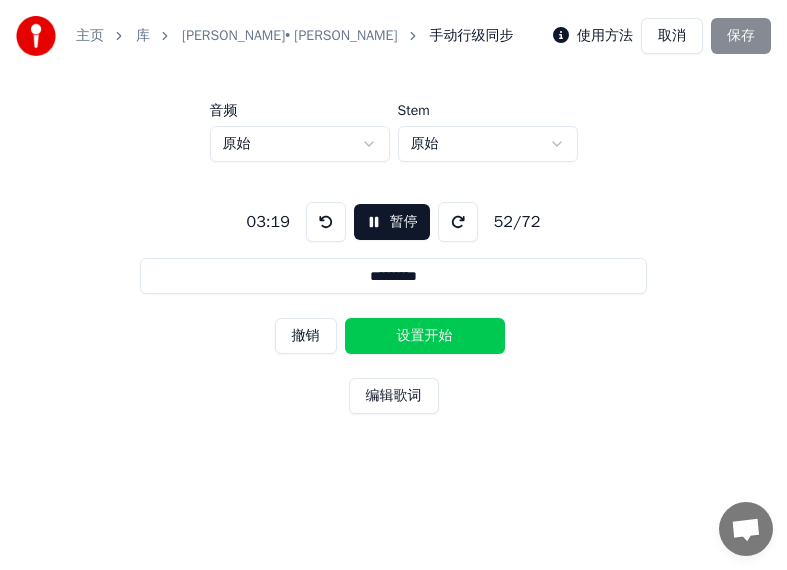 click on "设置开始" at bounding box center [425, 336] 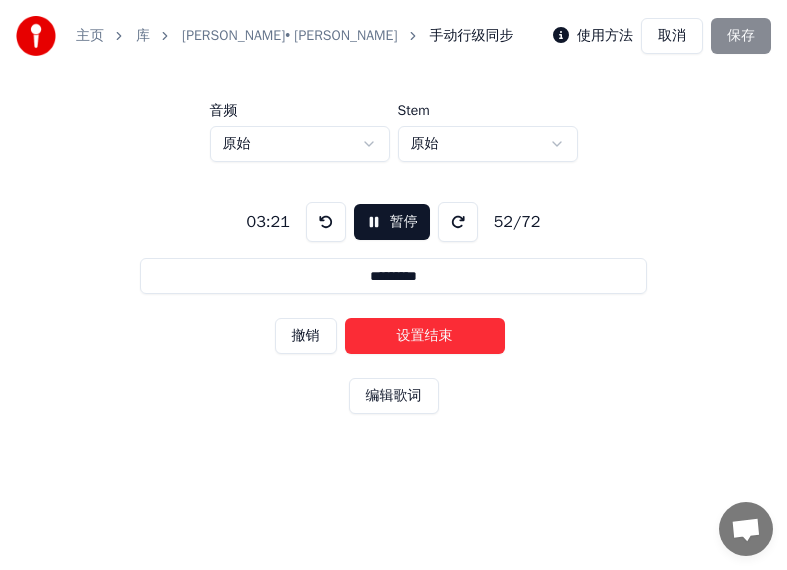 click on "设置结束" at bounding box center (425, 336) 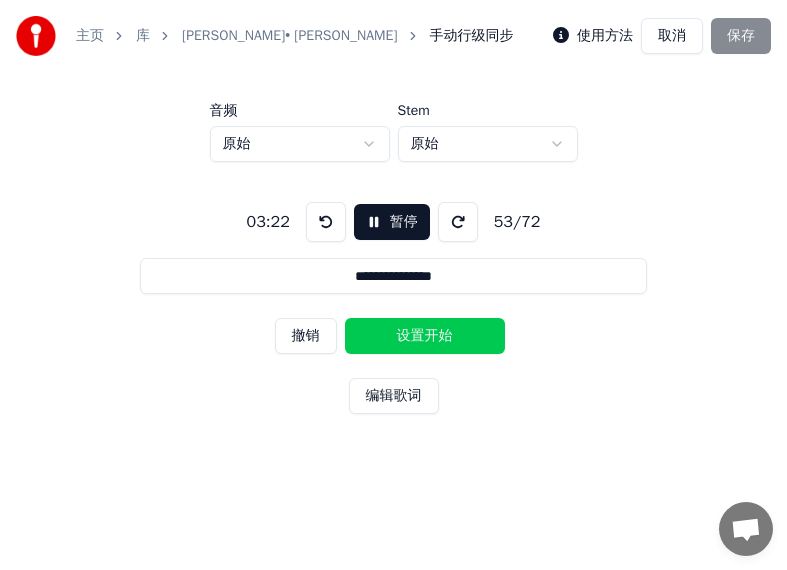 click on "设置开始" at bounding box center (425, 336) 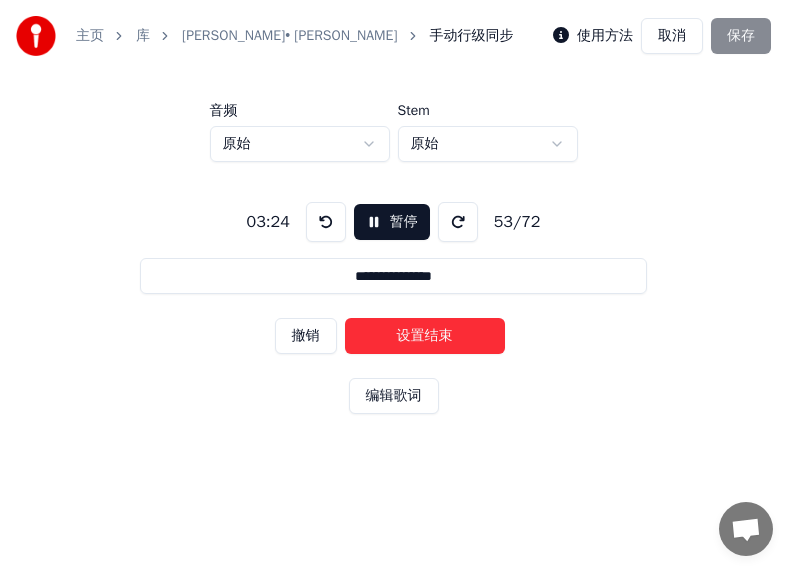 click on "设置结束" at bounding box center (425, 336) 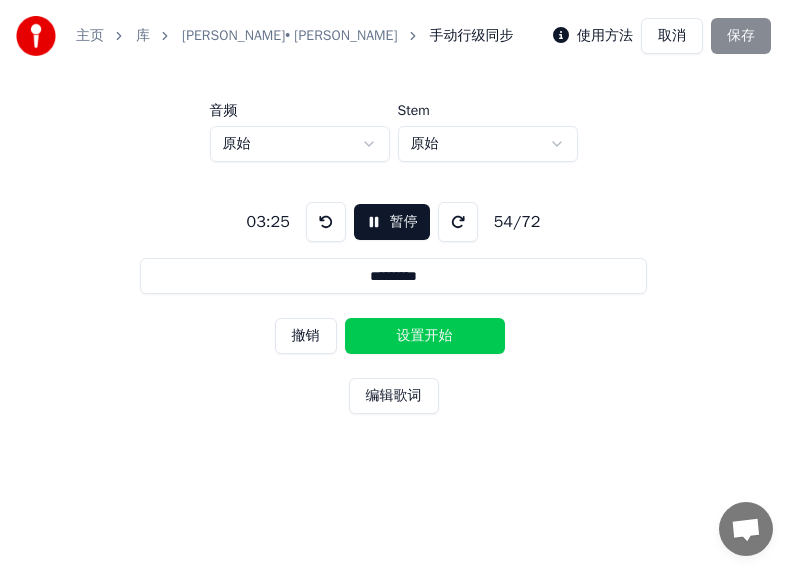 click on "设置开始" at bounding box center [425, 336] 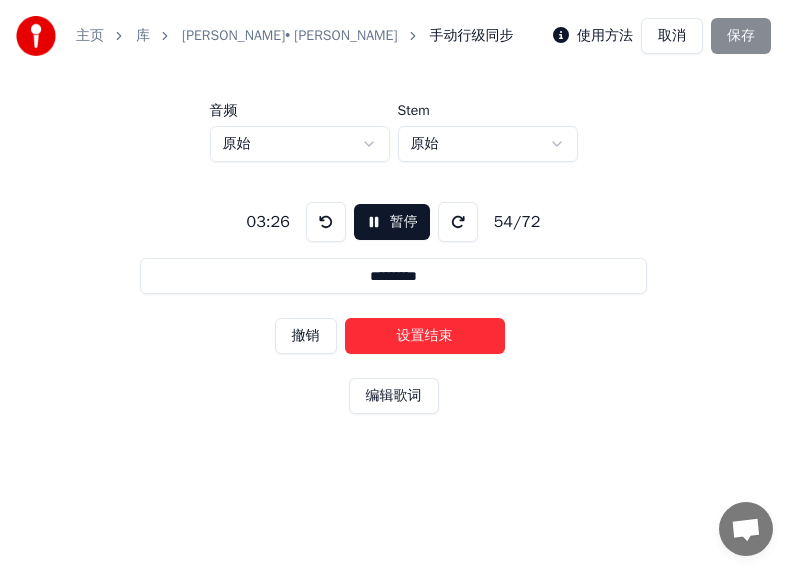 click on "设置结束" at bounding box center (425, 336) 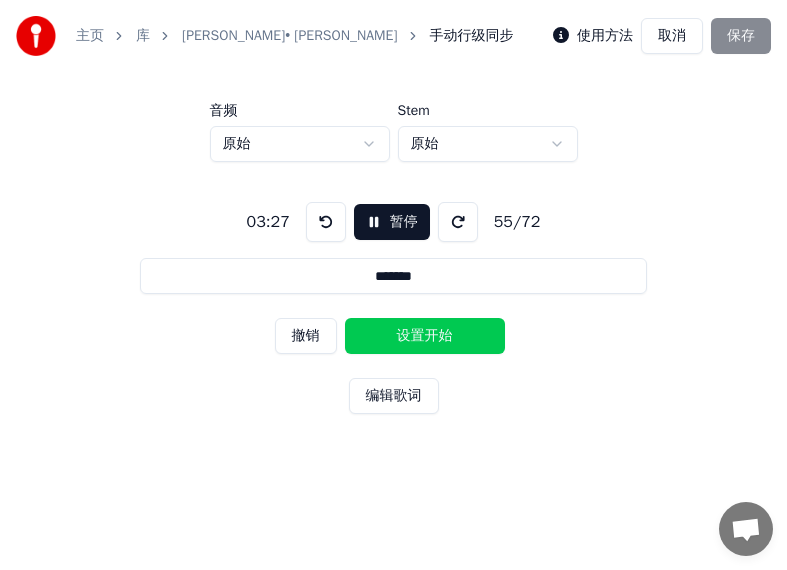 click on "设置开始" at bounding box center (425, 336) 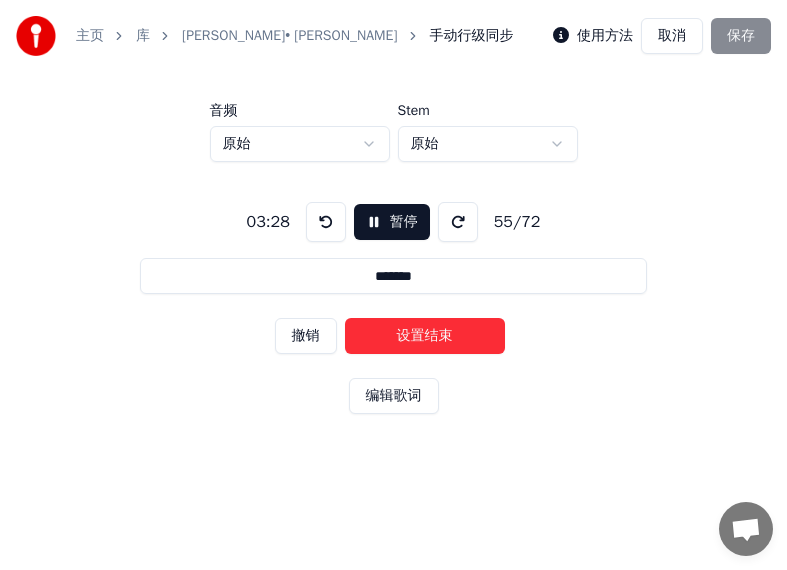 click on "设置结束" at bounding box center [425, 336] 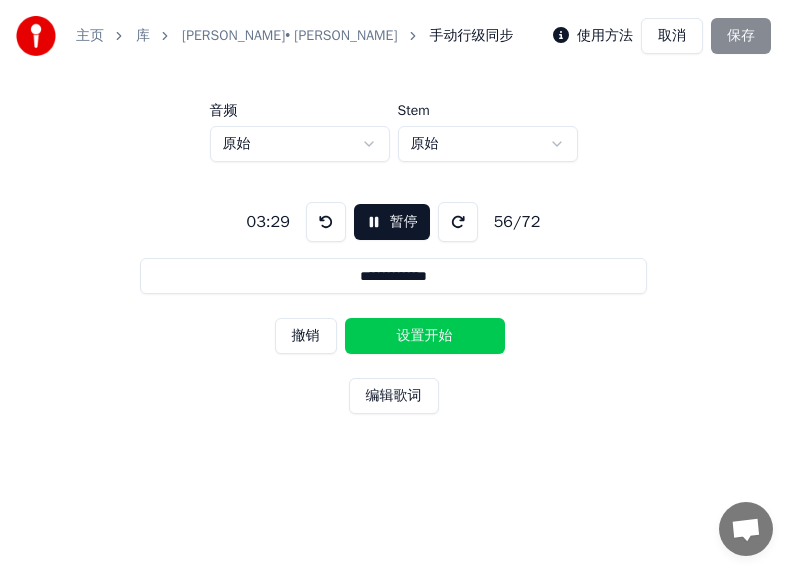 click on "设置开始" at bounding box center [425, 336] 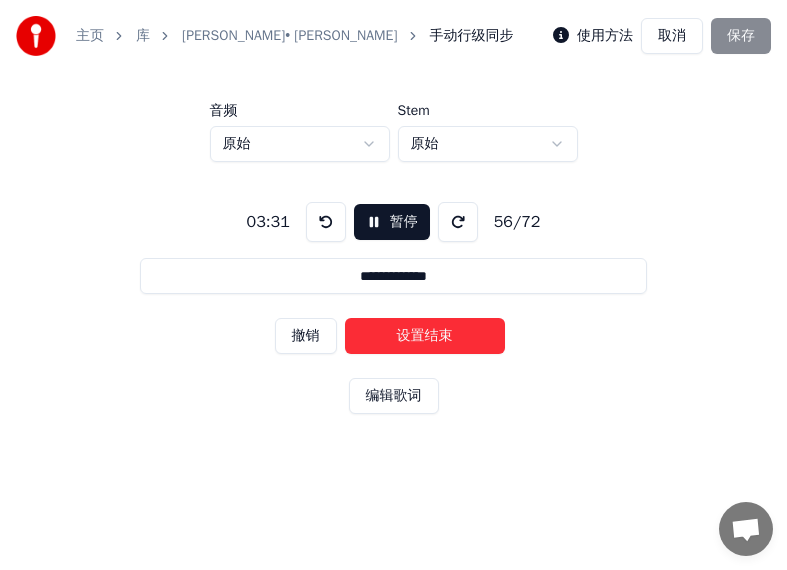 click on "设置结束" at bounding box center [425, 336] 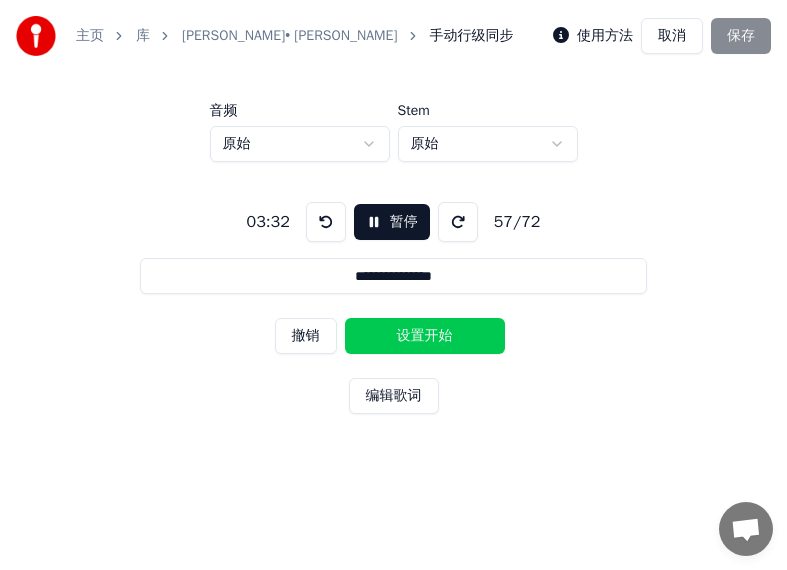 click on "设置开始" at bounding box center (425, 336) 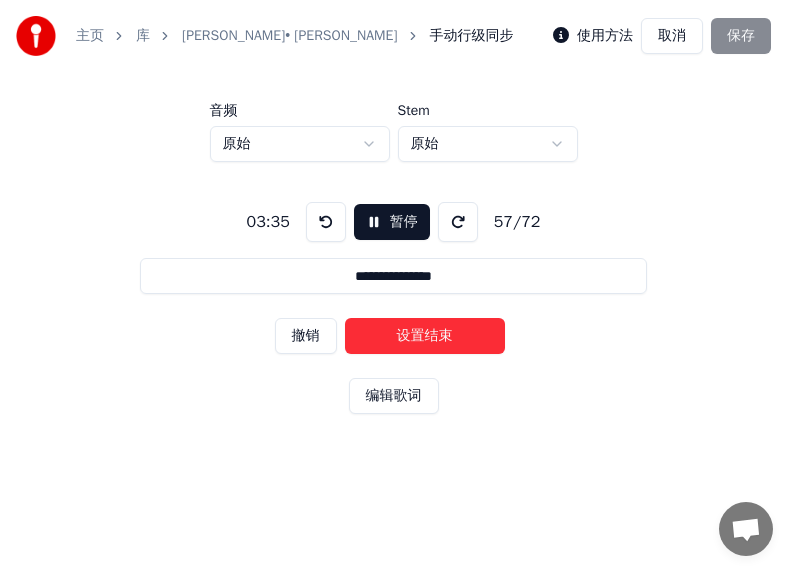 drag, startPoint x: 429, startPoint y: 334, endPoint x: 414, endPoint y: 335, distance: 15.033297 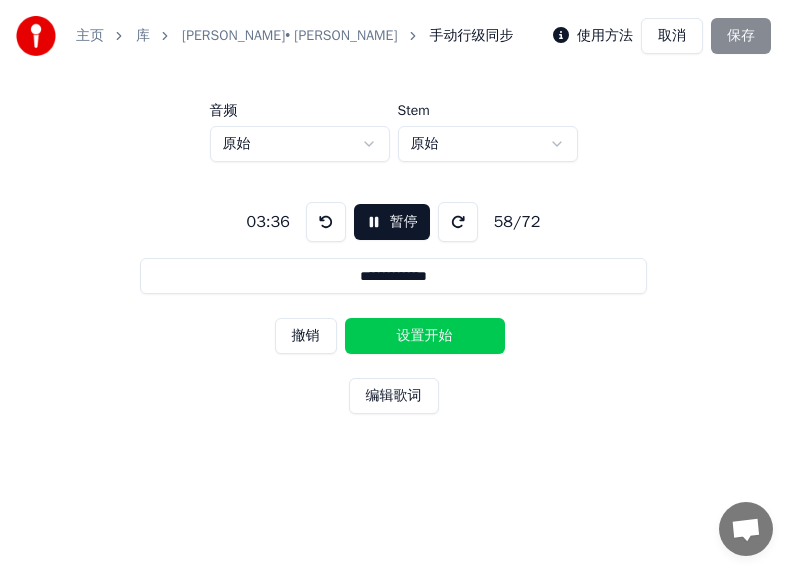 click on "设置开始" at bounding box center (425, 336) 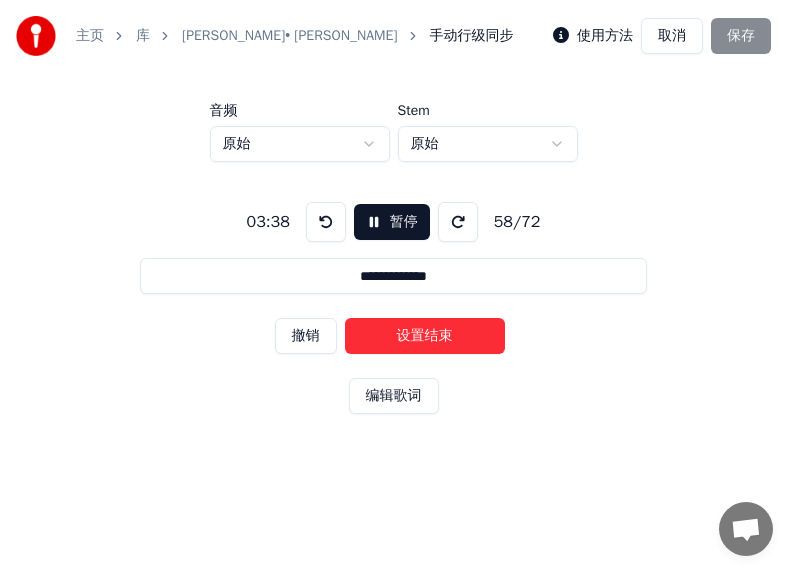 click on "设置结束" at bounding box center (425, 336) 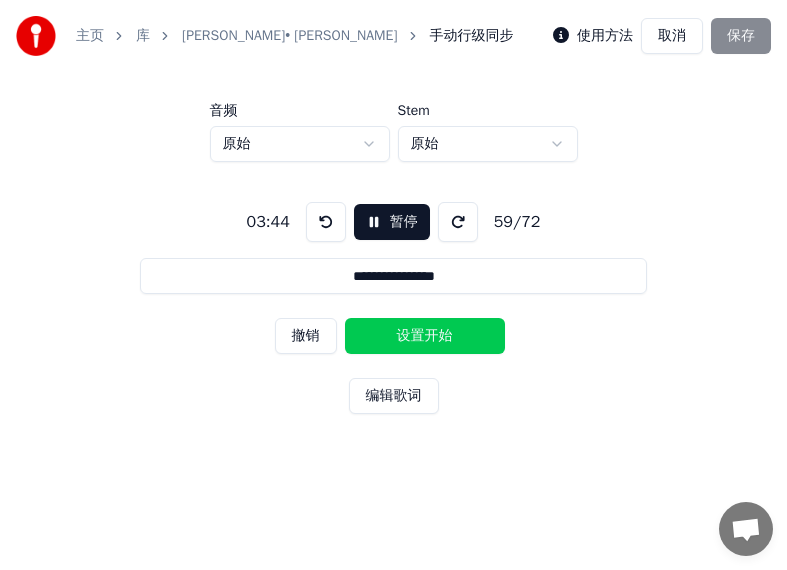 click on "设置开始" at bounding box center [425, 336] 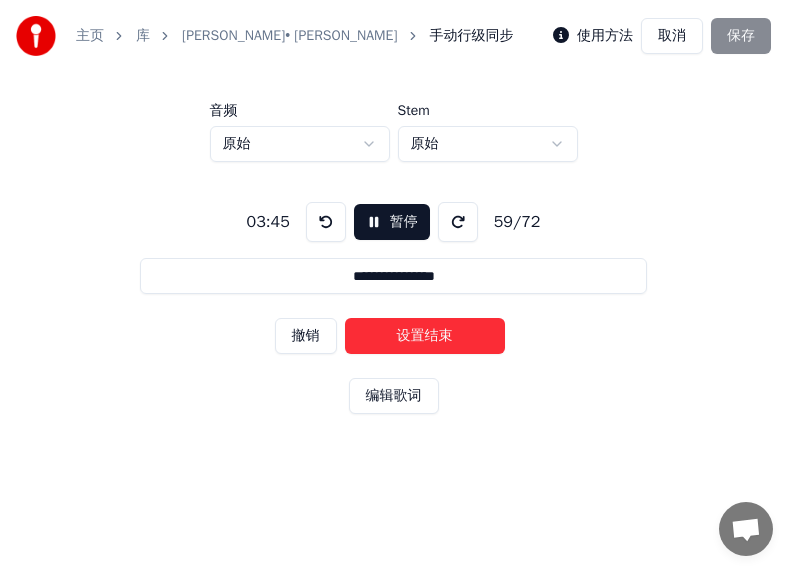 click on "设置结束" at bounding box center (425, 336) 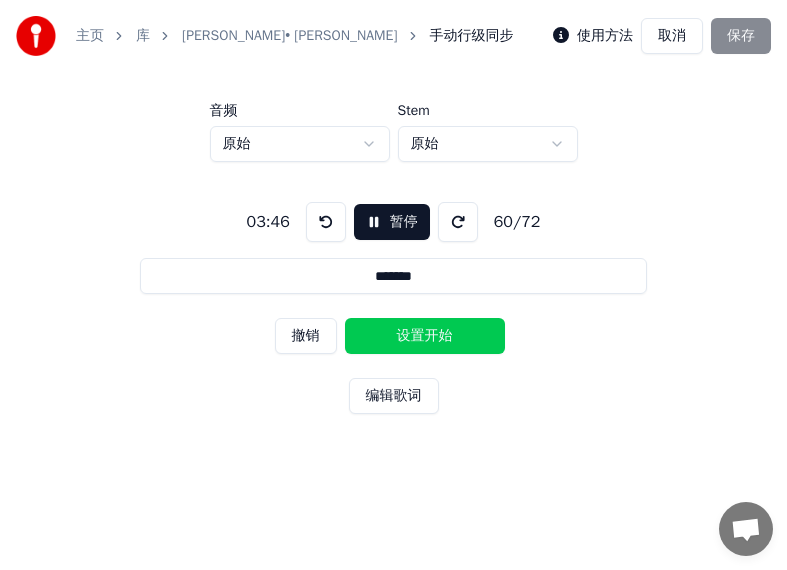 click on "设置开始" at bounding box center (425, 336) 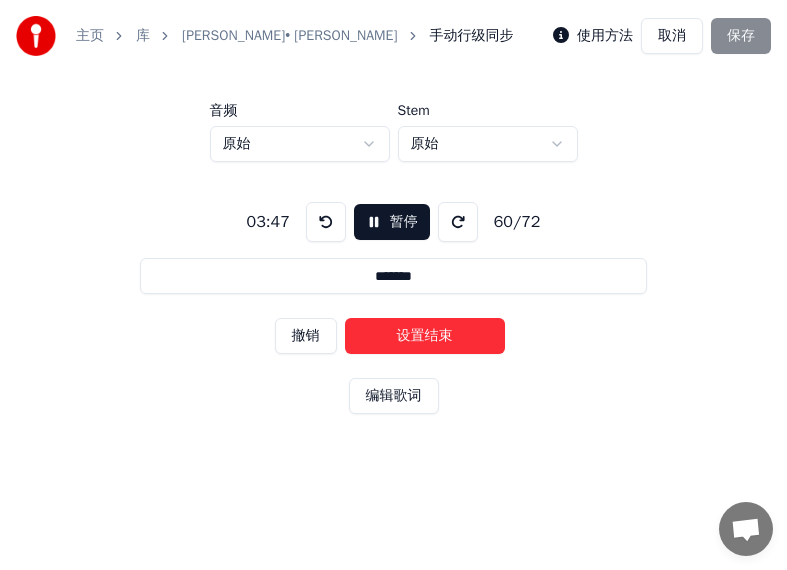click on "设置结束" at bounding box center (425, 336) 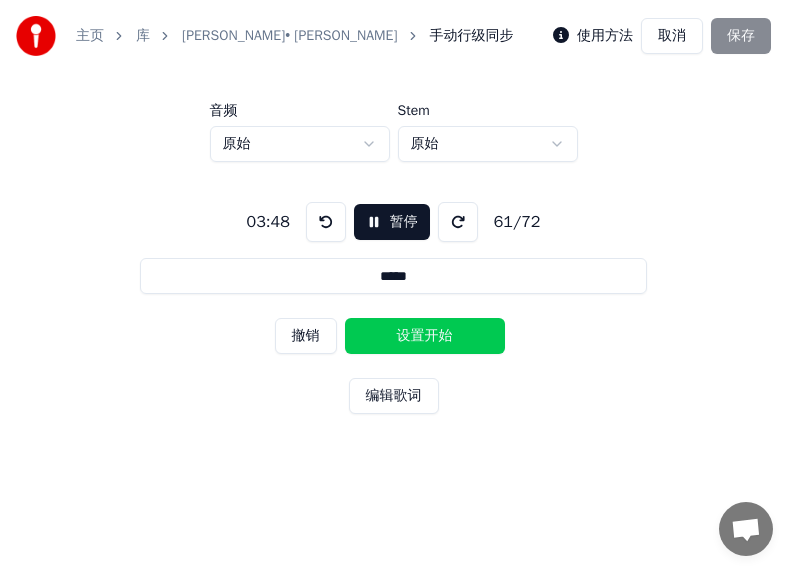 click on "设置开始" at bounding box center (425, 336) 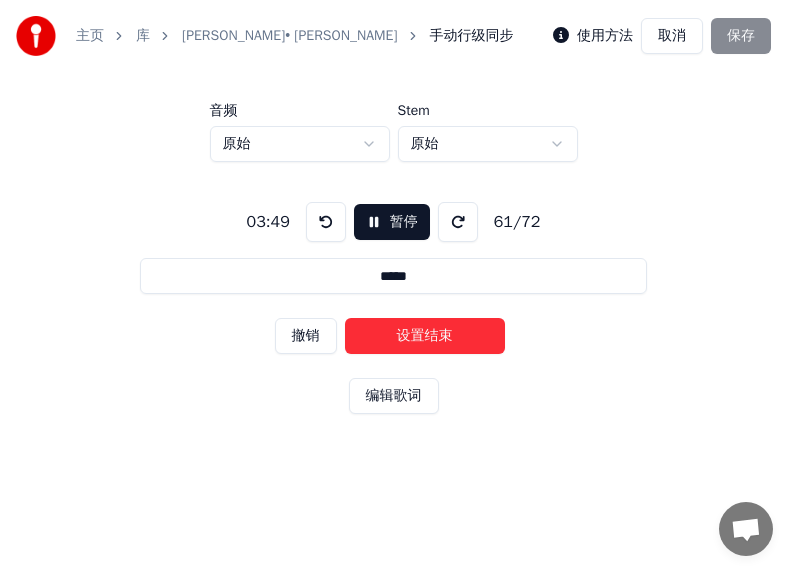 click on "设置结束" at bounding box center (425, 336) 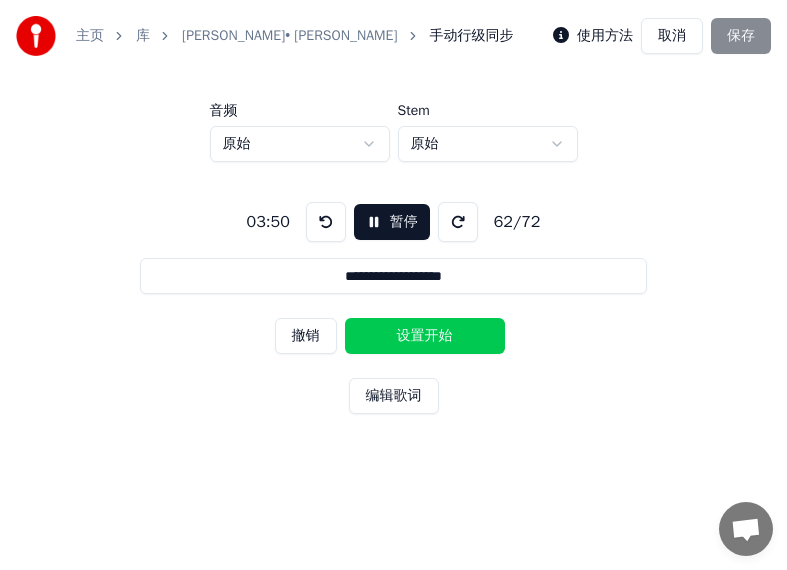 click on "设置开始" at bounding box center (425, 336) 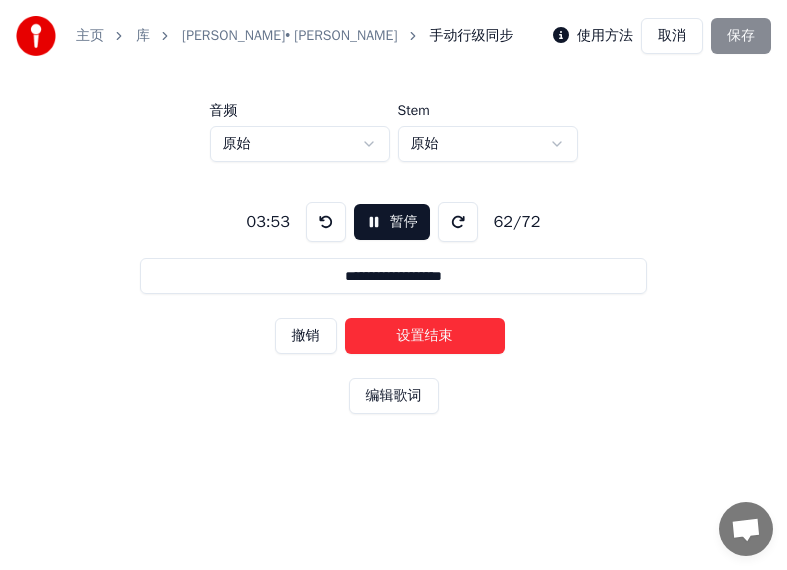 click on "设置结束" at bounding box center [425, 336] 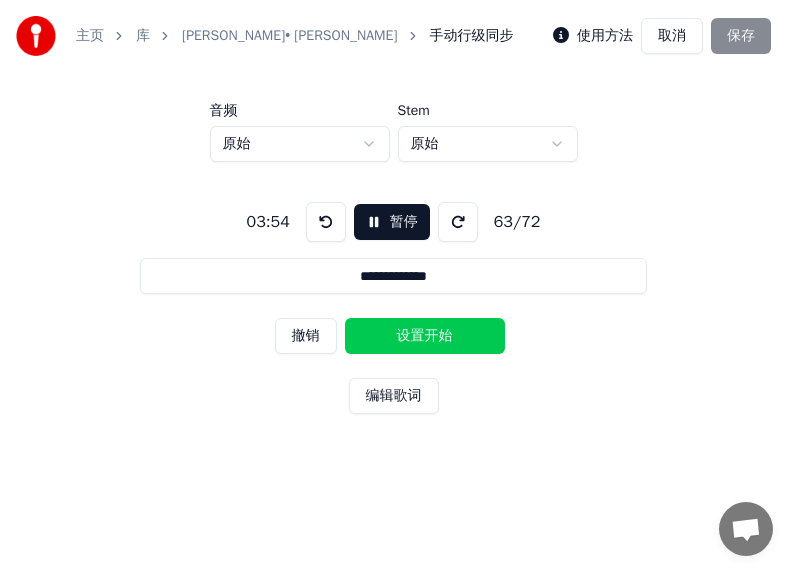 click on "设置开始" at bounding box center [425, 336] 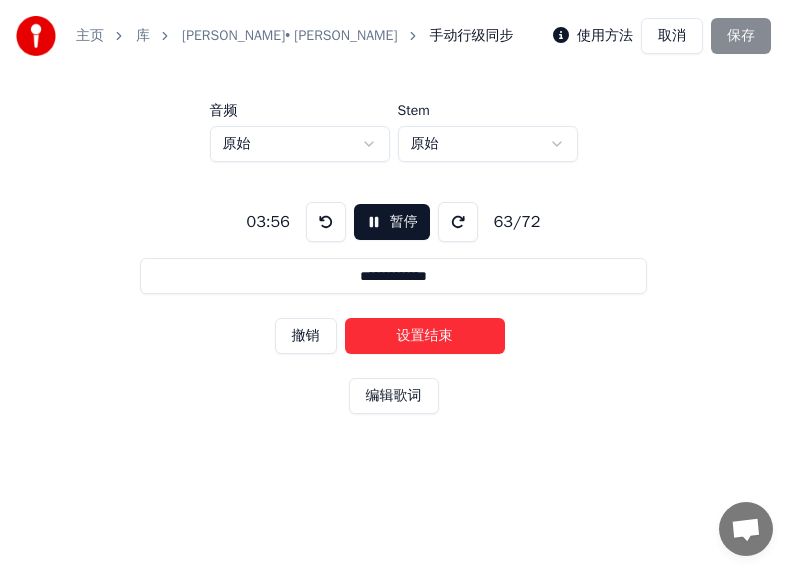 click on "设置结束" at bounding box center (425, 336) 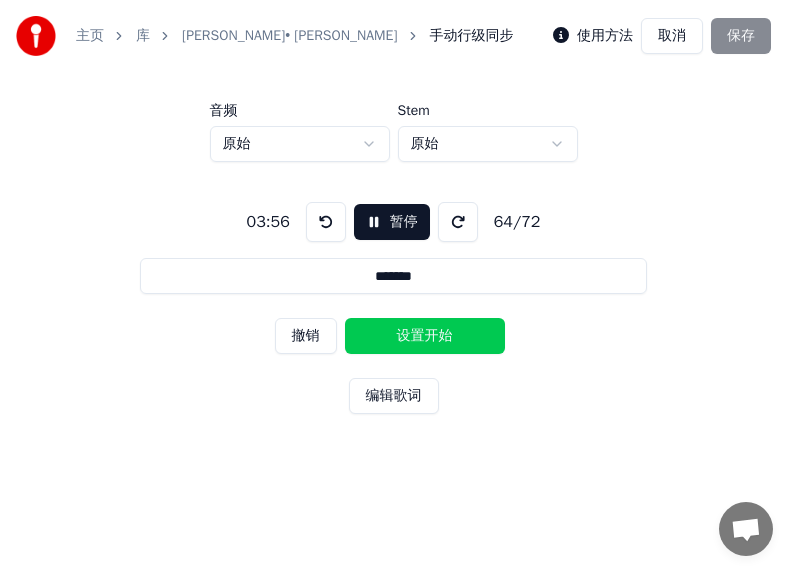 click on "设置开始" at bounding box center [425, 336] 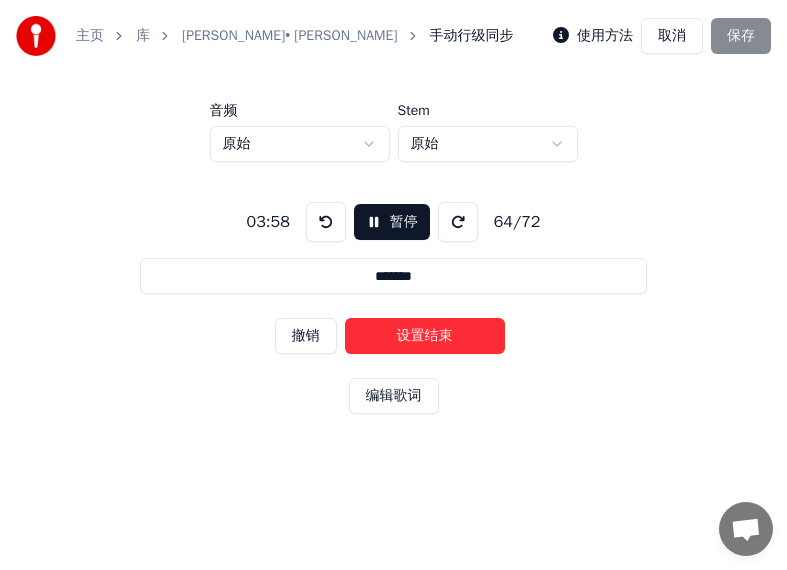 click on "设置结束" at bounding box center [425, 336] 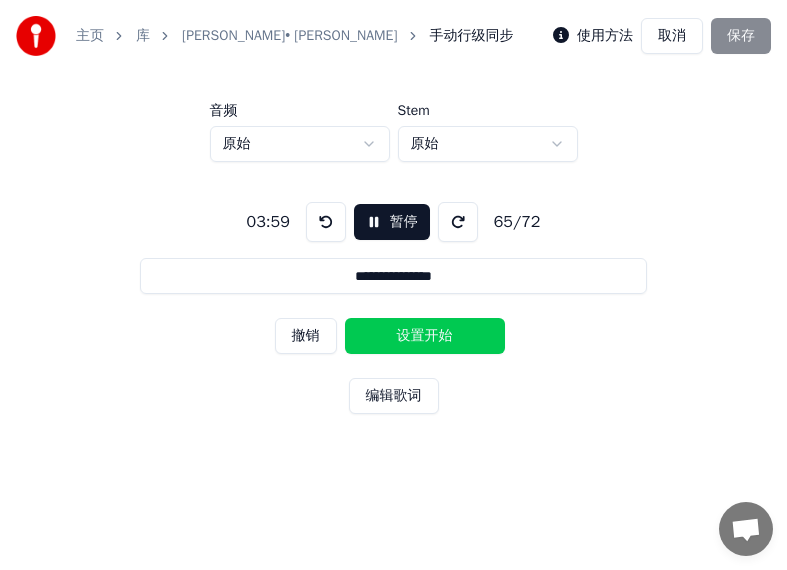 click on "设置开始" at bounding box center (425, 336) 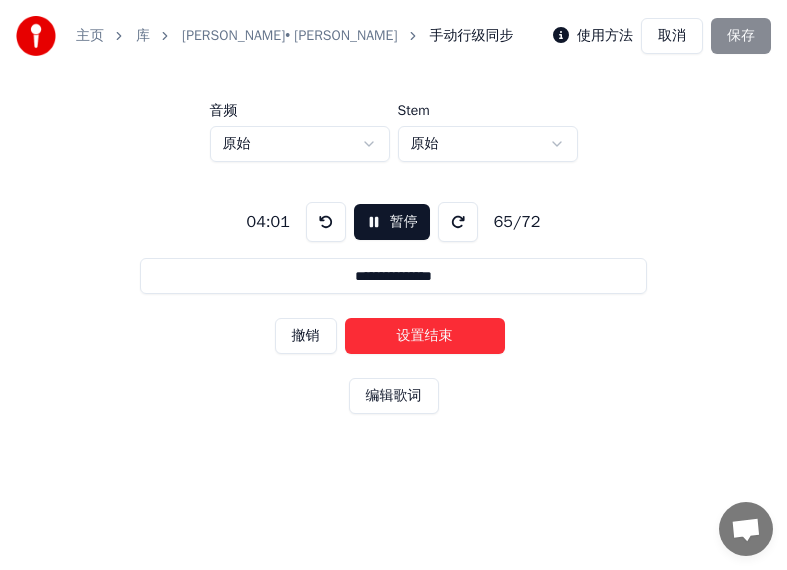 click on "设置结束" at bounding box center (425, 336) 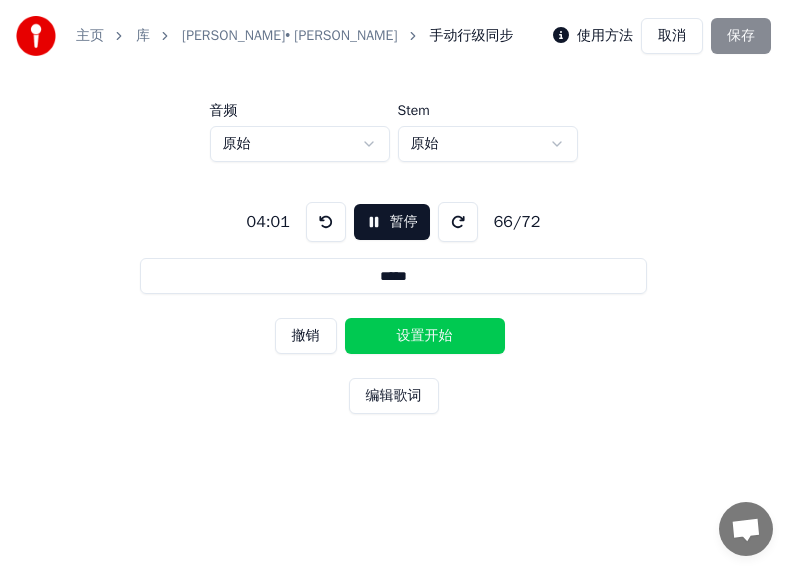 click on "设置开始" at bounding box center (425, 336) 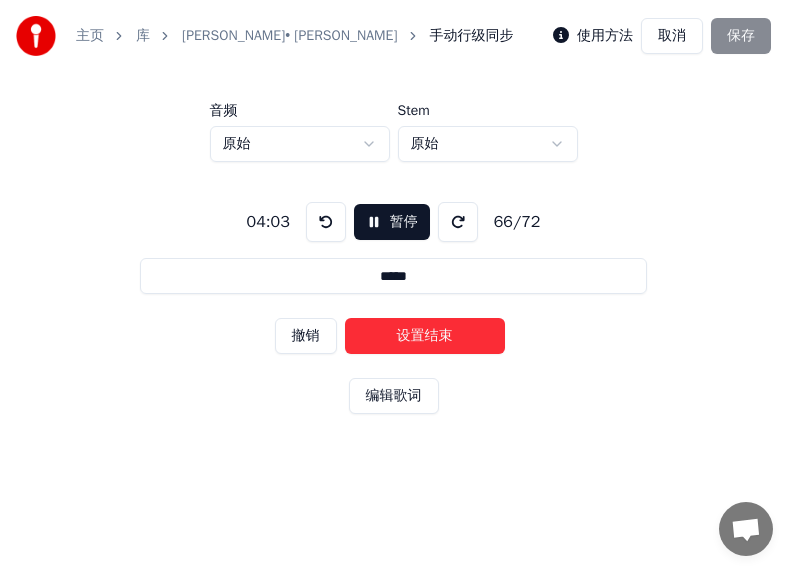 click on "设置结束" at bounding box center [425, 336] 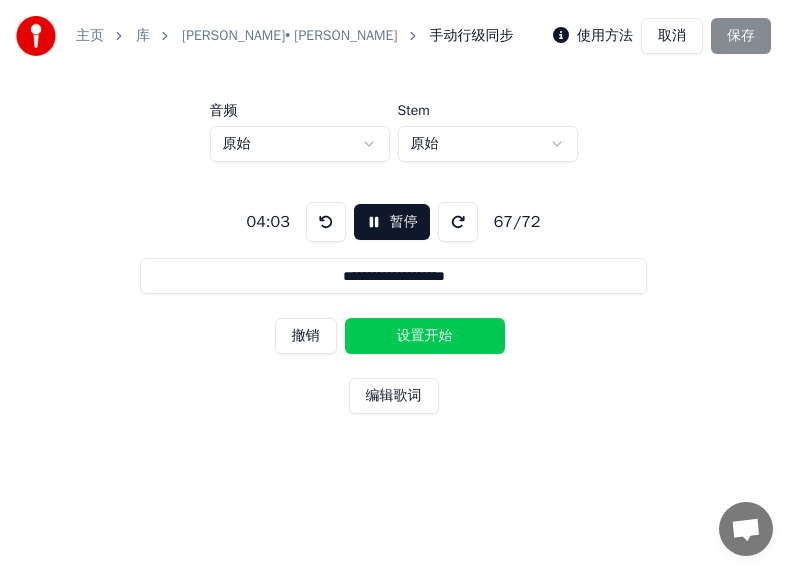 click on "设置开始" at bounding box center (425, 336) 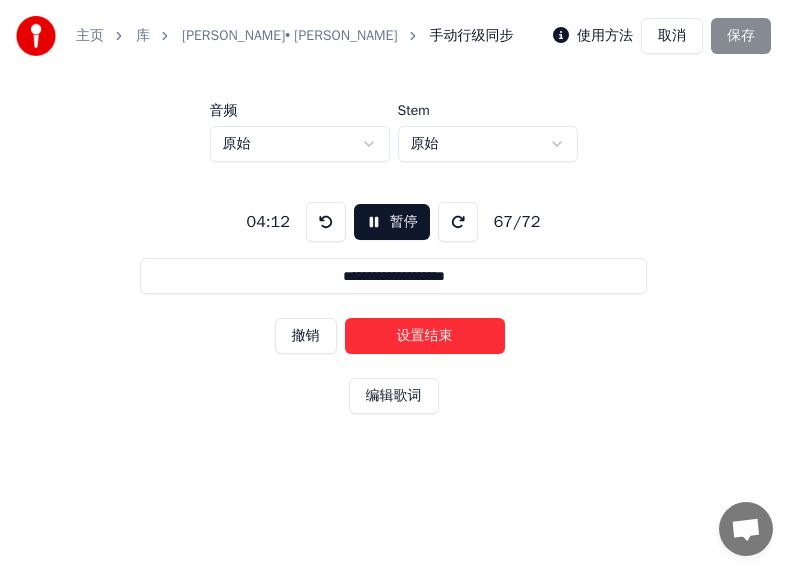 click on "设置结束" at bounding box center (425, 336) 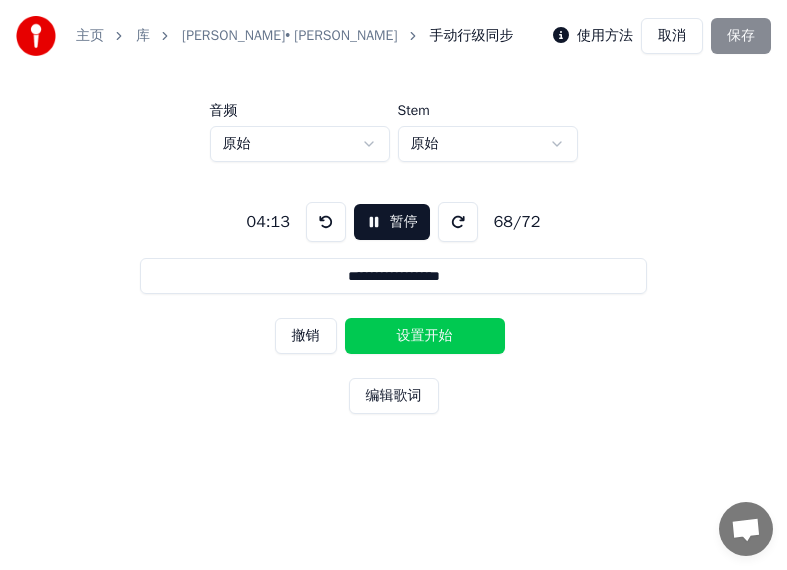 click on "设置开始" at bounding box center (425, 336) 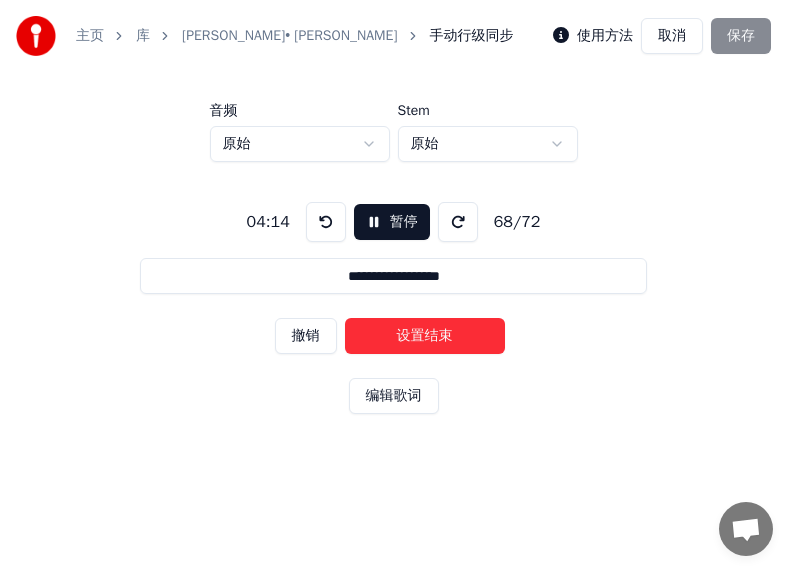 click on "设置结束" at bounding box center [425, 336] 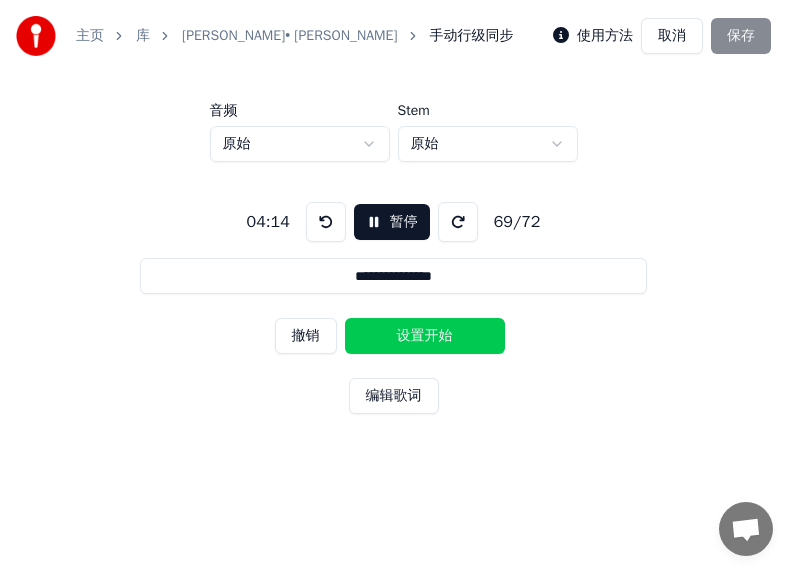 click on "设置开始" at bounding box center (425, 336) 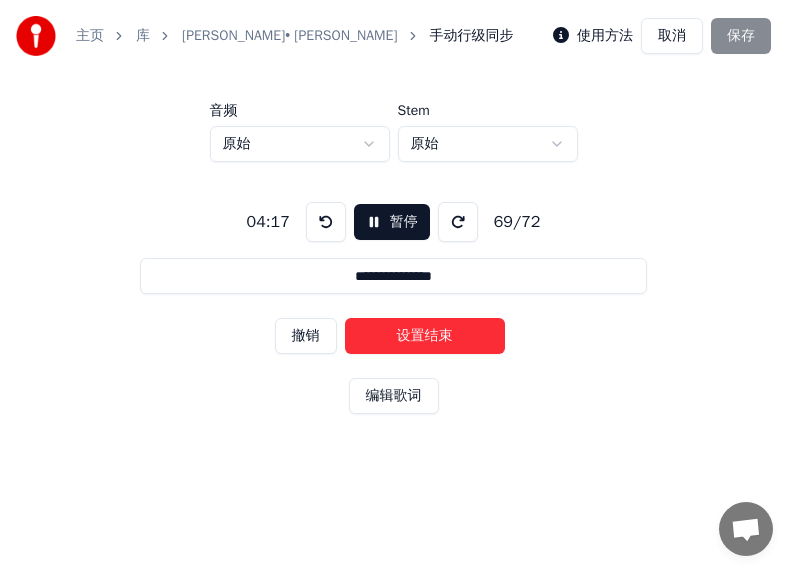 click on "设置结束" at bounding box center (425, 336) 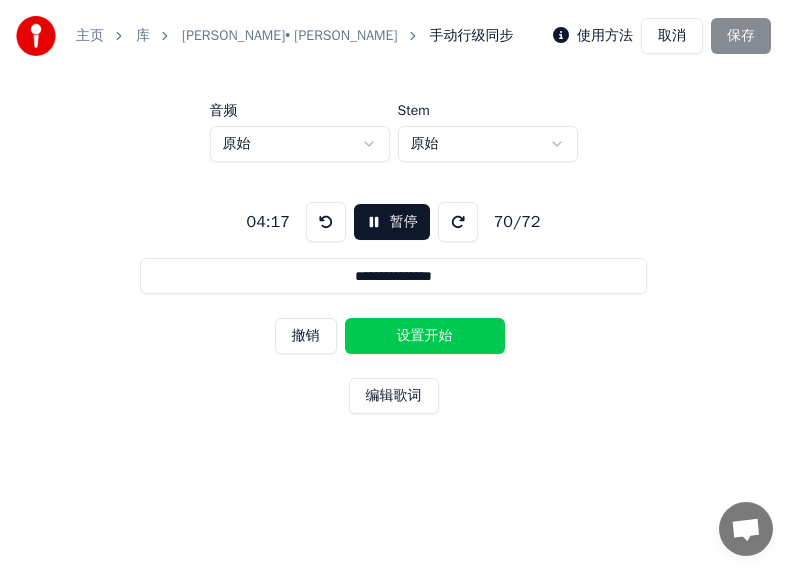 click on "设置开始" at bounding box center (425, 336) 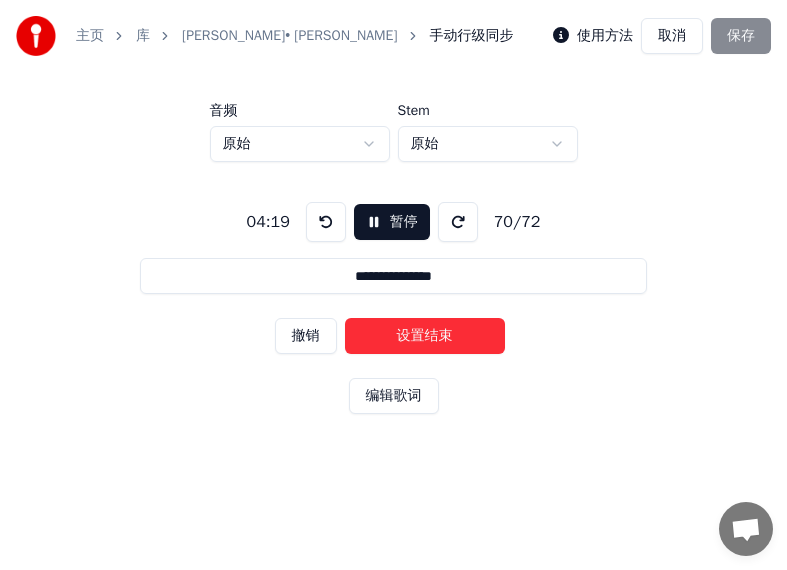 click on "设置结束" at bounding box center (425, 336) 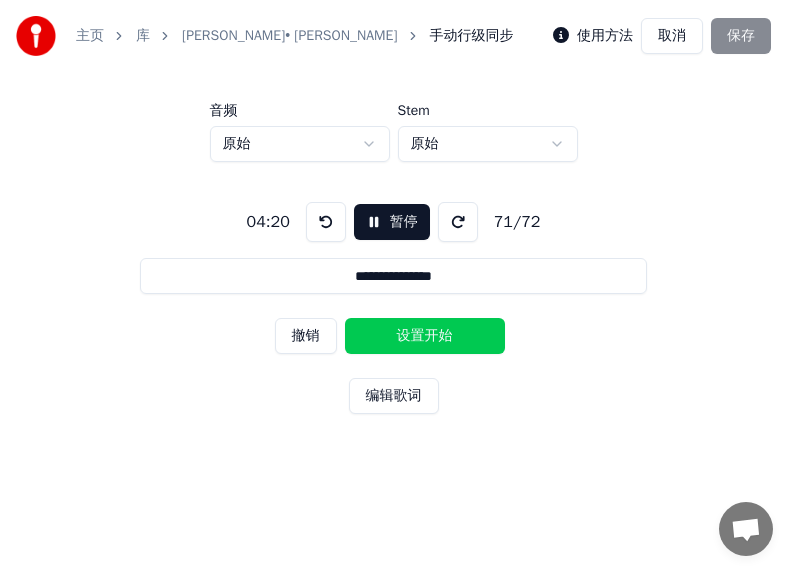 click on "设置开始" at bounding box center (425, 336) 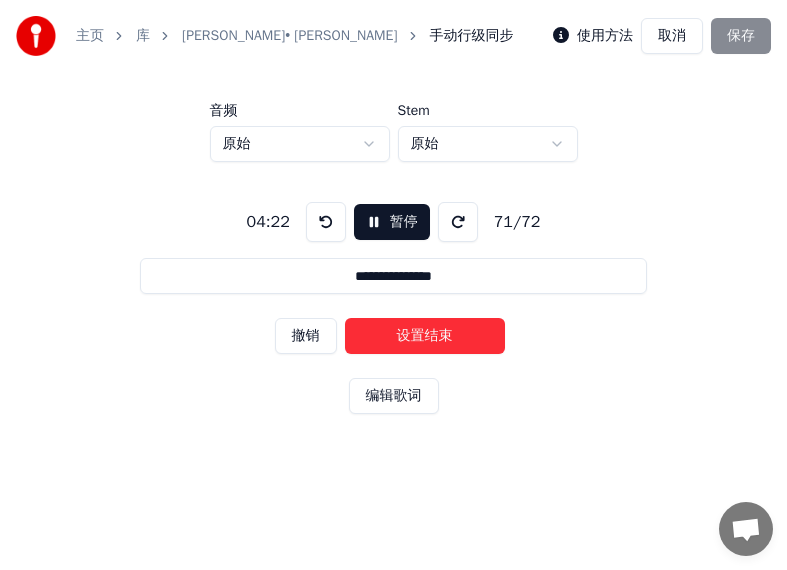 click on "设置结束" at bounding box center (425, 336) 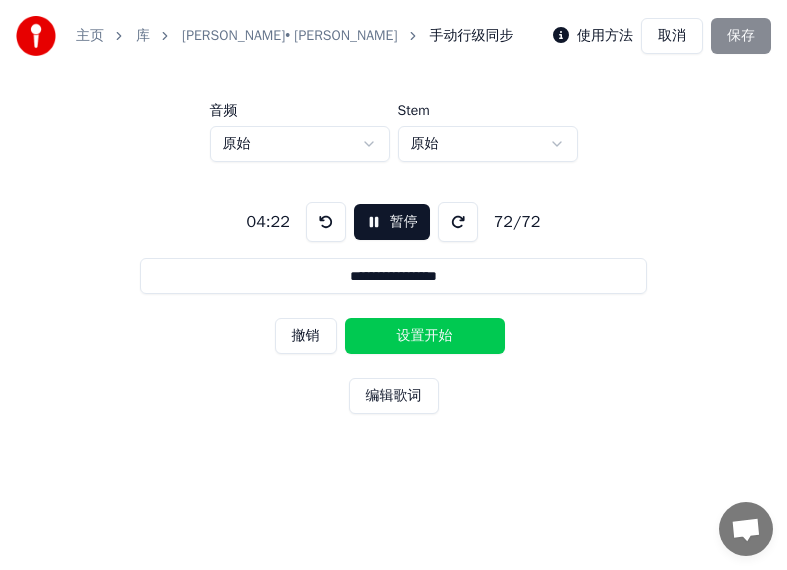 click on "设置开始" at bounding box center (425, 336) 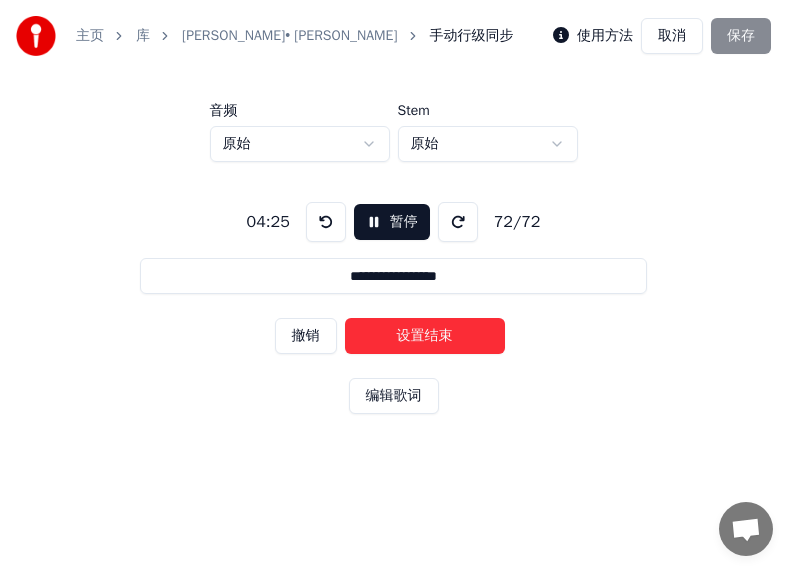 click on "设置结束" at bounding box center (425, 336) 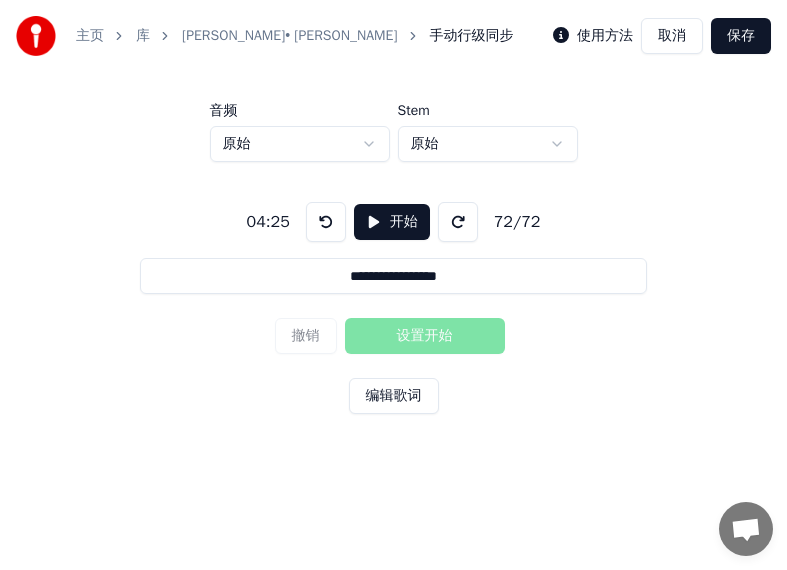 click on "保存" at bounding box center (741, 36) 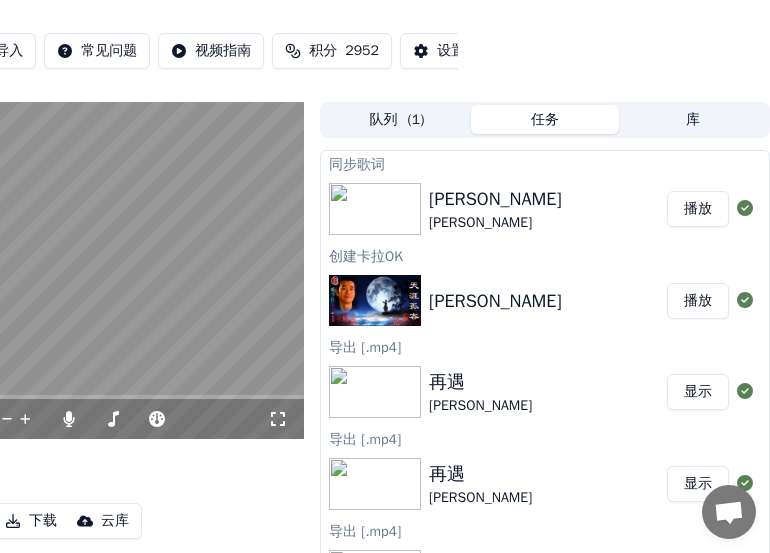 scroll, scrollTop: 0, scrollLeft: 0, axis: both 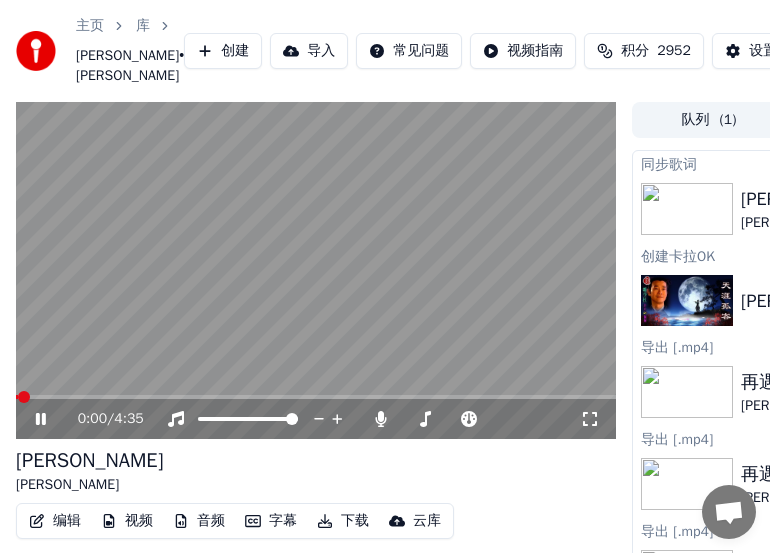 click 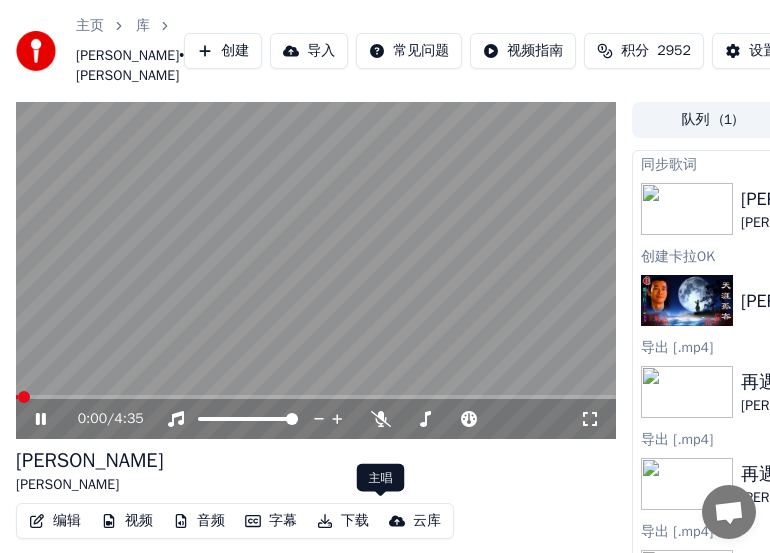 click 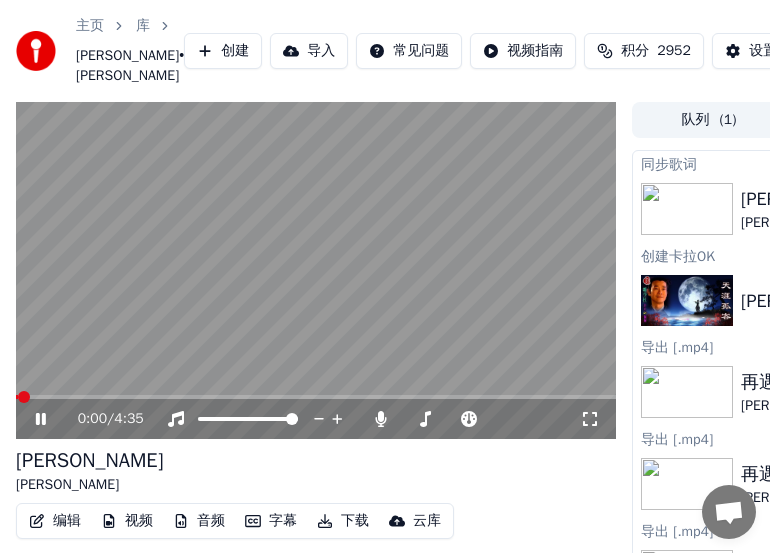 scroll, scrollTop: 0, scrollLeft: 312, axis: horizontal 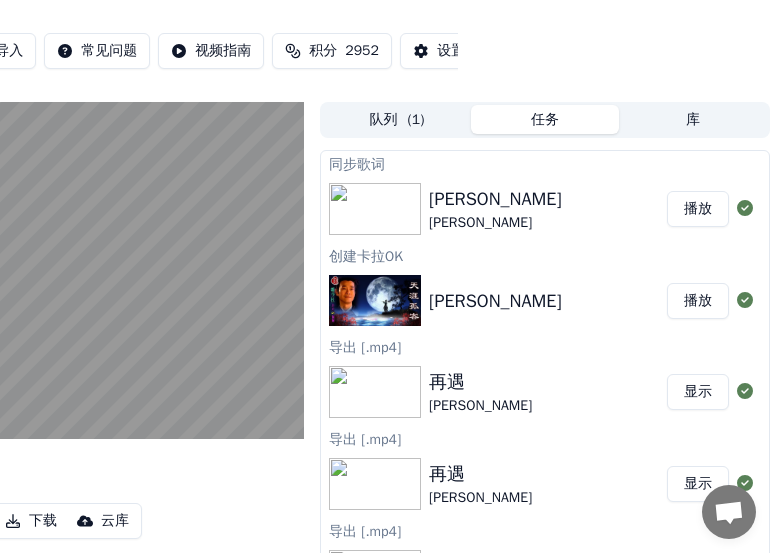 click on "播放" at bounding box center (698, 209) 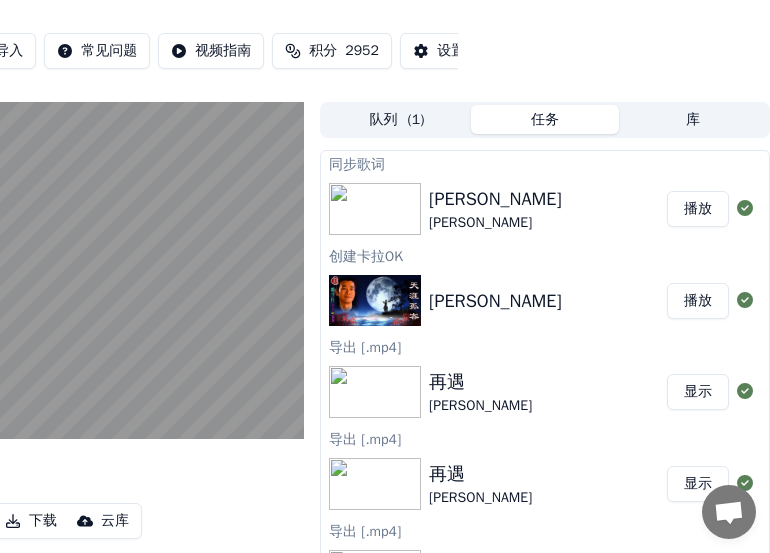 scroll, scrollTop: 0, scrollLeft: 65, axis: horizontal 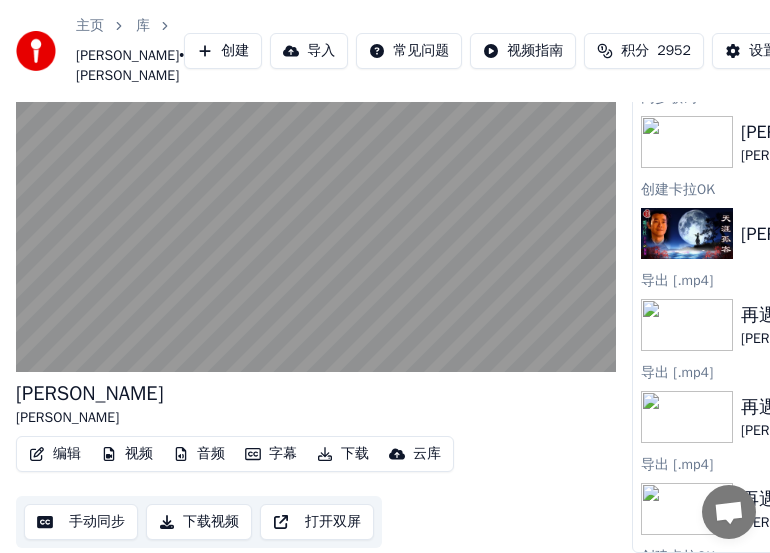 click on "下载" at bounding box center (343, 454) 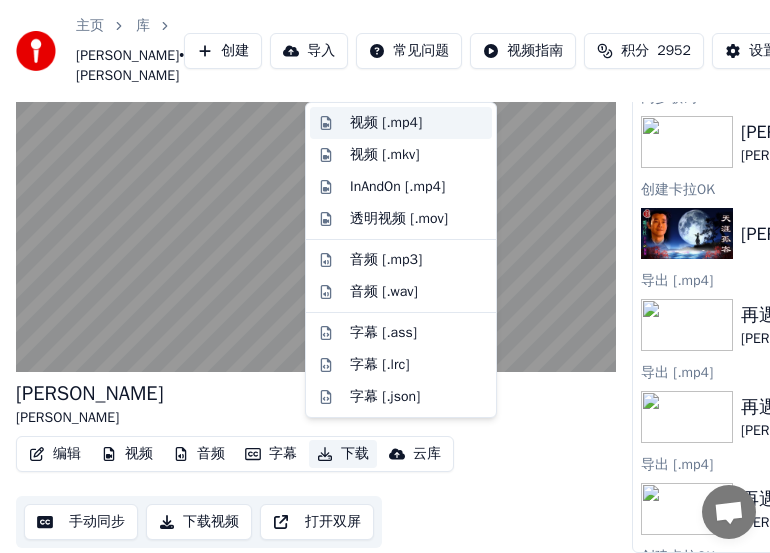 click on "视频 [.mp4]" at bounding box center [386, 123] 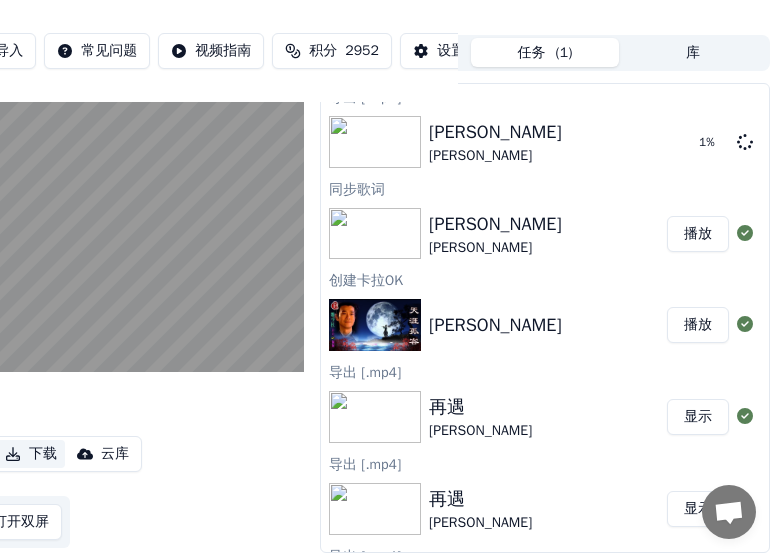 scroll, scrollTop: 0, scrollLeft: 312, axis: horizontal 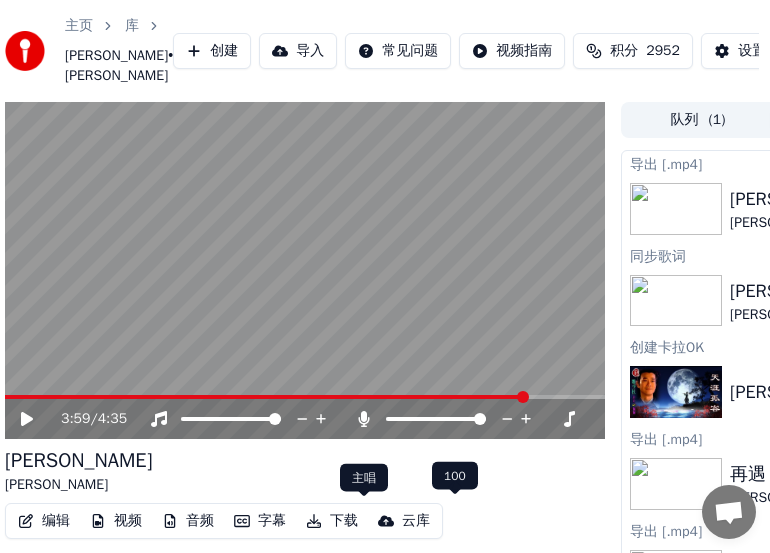 click 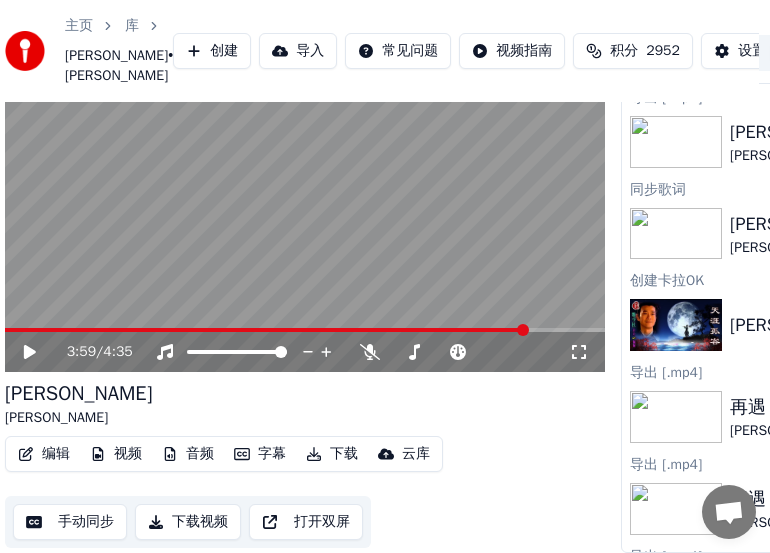 scroll, scrollTop: 90, scrollLeft: 11, axis: both 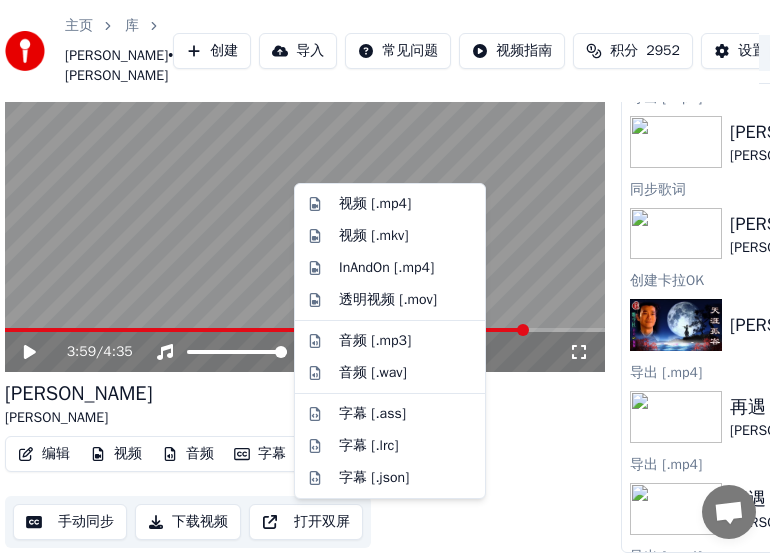 click on "下载" at bounding box center [332, 454] 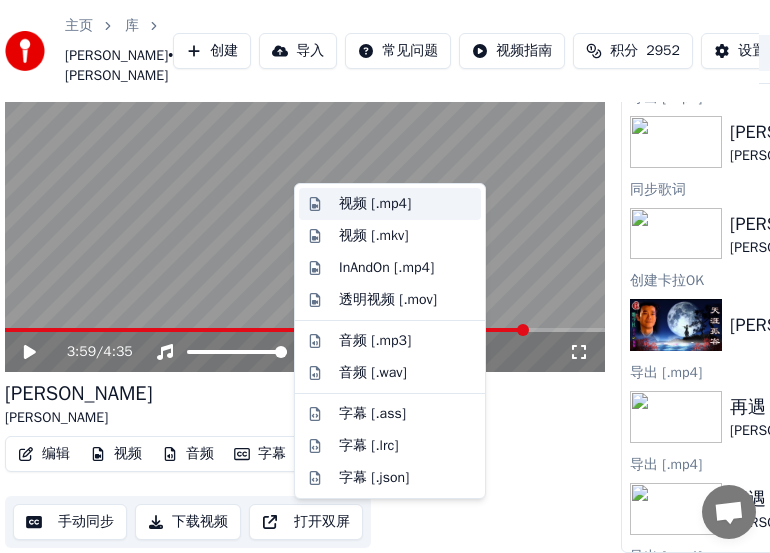 click on "视频 [.mp4]" at bounding box center [375, 204] 